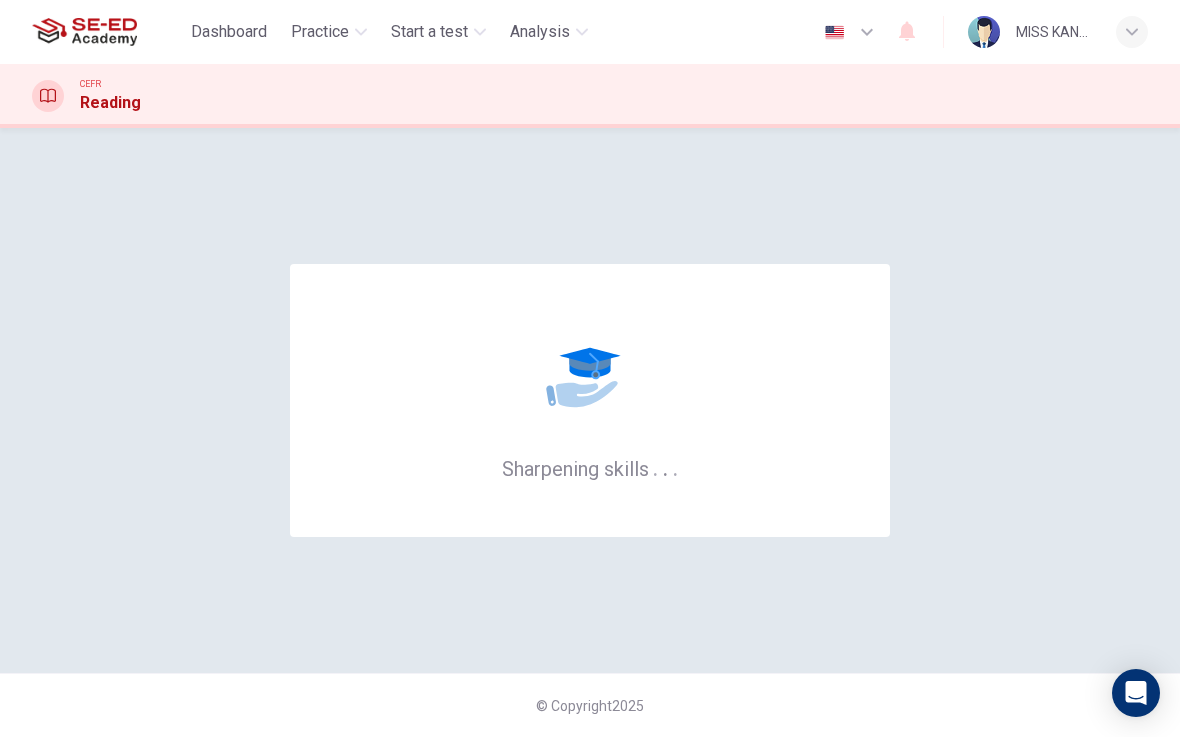 scroll, scrollTop: 0, scrollLeft: 0, axis: both 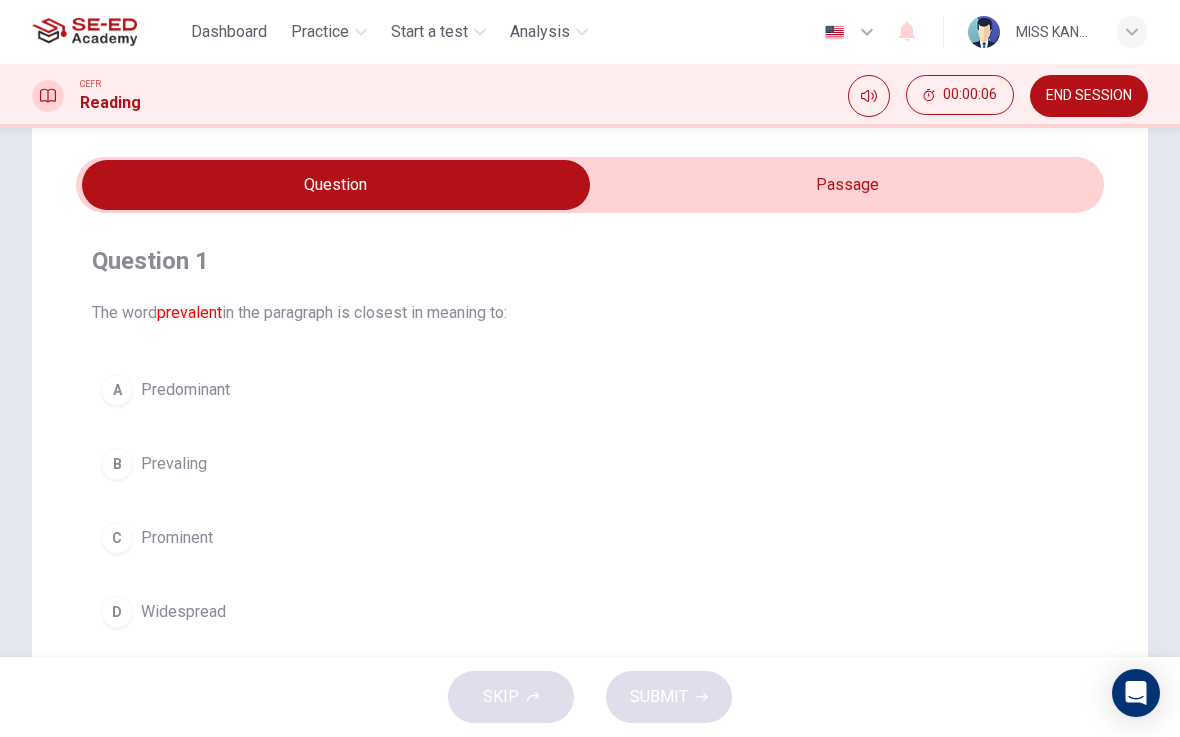 click at bounding box center [336, 185] 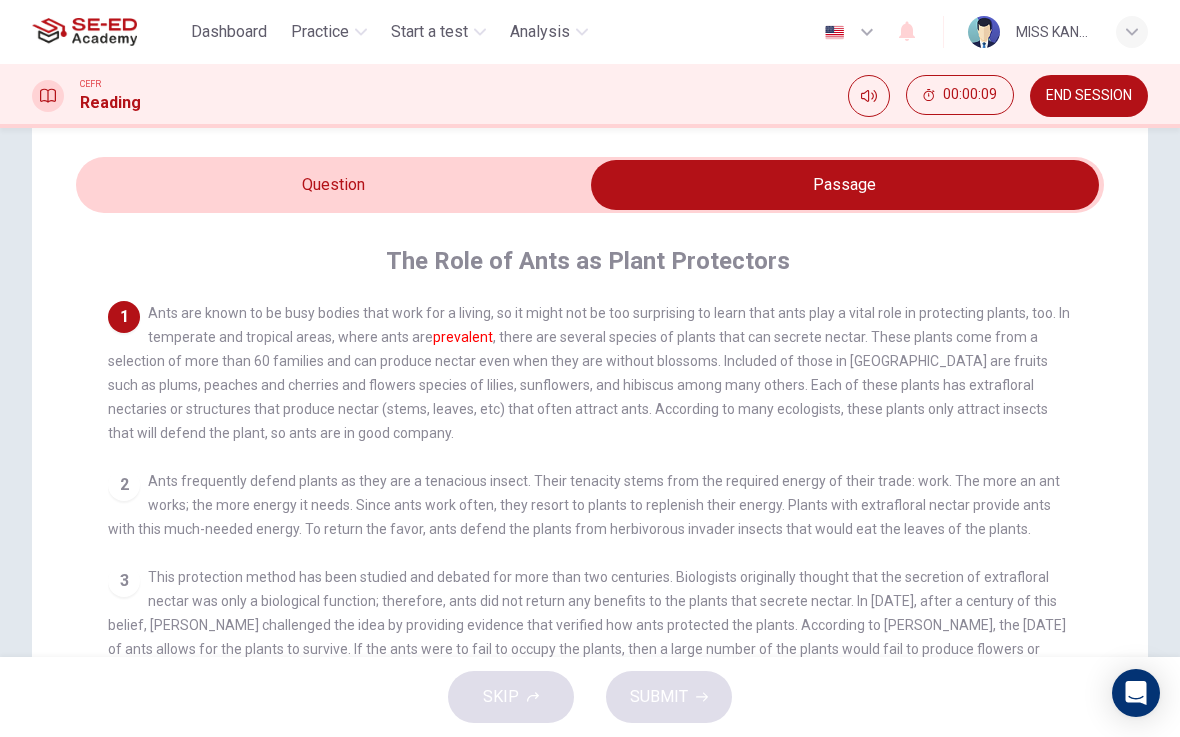 scroll, scrollTop: 0, scrollLeft: 0, axis: both 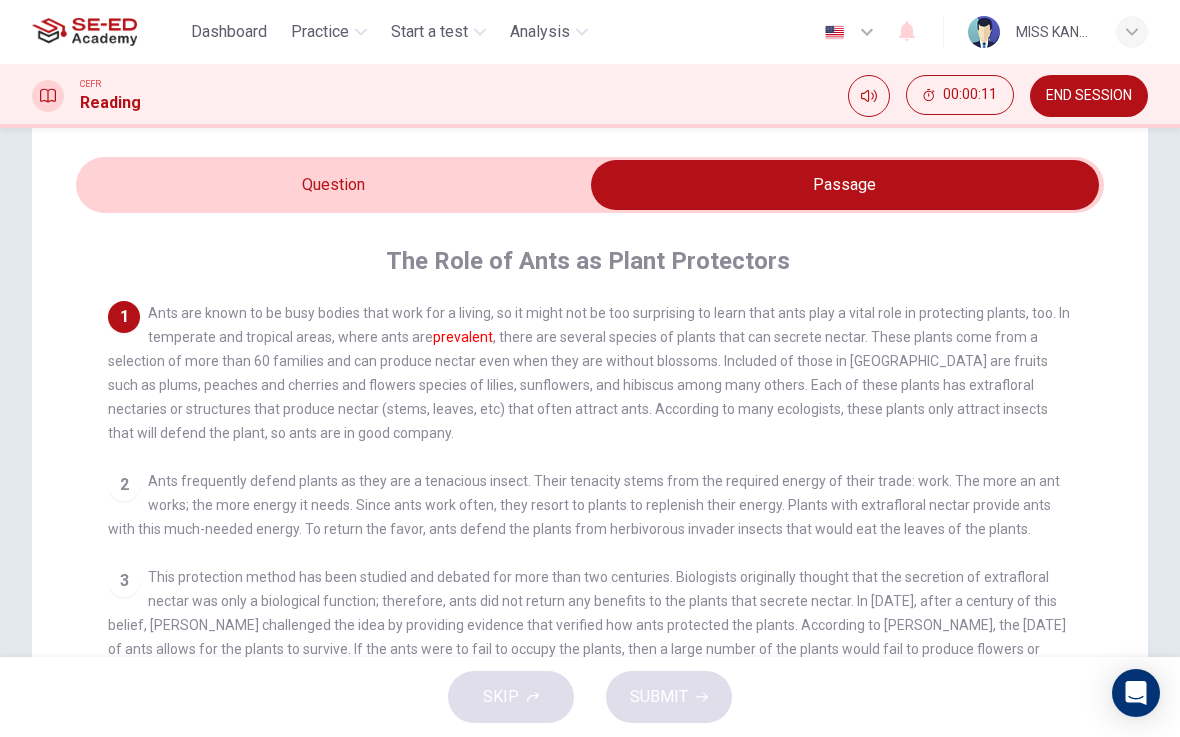 click at bounding box center [845, 185] 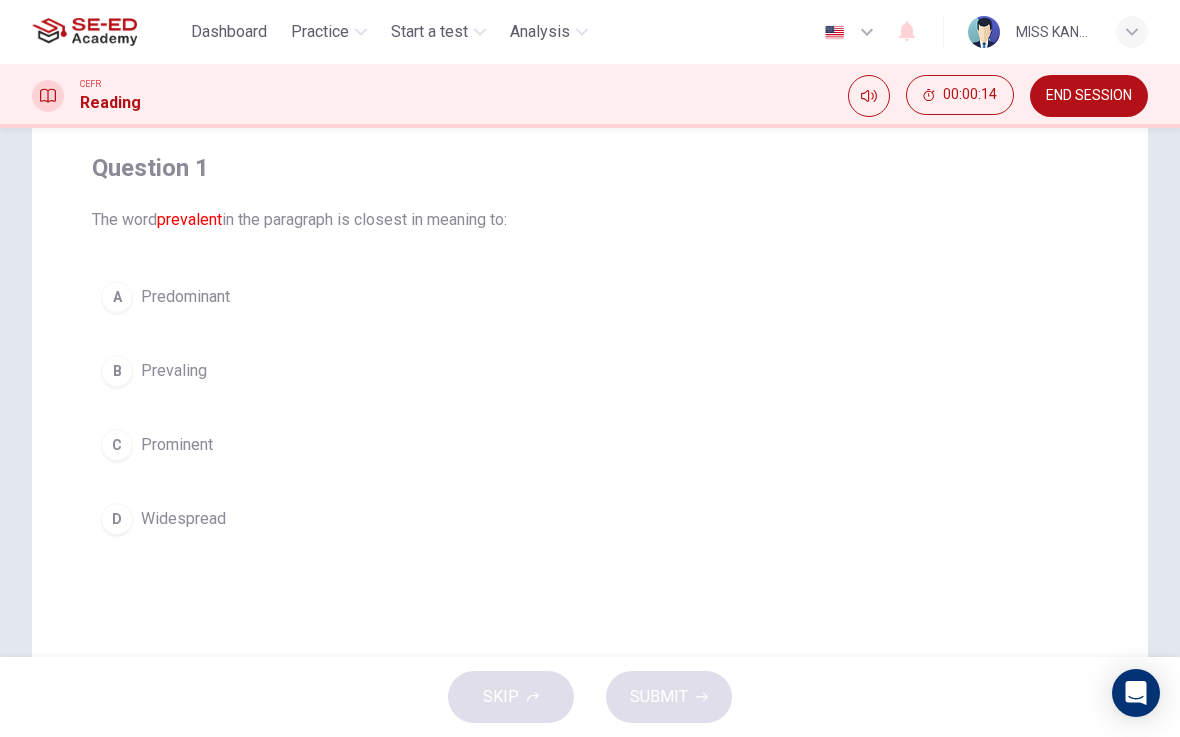 scroll, scrollTop: 149, scrollLeft: 0, axis: vertical 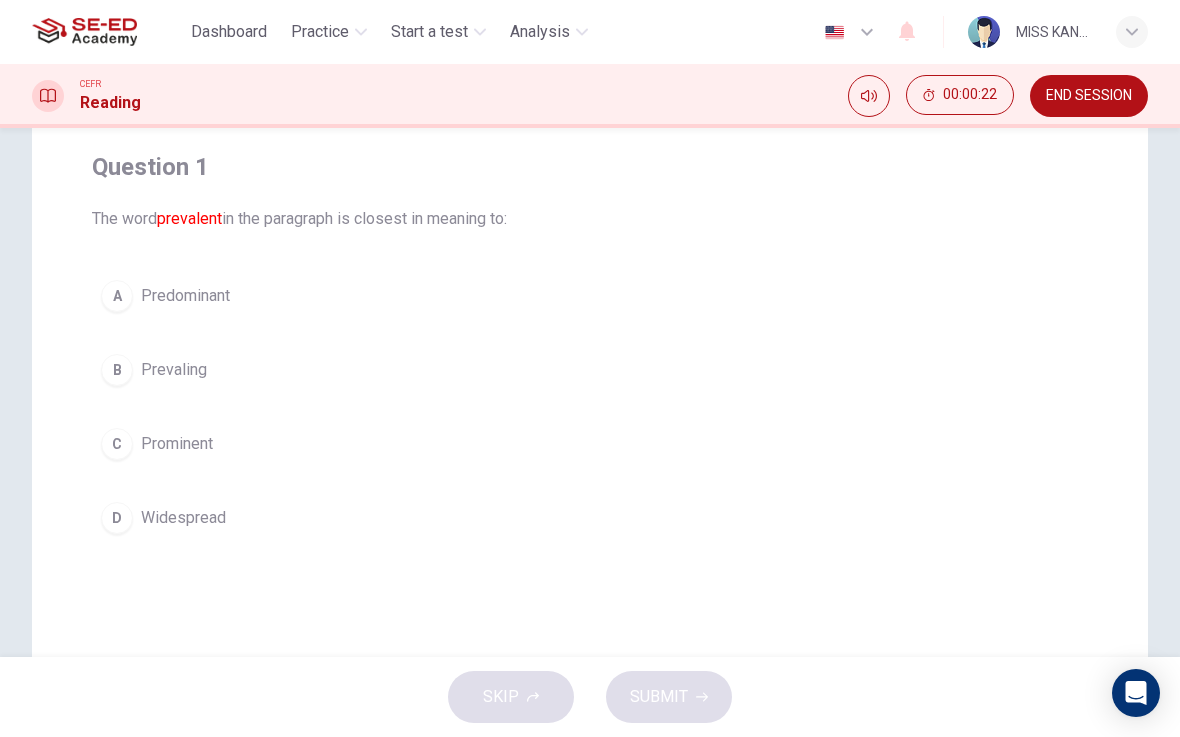 click on "A" at bounding box center [117, 296] 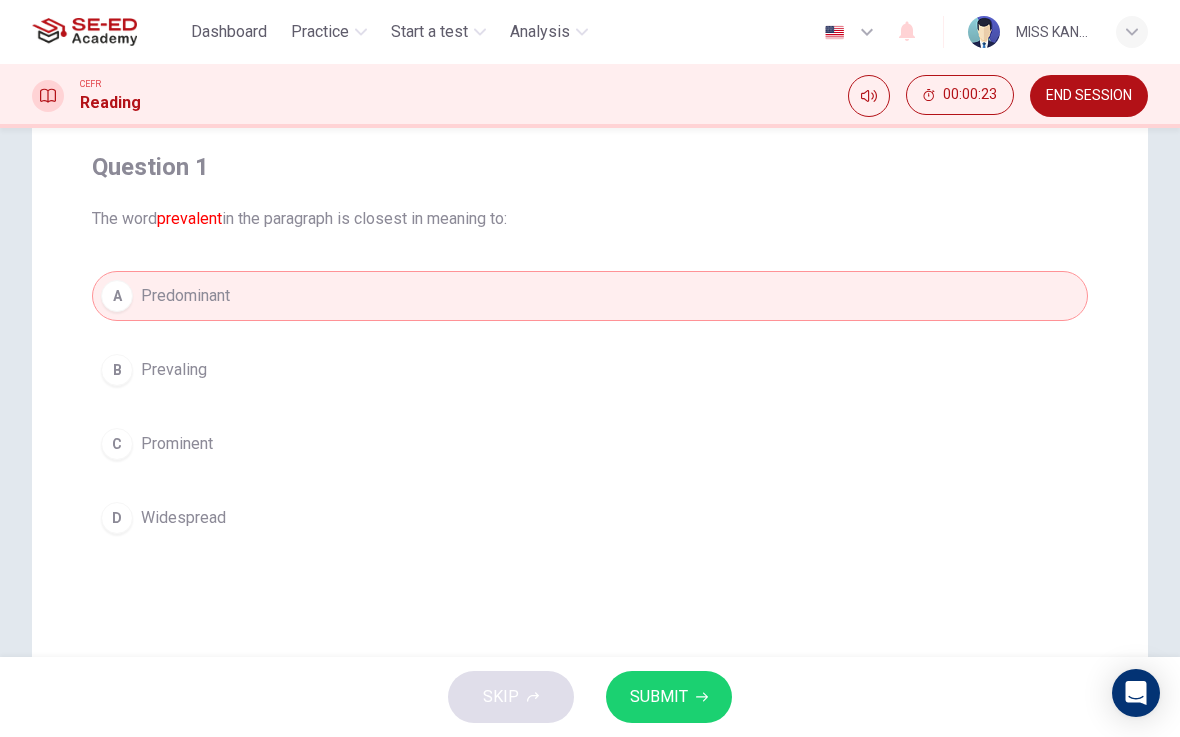 click on "SUBMIT" at bounding box center [659, 697] 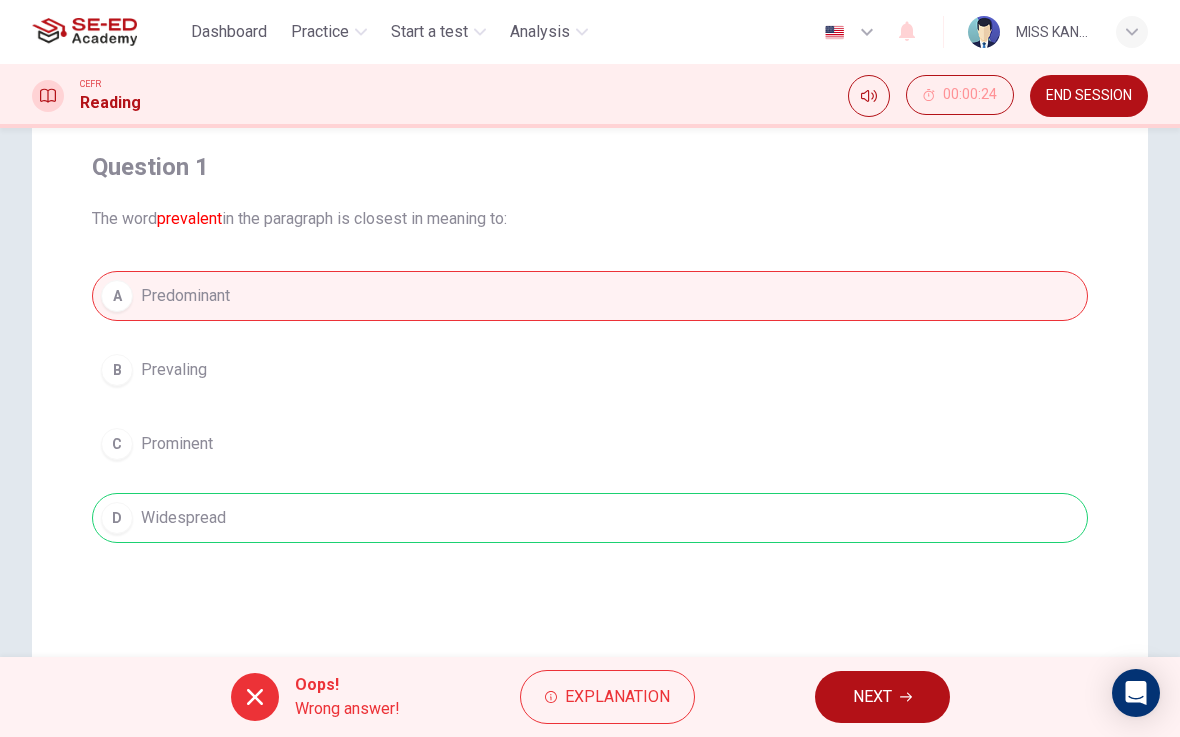 click on "Explanation" at bounding box center [617, 697] 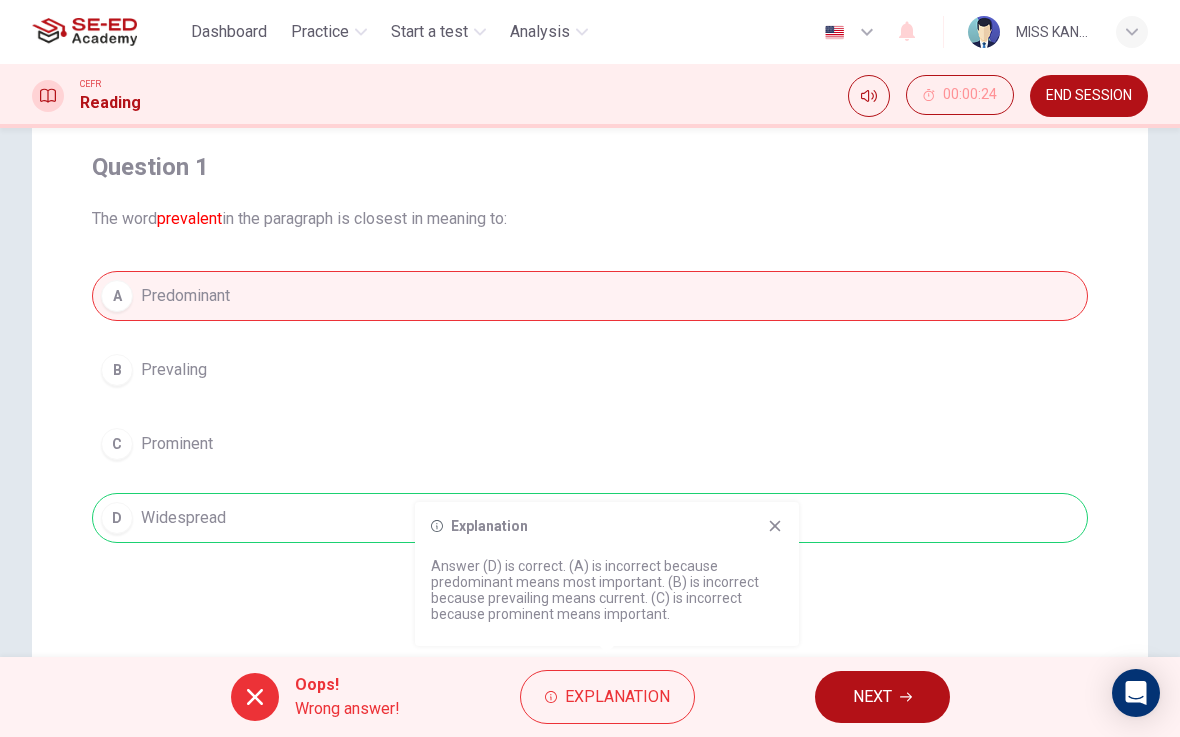 click 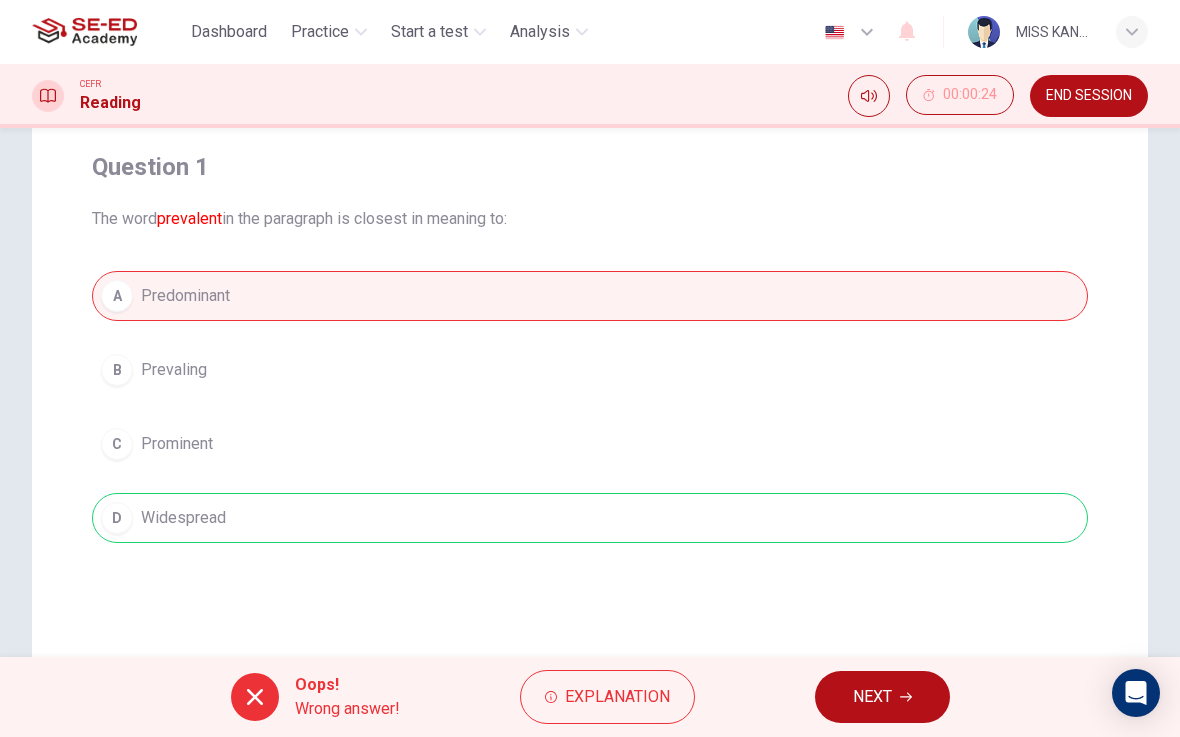 click on "NEXT" at bounding box center [872, 697] 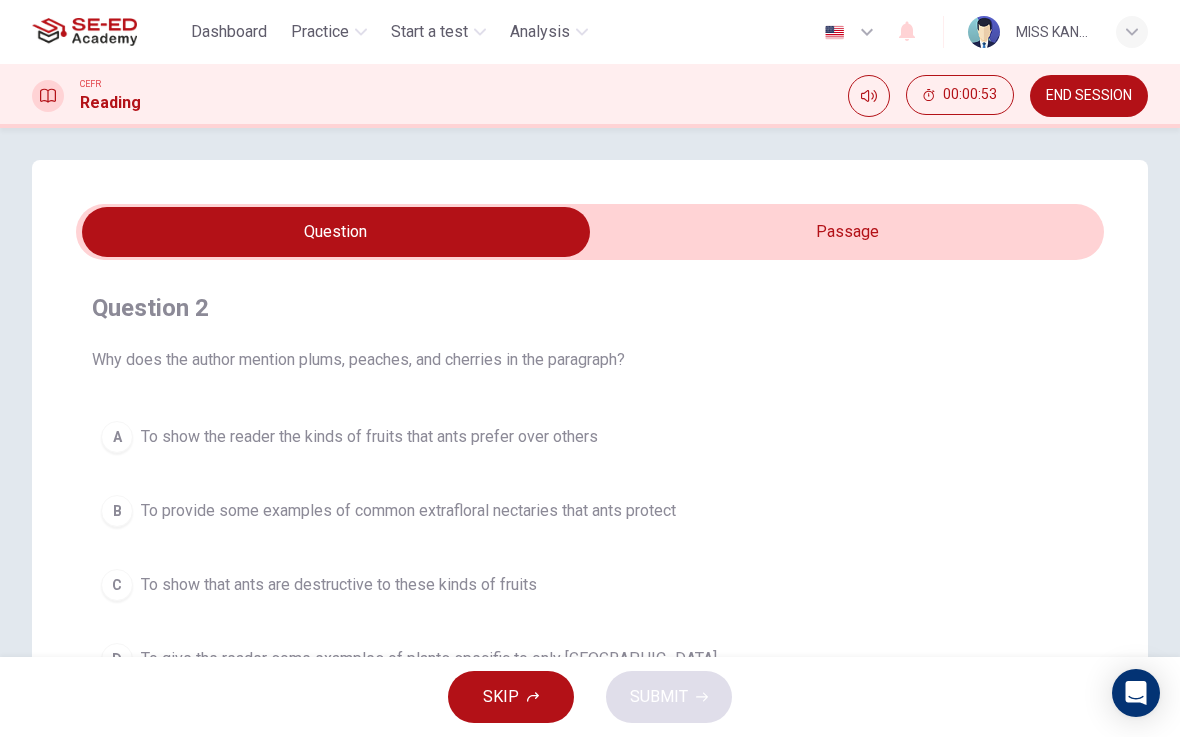 scroll, scrollTop: 7, scrollLeft: 0, axis: vertical 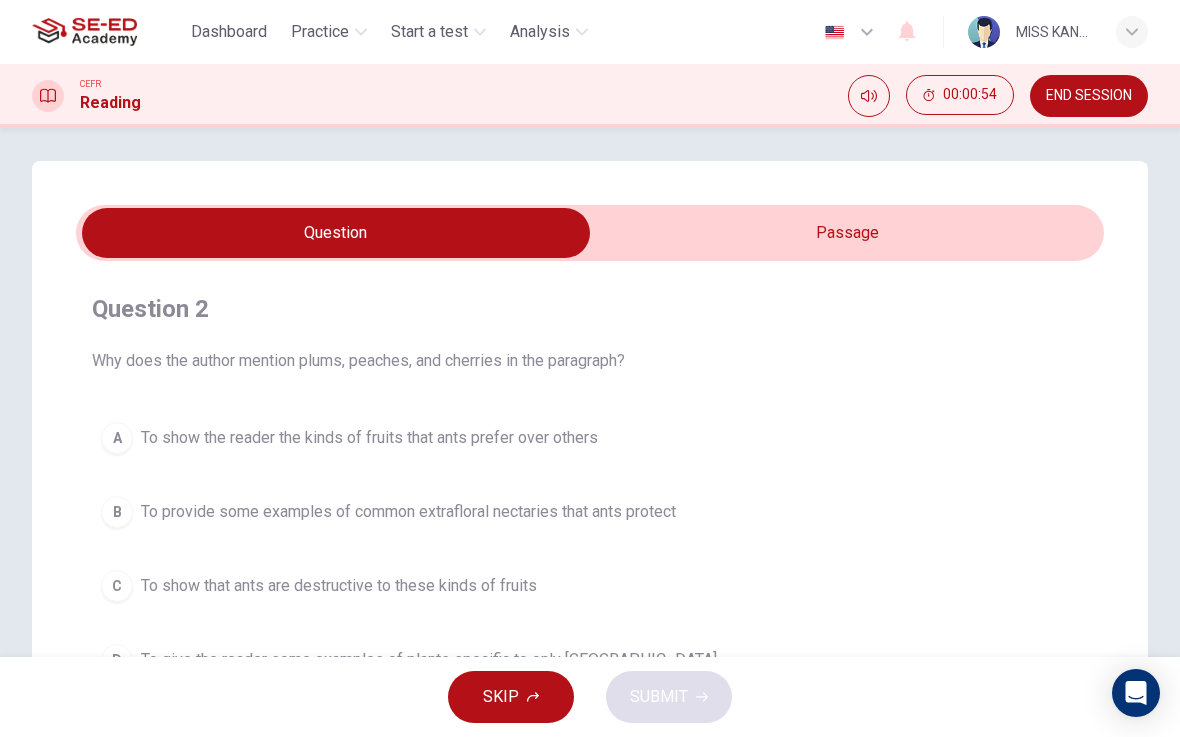 click on "Question Passage Question 2 Why does the author mention plums, peaches, and cherries in the paragraph? A To show the reader the kinds of fruits that ants prefer over others B To provide some examples of common extrafloral nectaries that ants protect C To show that ants are destructive to these kinds of fruits D To give the reader some examples of plants specific to only [GEOGRAPHIC_DATA] The Role of Ants as Plant Protectors 1 2 Ants frequently defend plants as they are a tenacious insect. Their tenacity stems from the required energy of their trade: work. The more an ant works; the more energy it needs. Since ants work often, they resort to plants to replenish their energy. Plants with extrafloral nectar provide ants with this much-needed energy. To return the favor, ants defend the plants from herbivorous invader insects that would eat the leaves of the plants. 3 4 5" at bounding box center (590, 563) 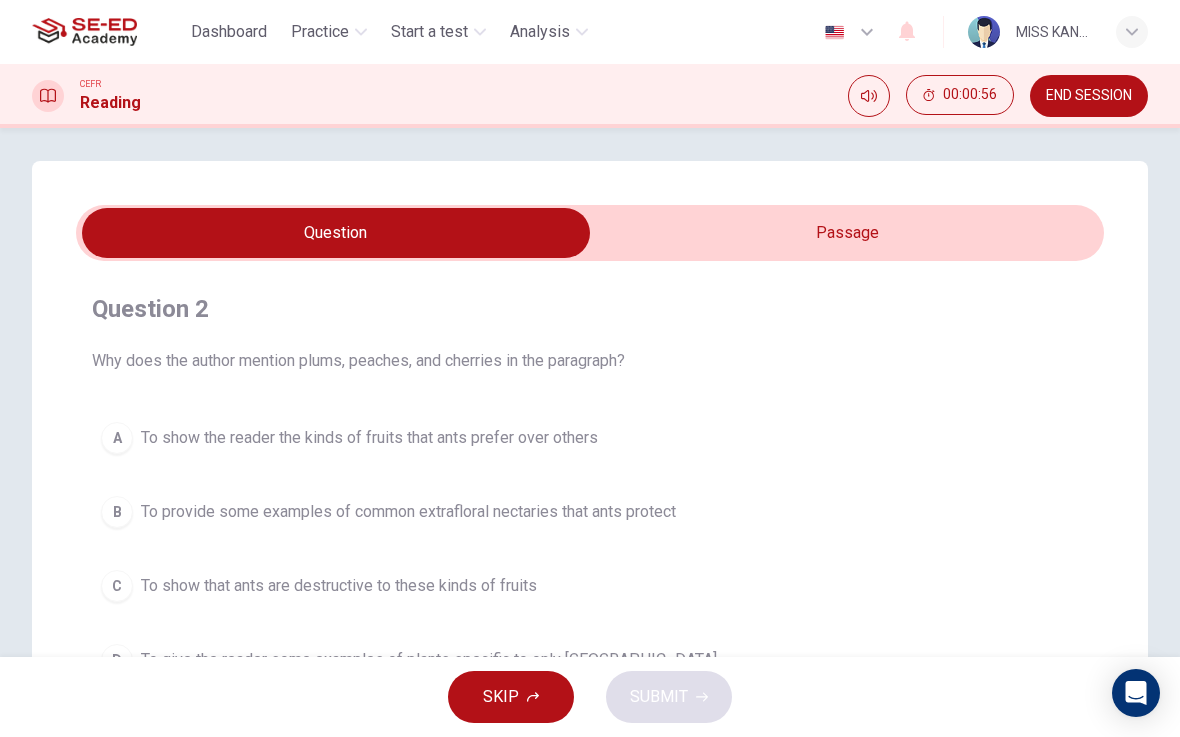 click at bounding box center (336, 233) 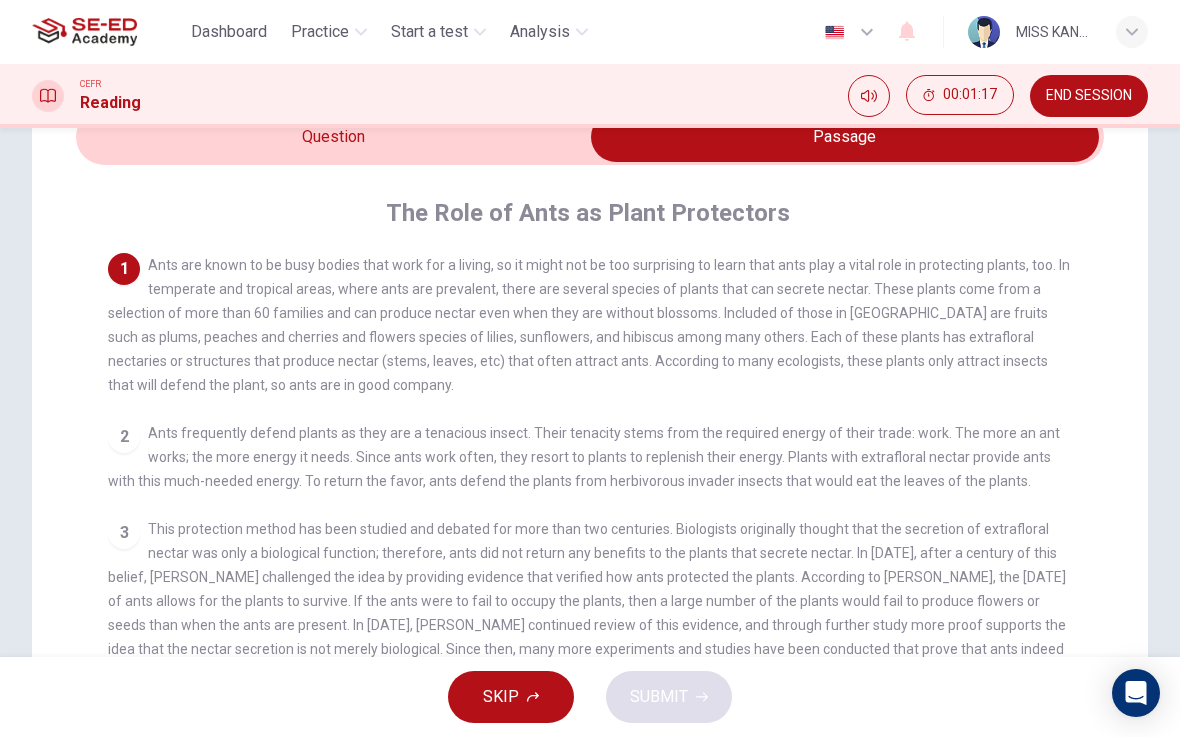 scroll, scrollTop: 96, scrollLeft: 0, axis: vertical 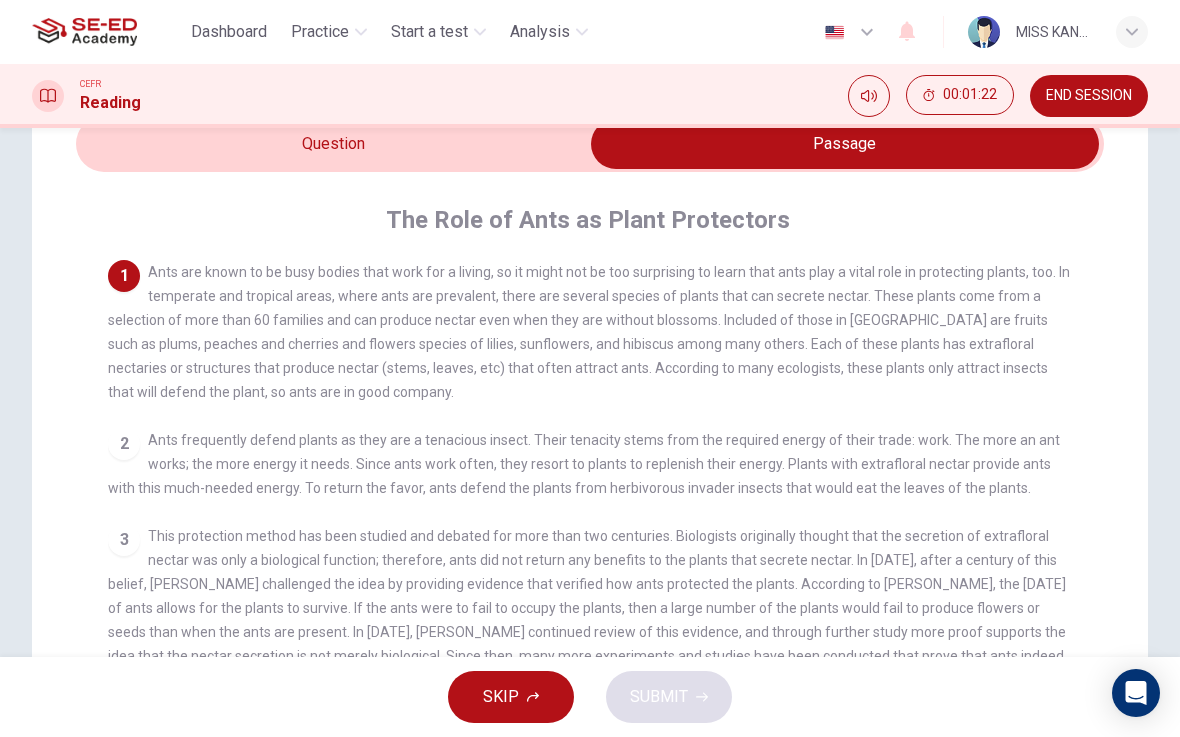 click on "CEFR Reading 00:01:22 END SESSION" at bounding box center (590, 96) 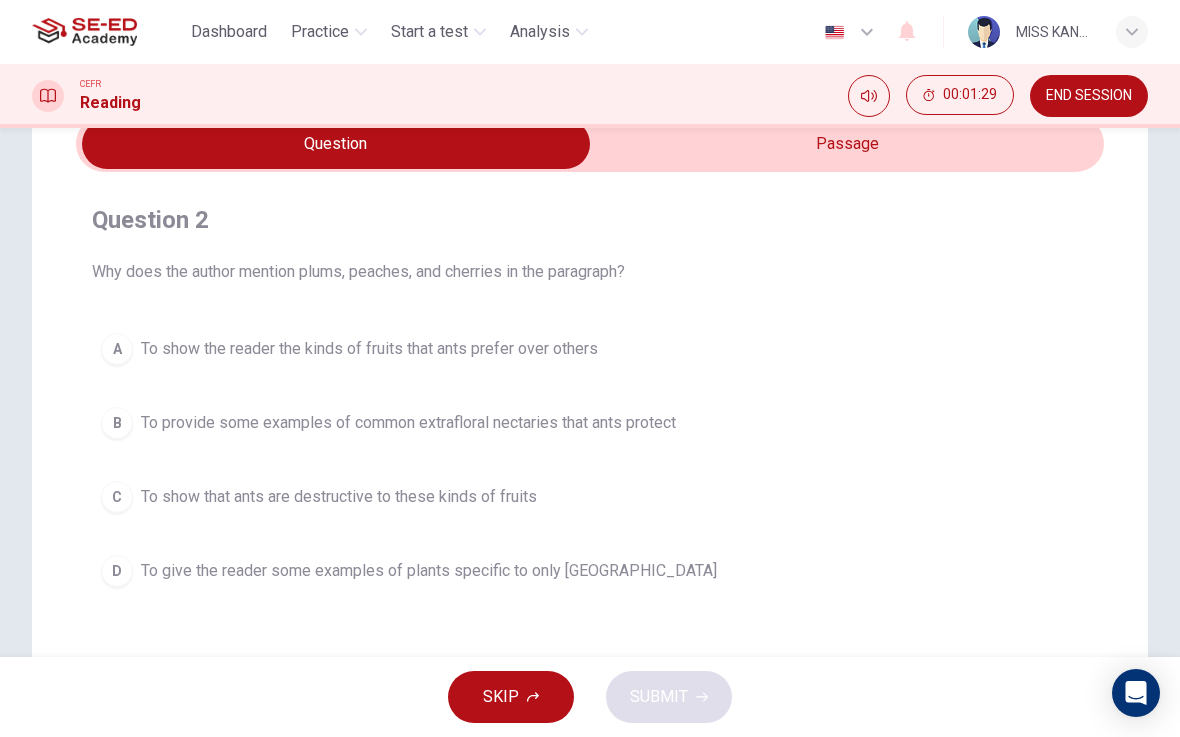 click on "B To provide some examples of common extrafloral nectaries that ants protect" at bounding box center (590, 423) 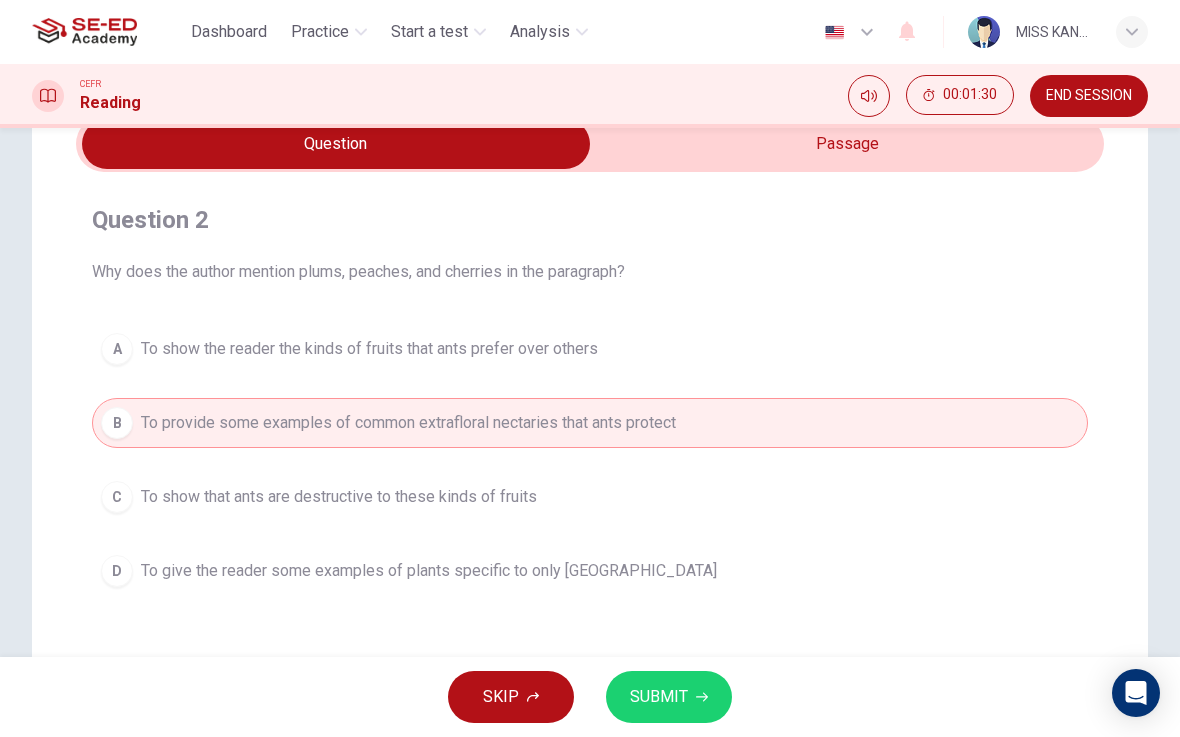 click on "SUBMIT" at bounding box center [659, 697] 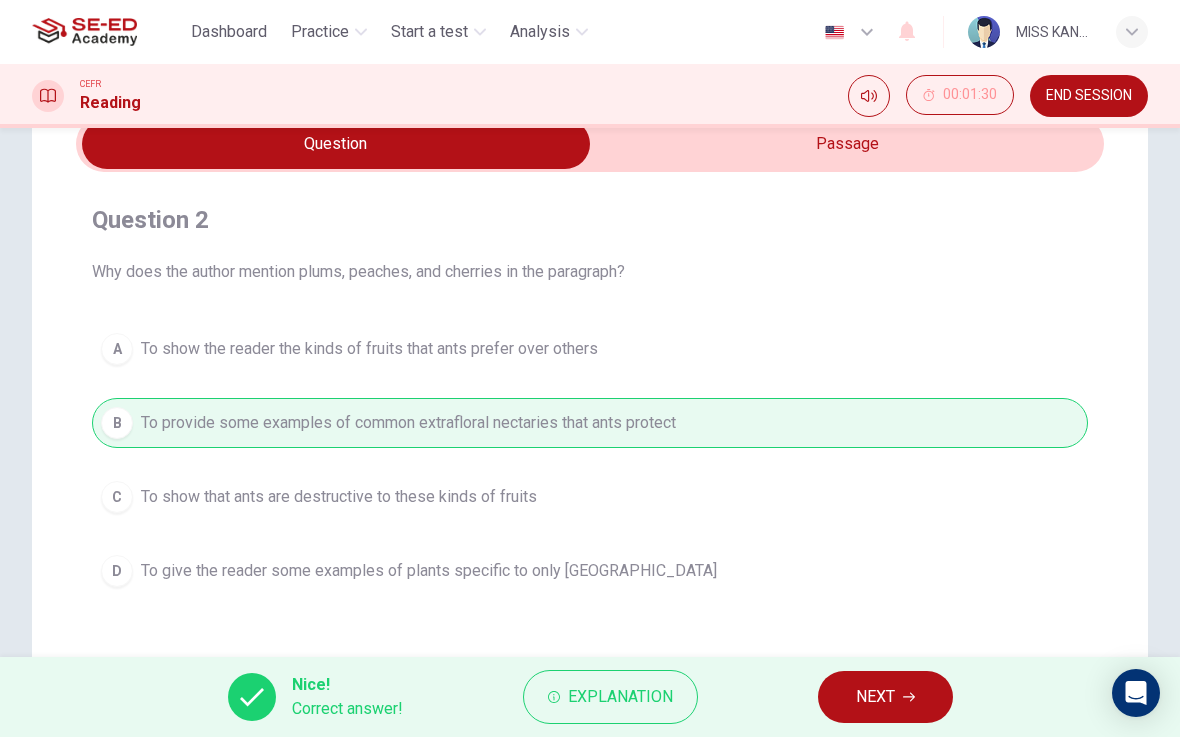 click on "NEXT" at bounding box center (875, 697) 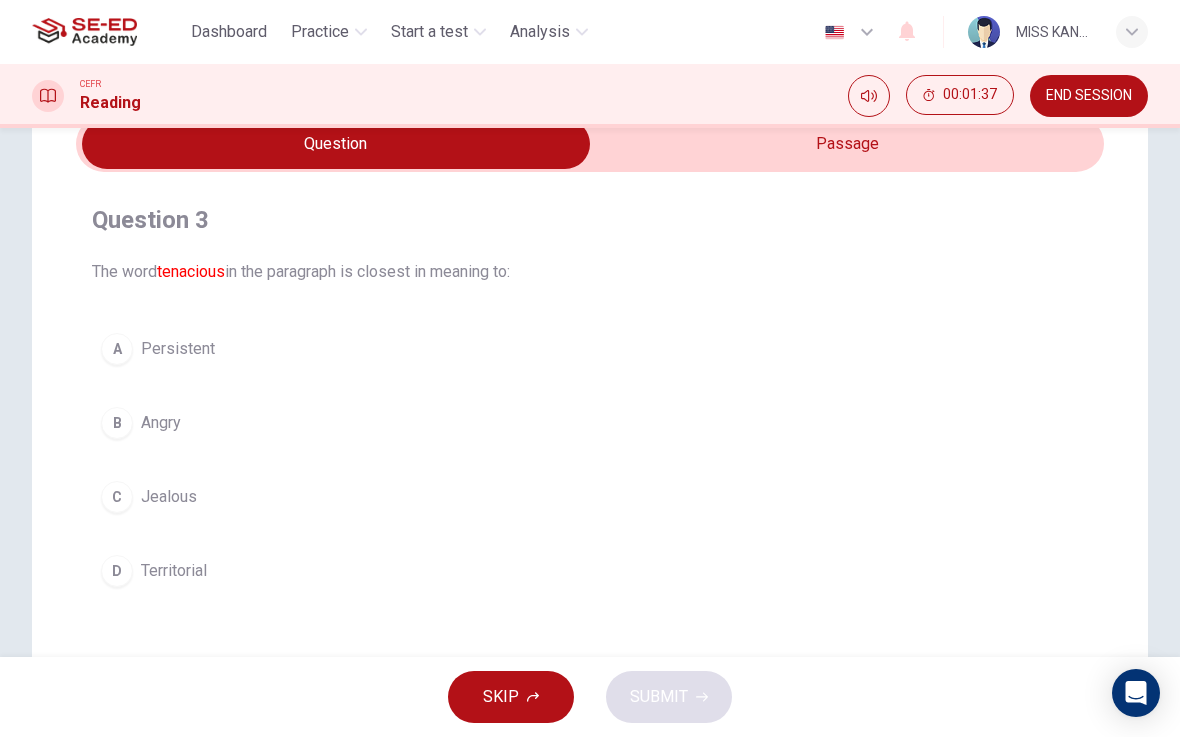 click on "A" at bounding box center (117, 349) 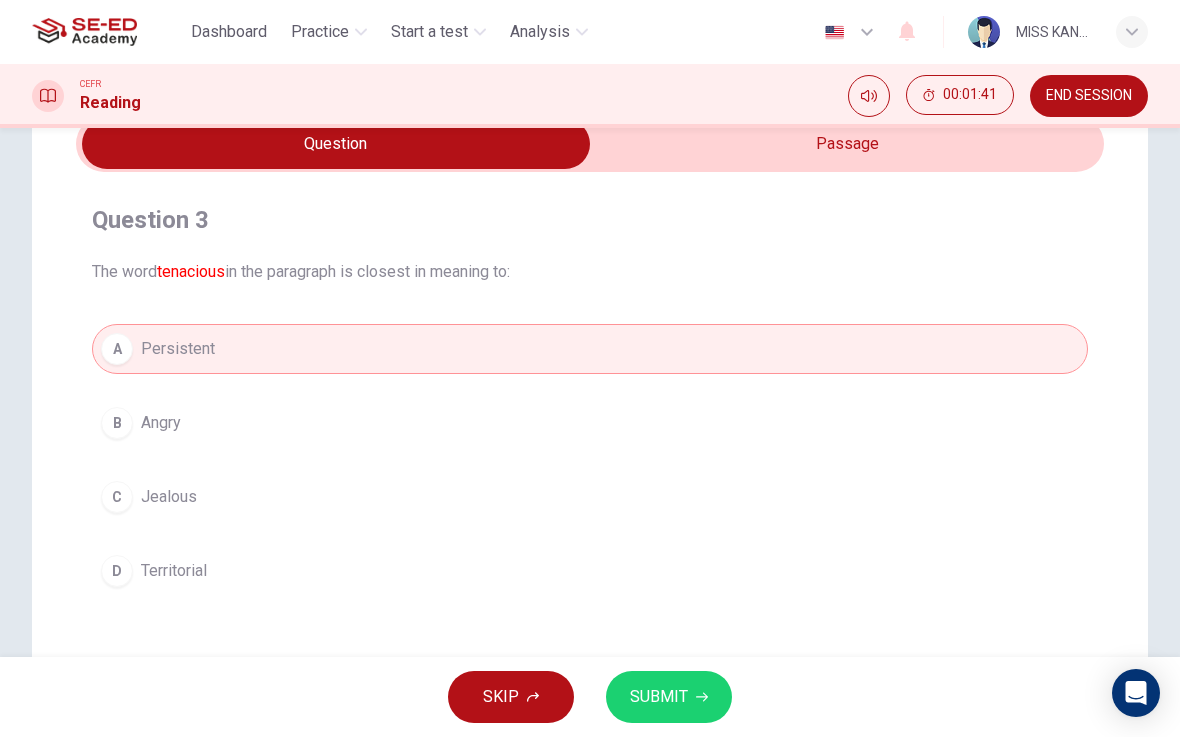 click on "C" at bounding box center [117, 497] 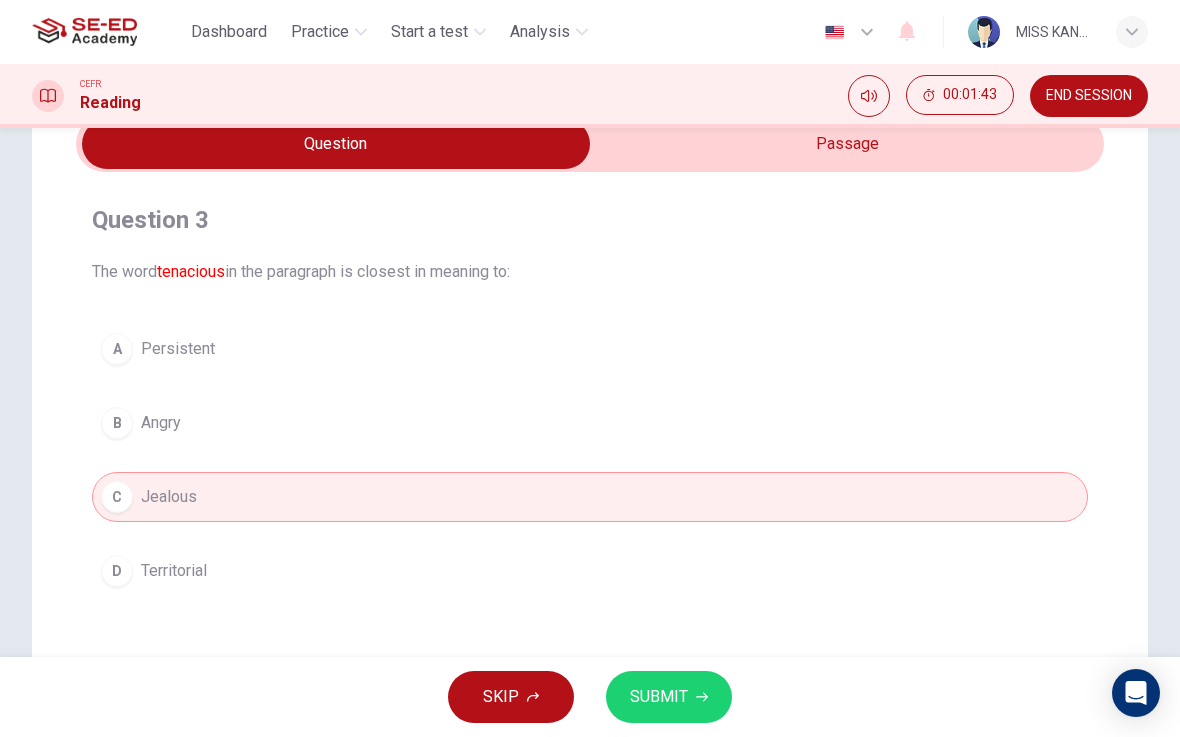 click on "SUBMIT" at bounding box center [659, 697] 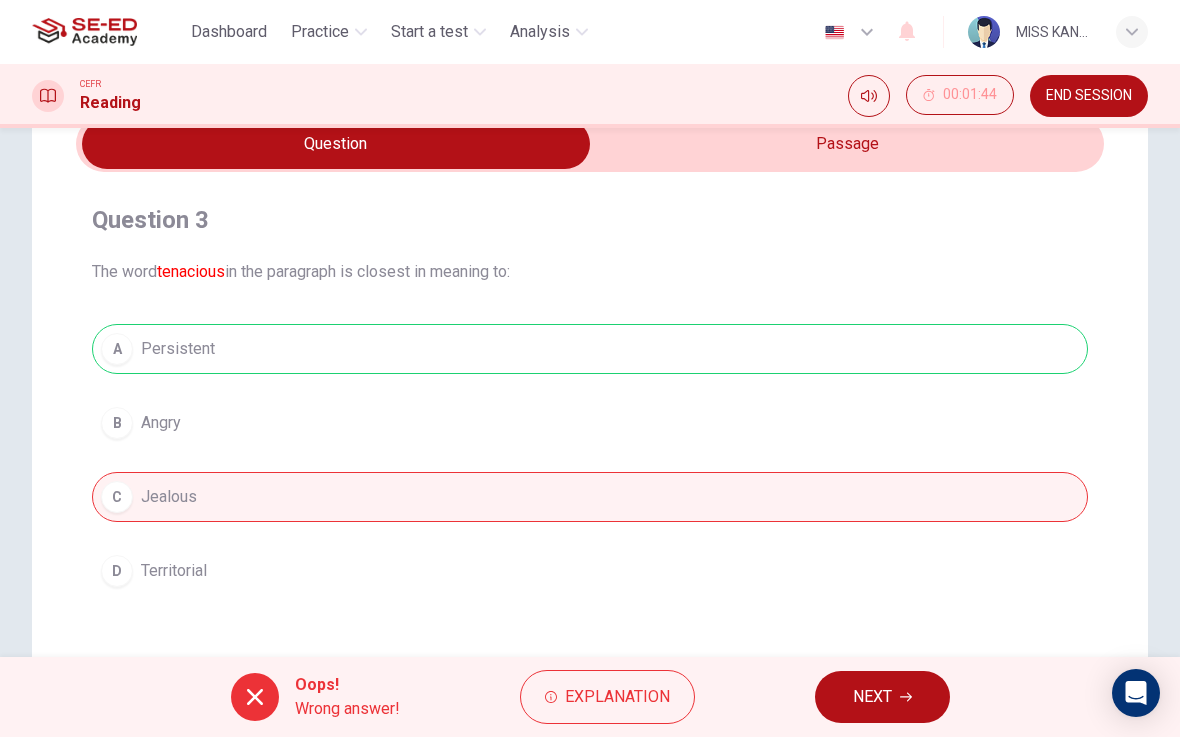 click on "Explanation" at bounding box center [607, 697] 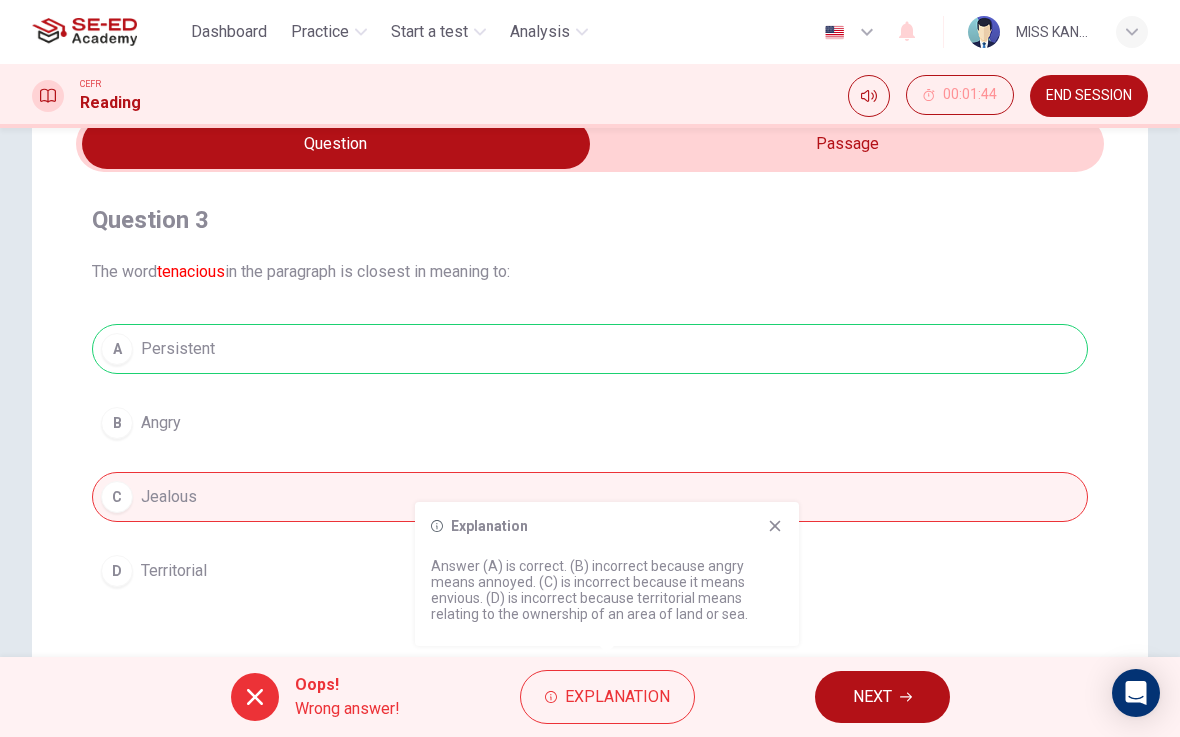 click on "A  Persistent B  Angry C Jealous D  Territorial" at bounding box center [590, 460] 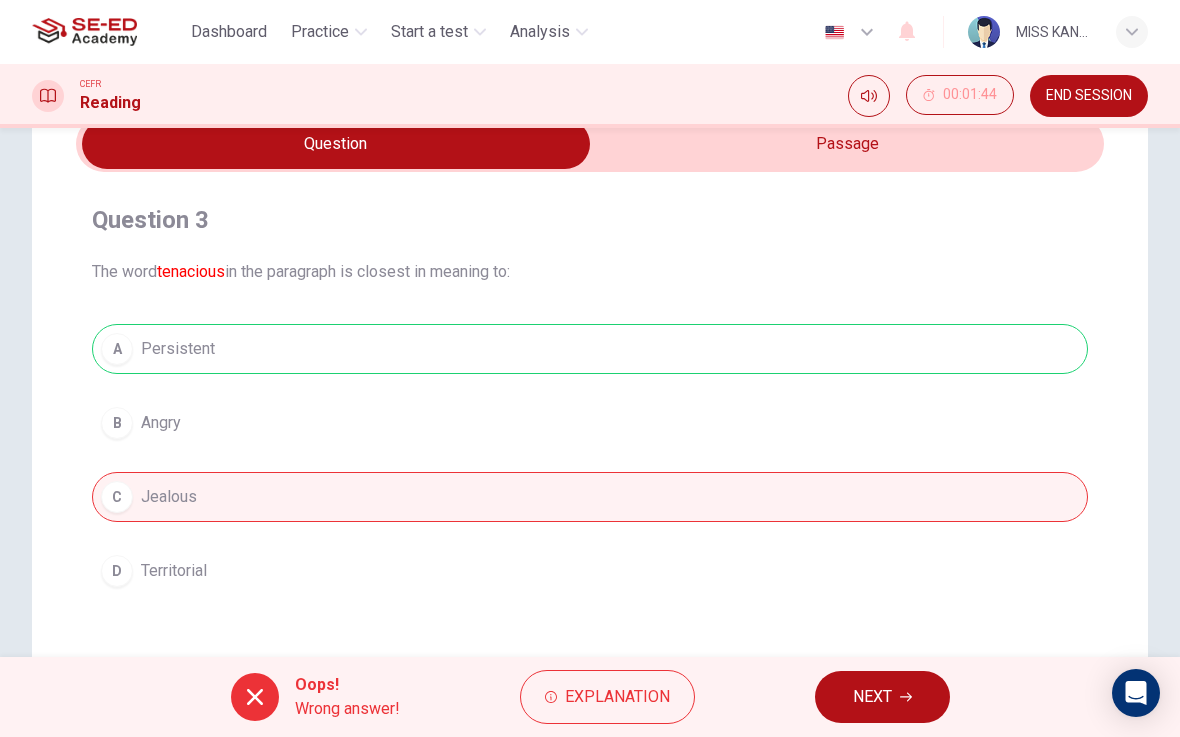 click on "NEXT" at bounding box center (882, 697) 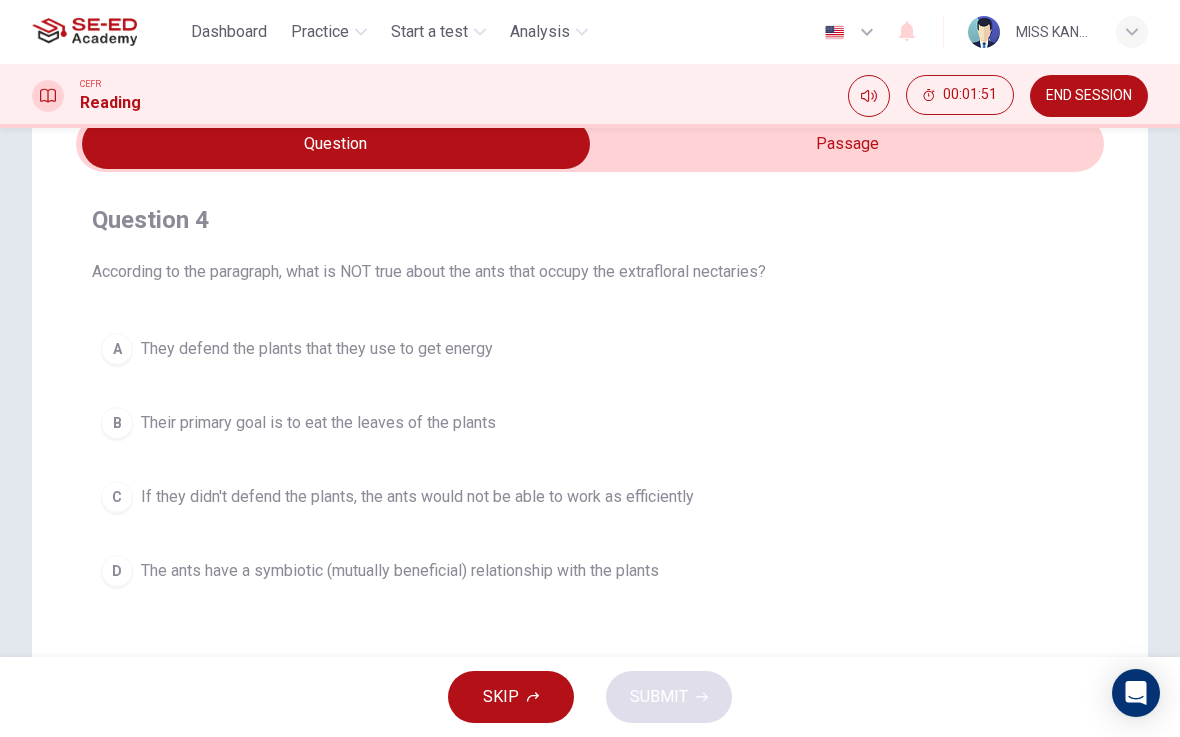 click at bounding box center (336, 144) 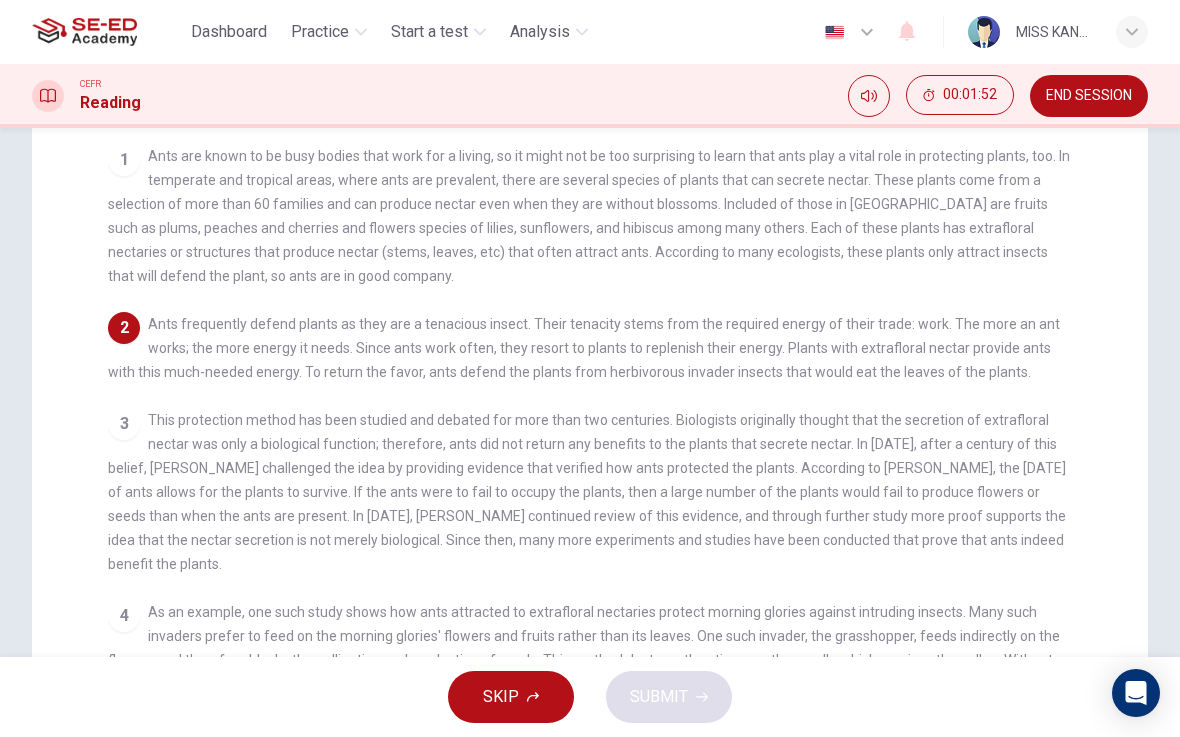 scroll, scrollTop: 217, scrollLeft: 0, axis: vertical 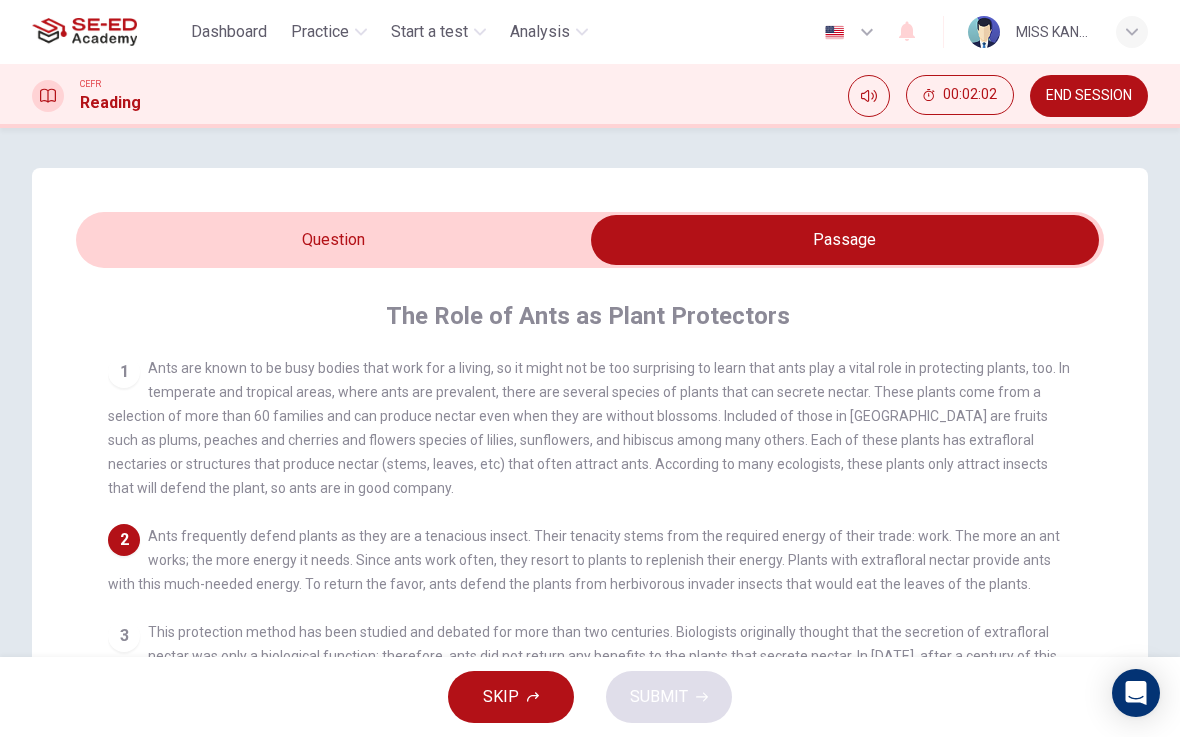 click at bounding box center (845, 240) 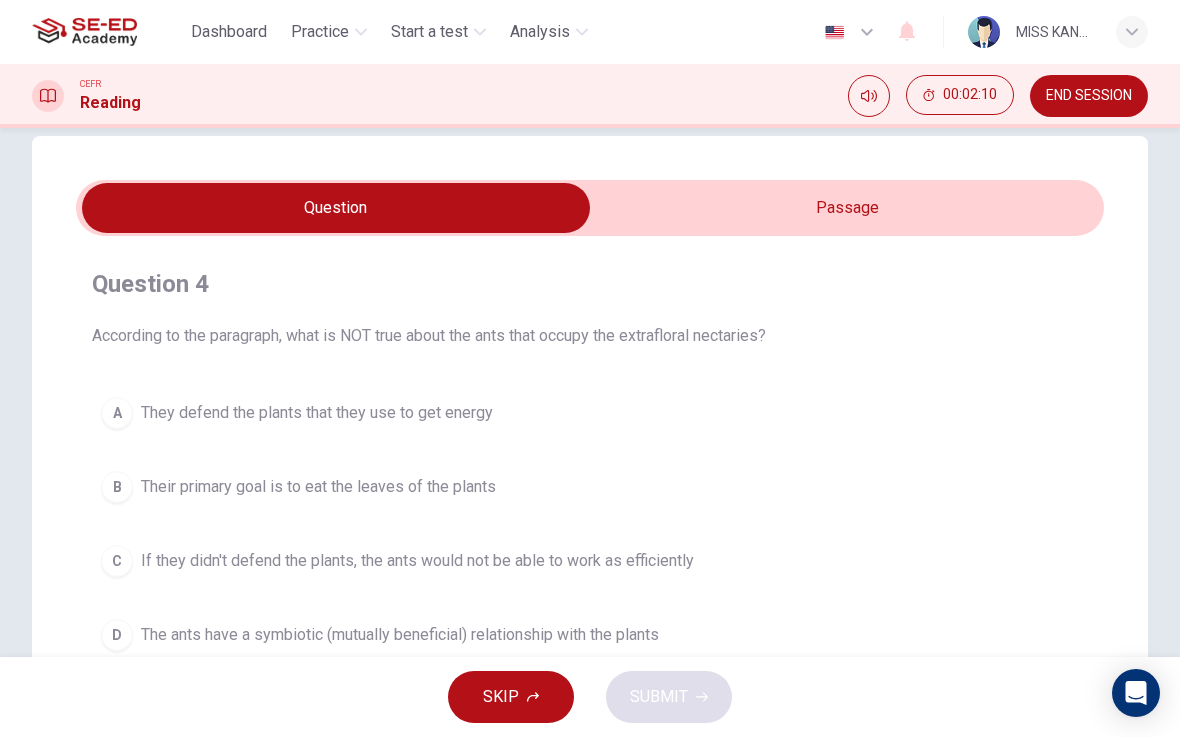 scroll, scrollTop: 15, scrollLeft: 0, axis: vertical 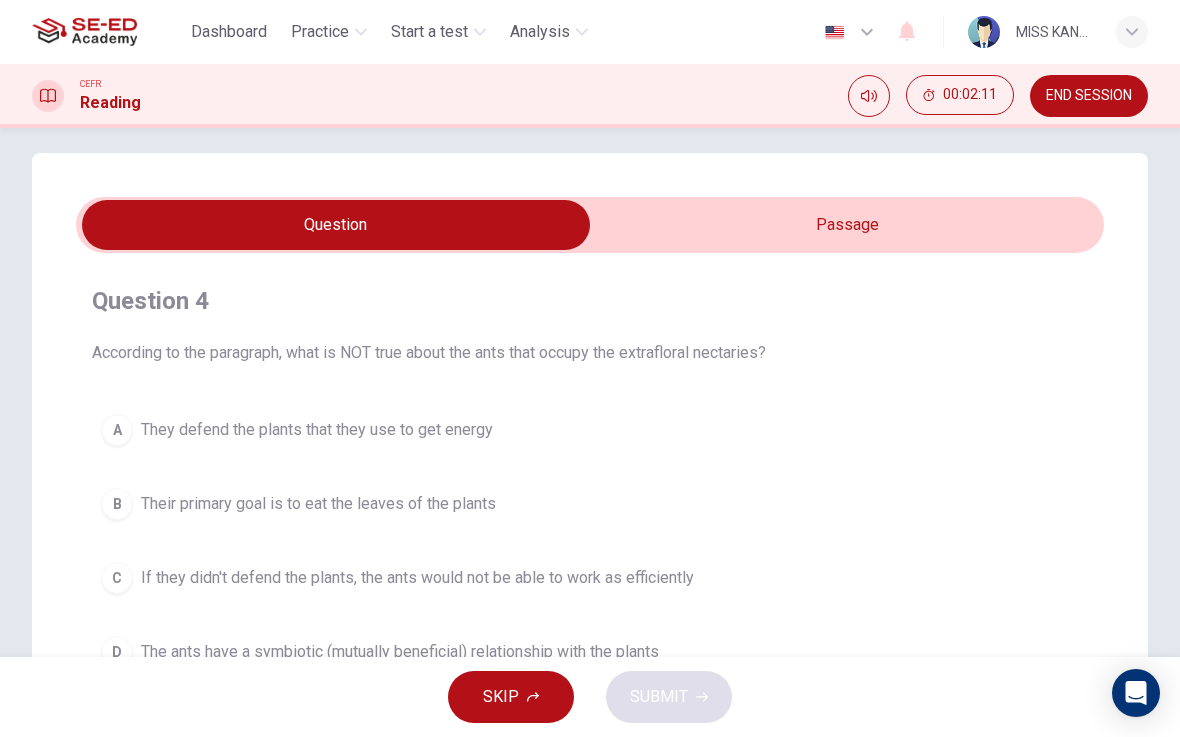 click at bounding box center [336, 225] 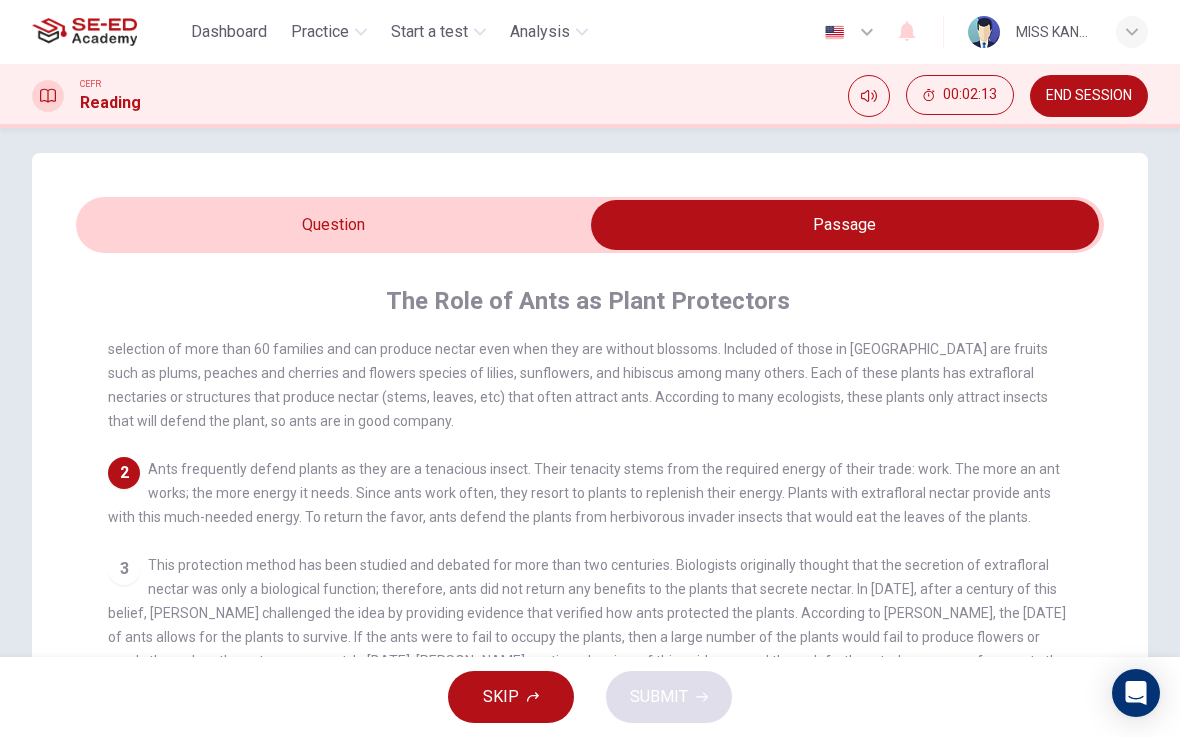scroll, scrollTop: 79, scrollLeft: 0, axis: vertical 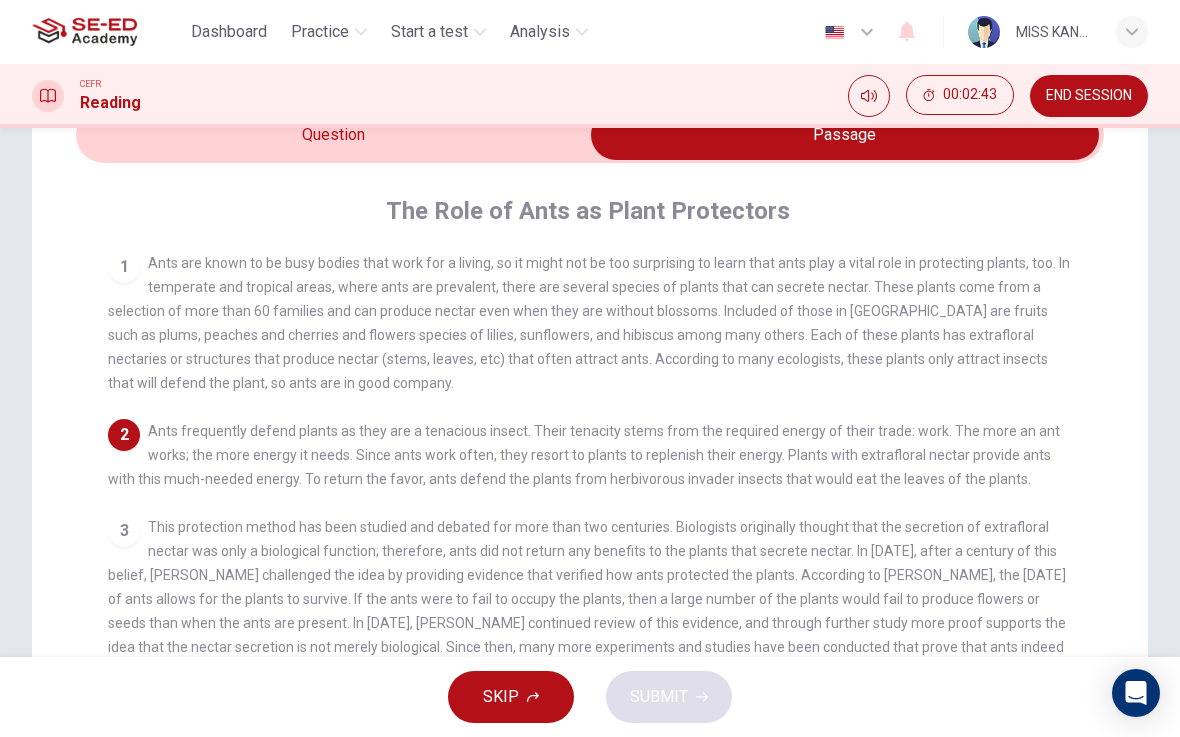 click at bounding box center (845, 135) 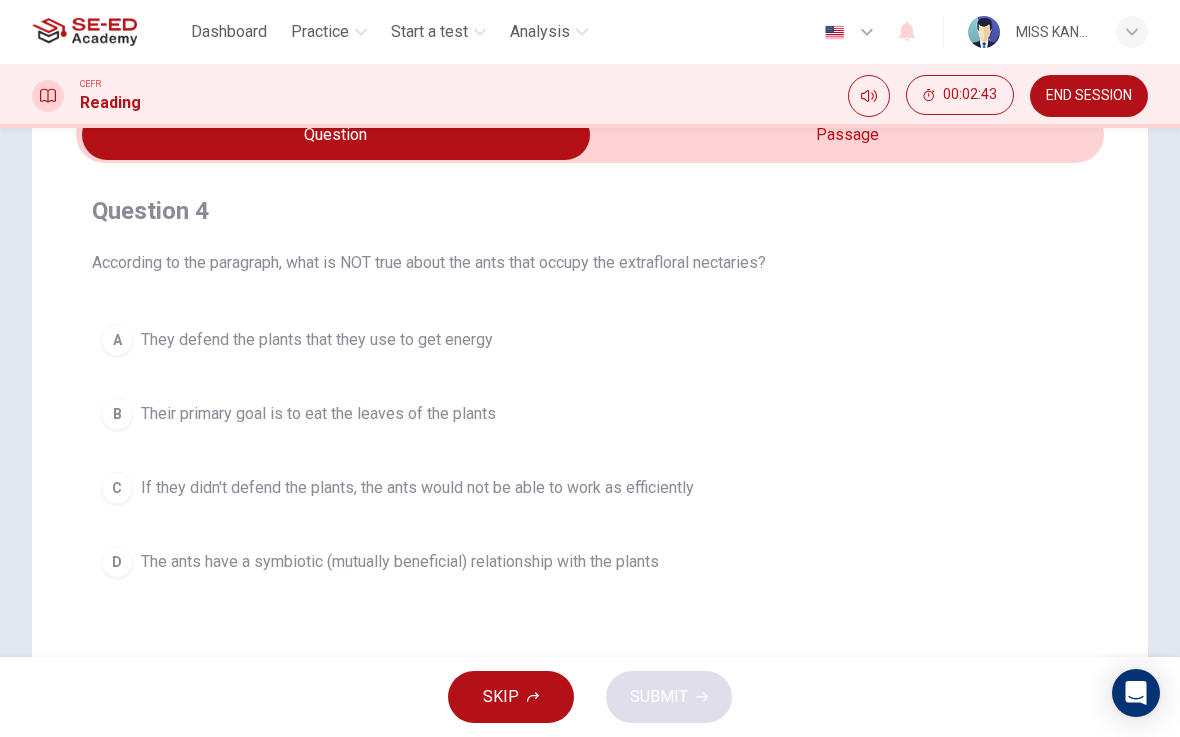 scroll, scrollTop: 0, scrollLeft: 0, axis: both 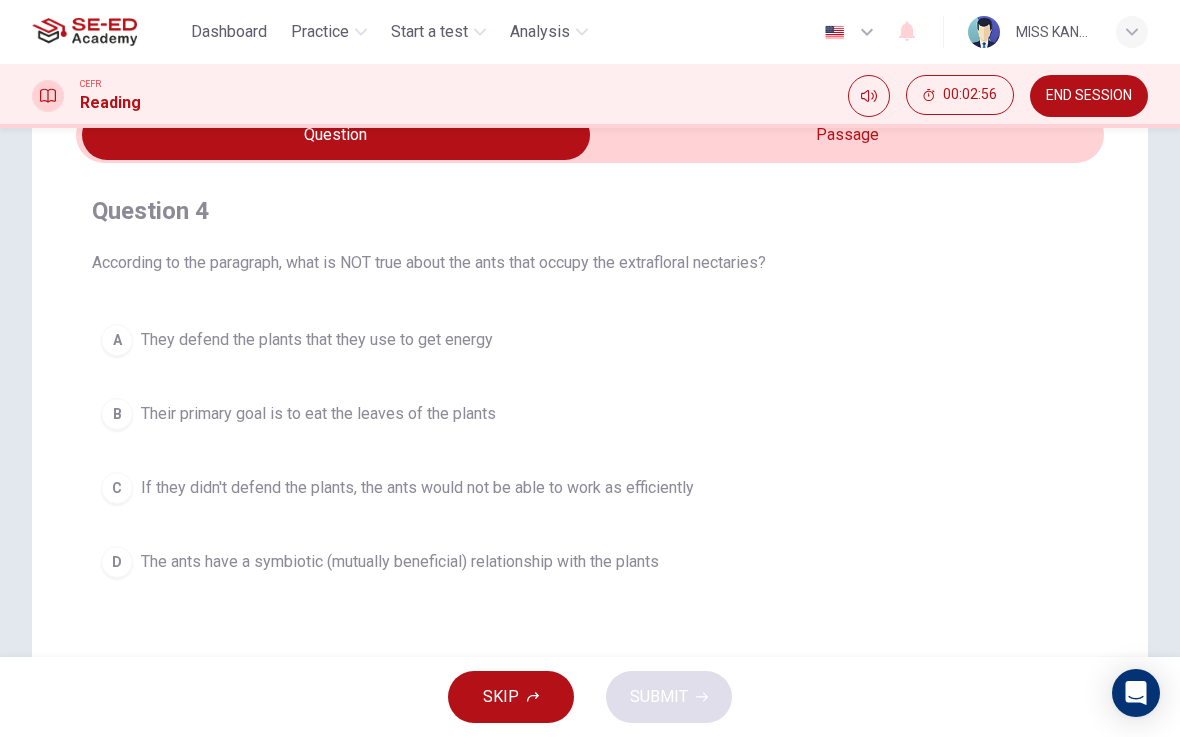 click on "B" at bounding box center (117, 414) 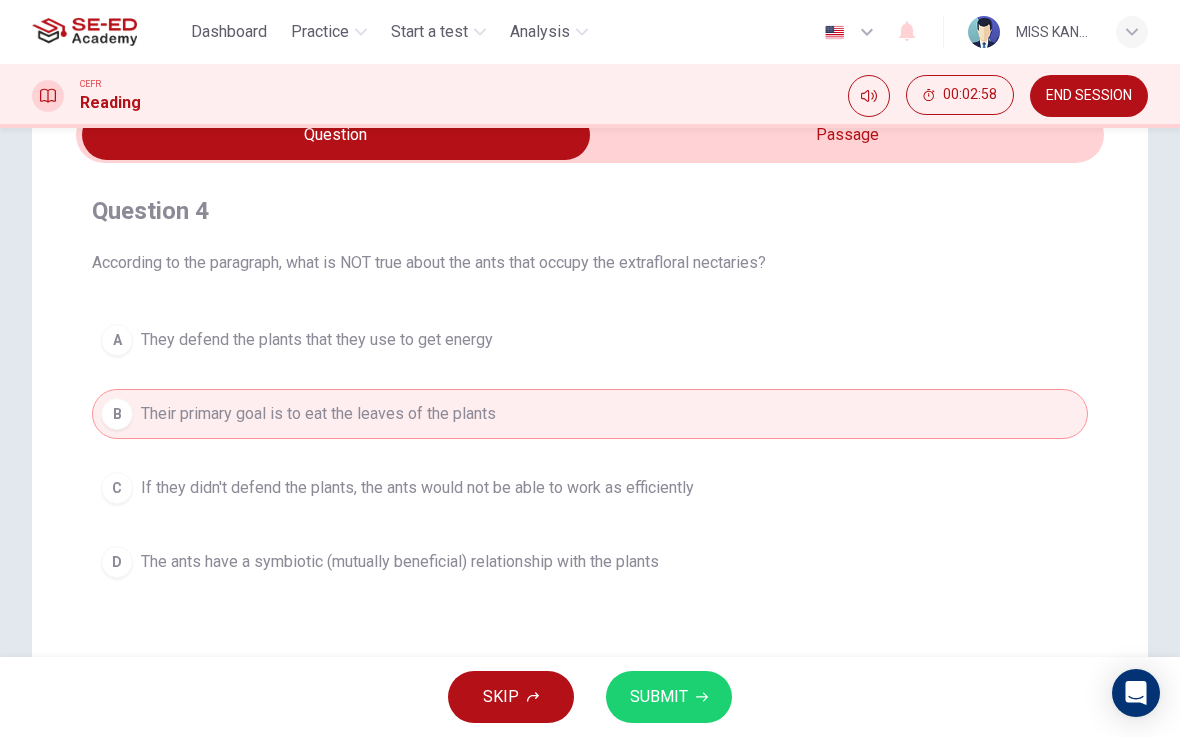 click on "D" at bounding box center (117, 562) 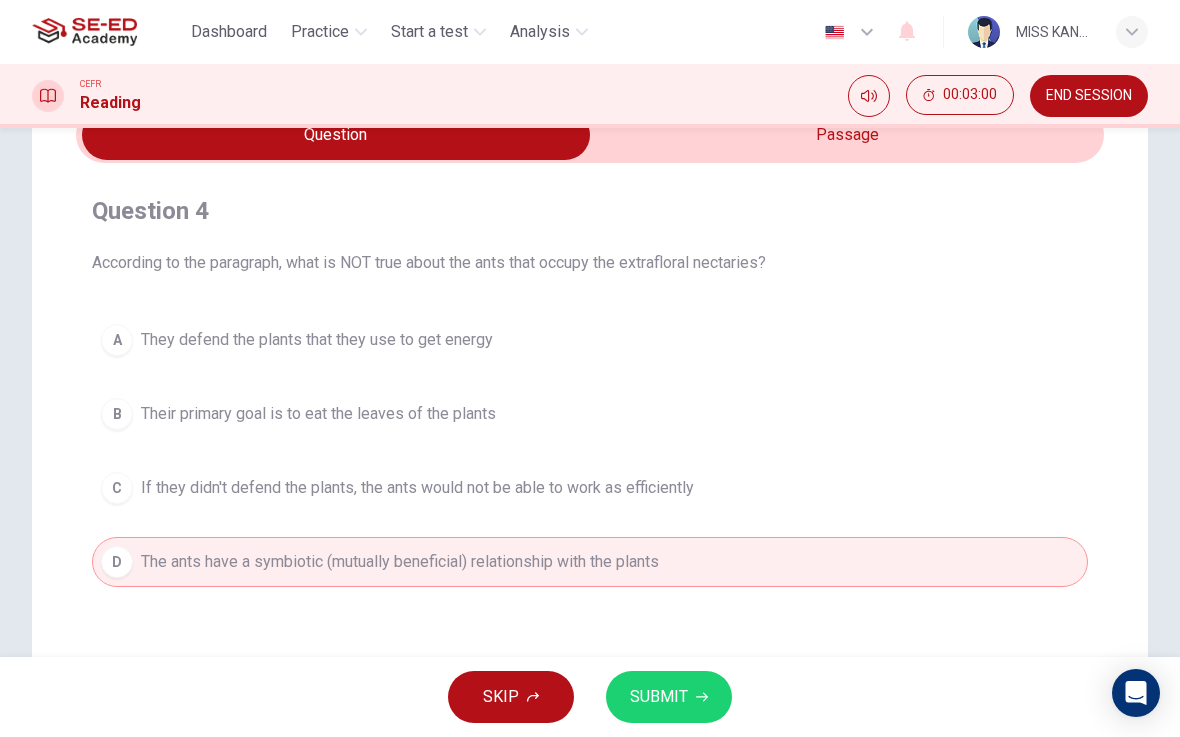 click on "C If they didn't defend the plants, the ants would not be able to work as efficiently" at bounding box center [590, 488] 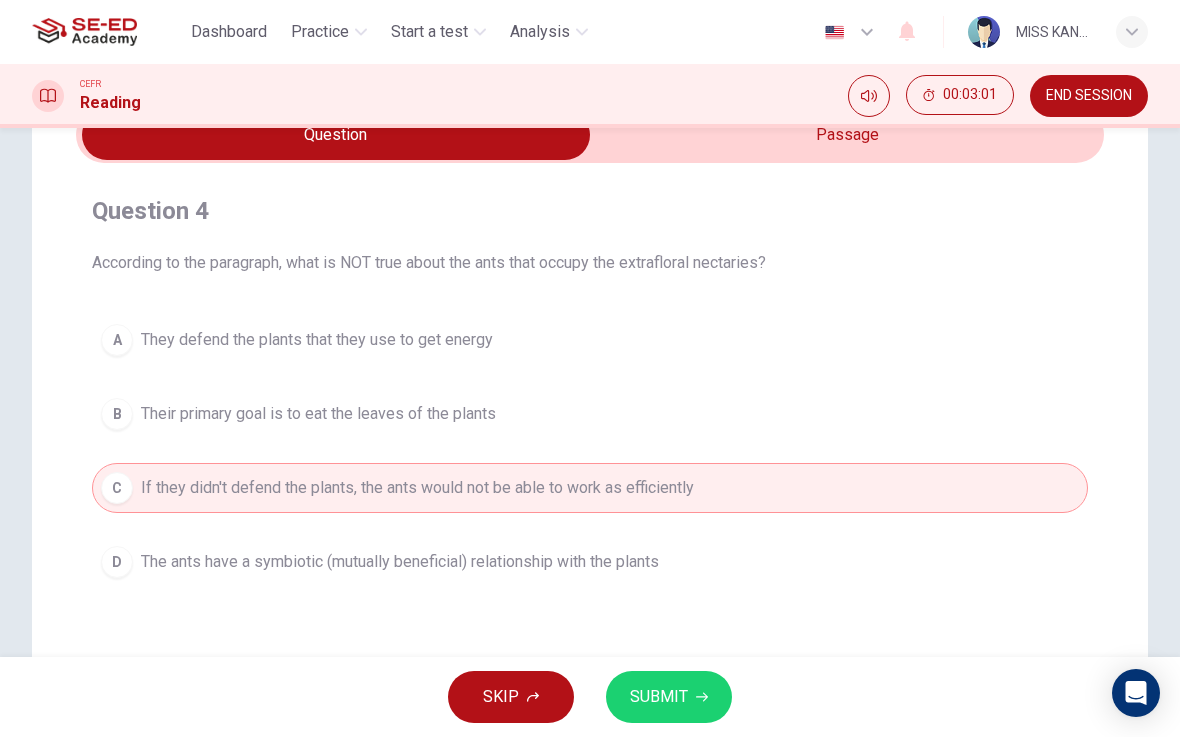 click at bounding box center (336, 135) 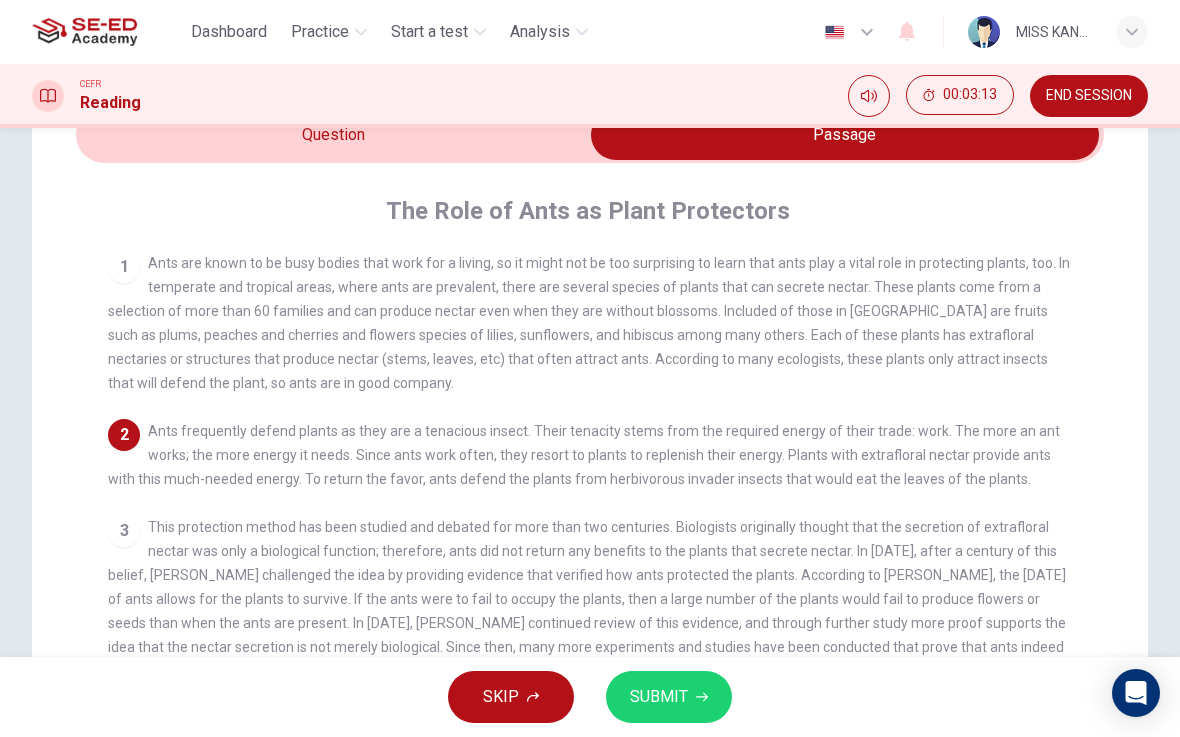 click at bounding box center [845, 135] 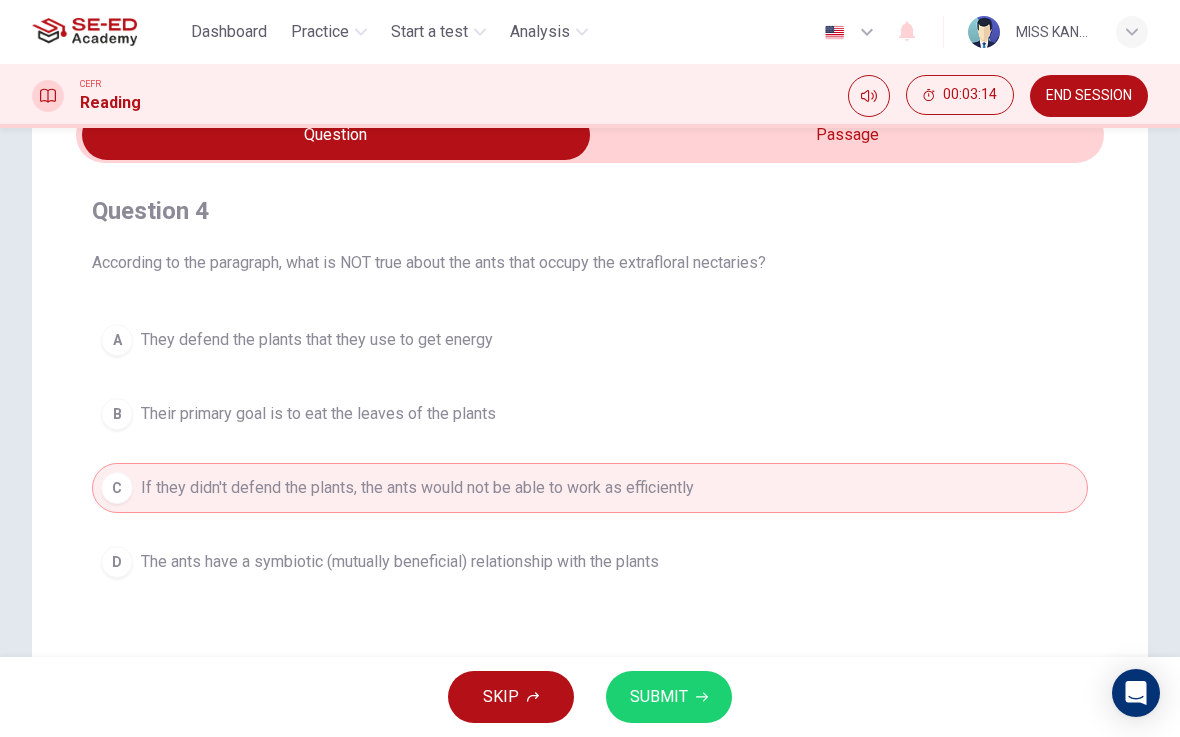 click on "SUBMIT" at bounding box center [659, 697] 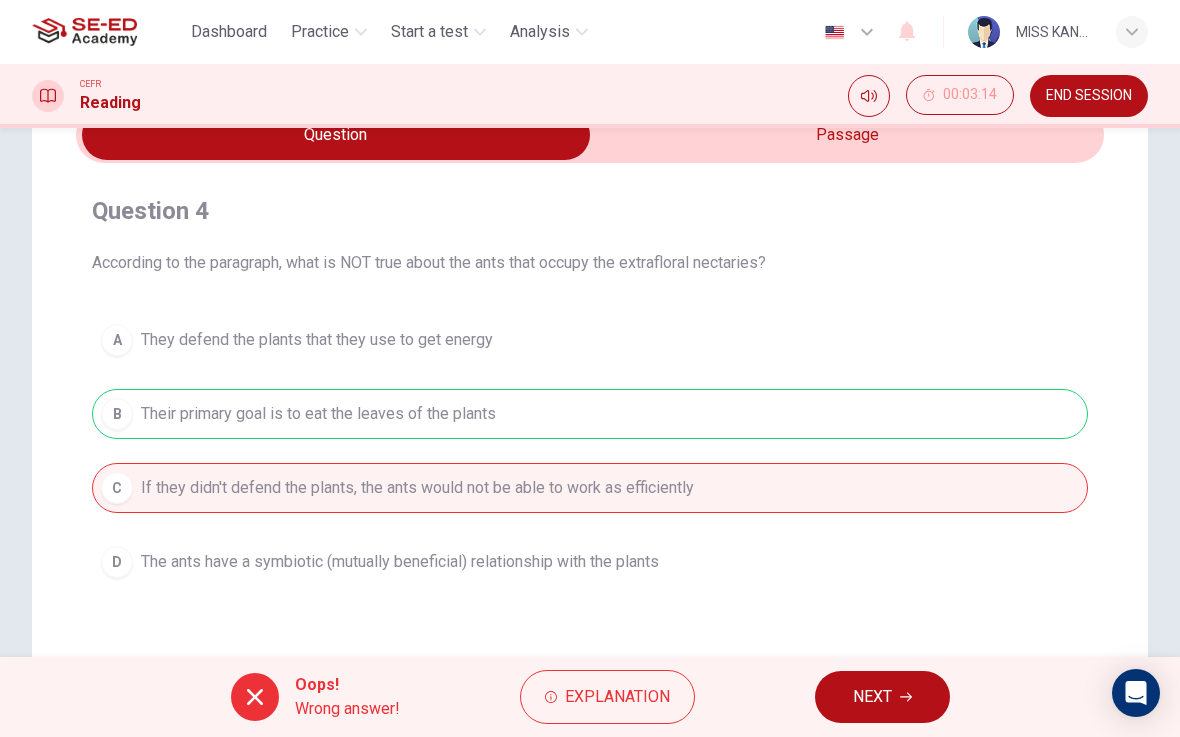 click on "Explanation" at bounding box center (617, 697) 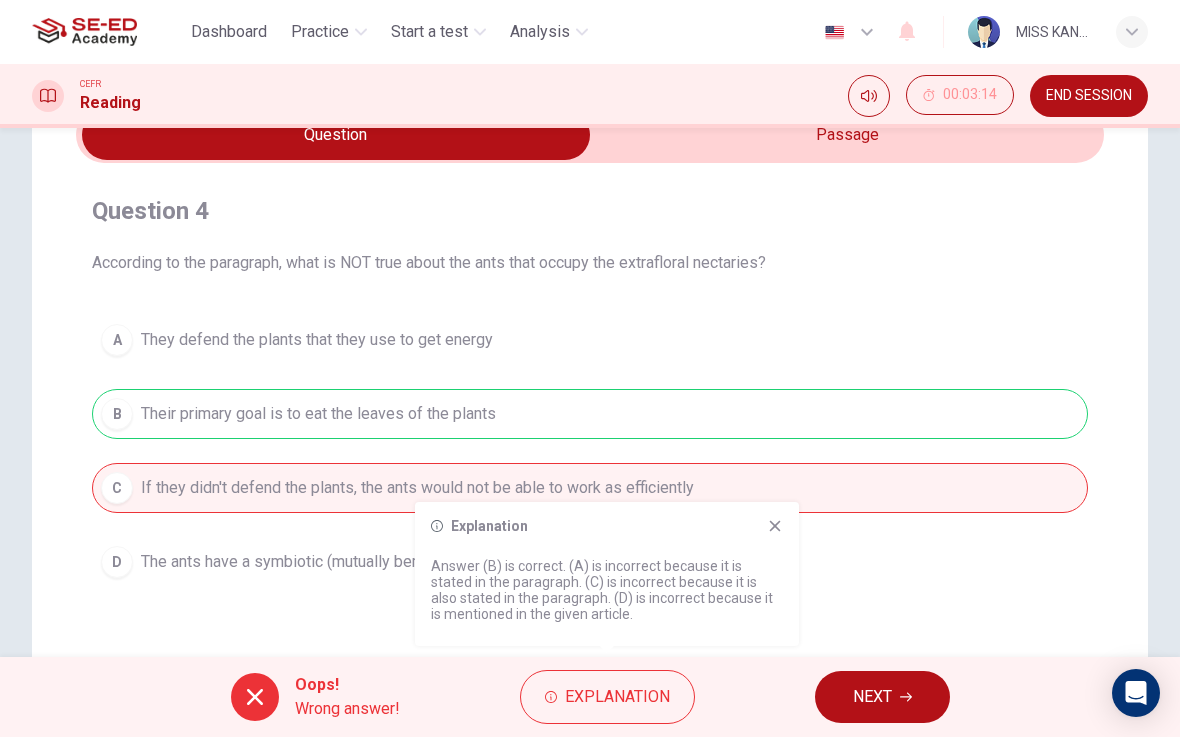 click 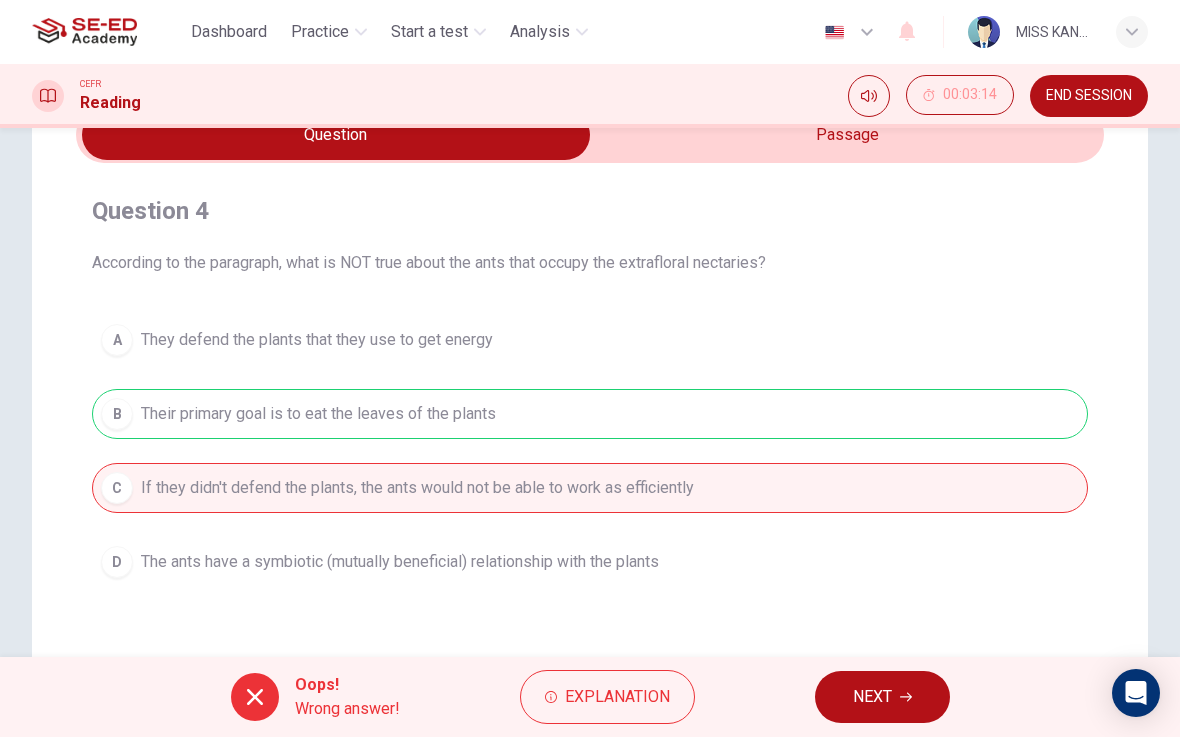 click on "NEXT" at bounding box center [872, 697] 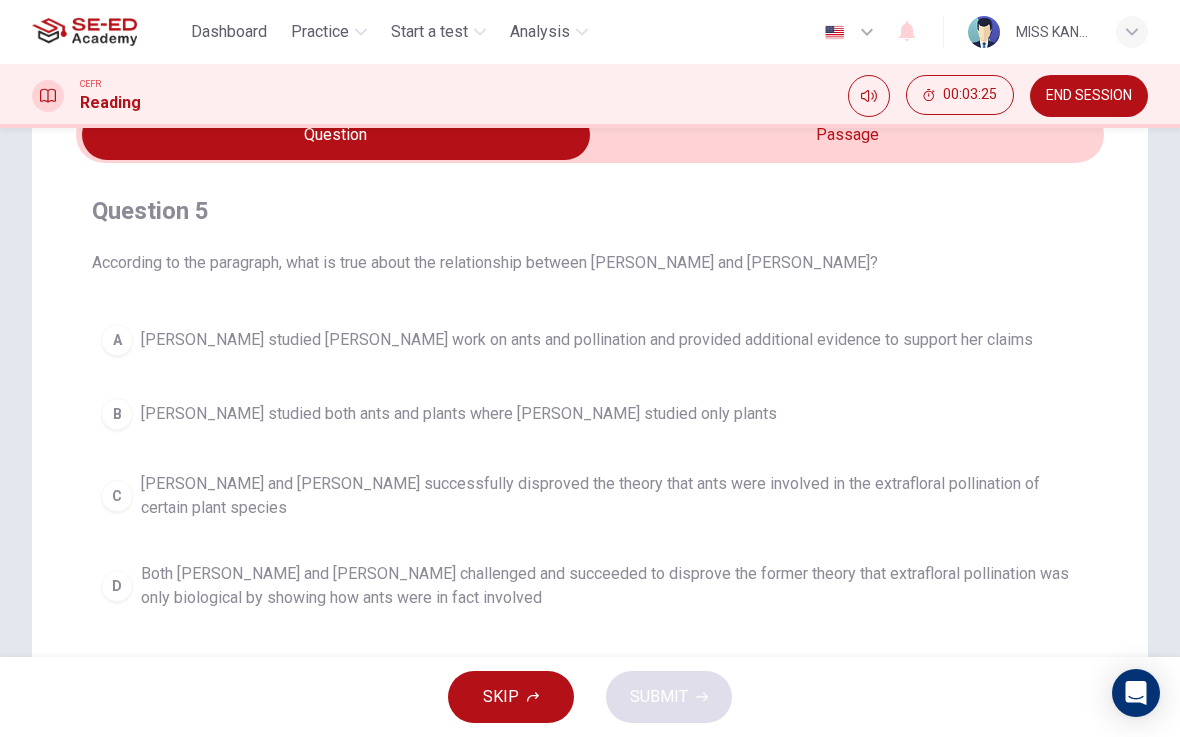 click at bounding box center (336, 135) 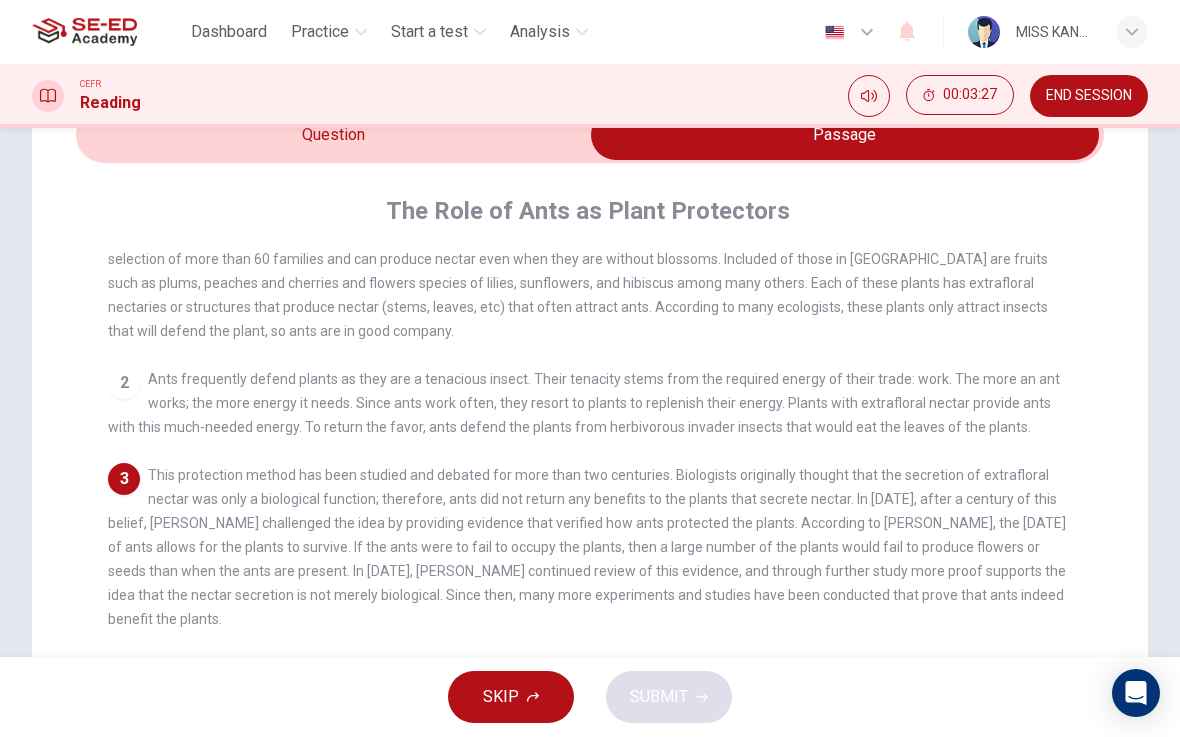 scroll, scrollTop: 79, scrollLeft: 0, axis: vertical 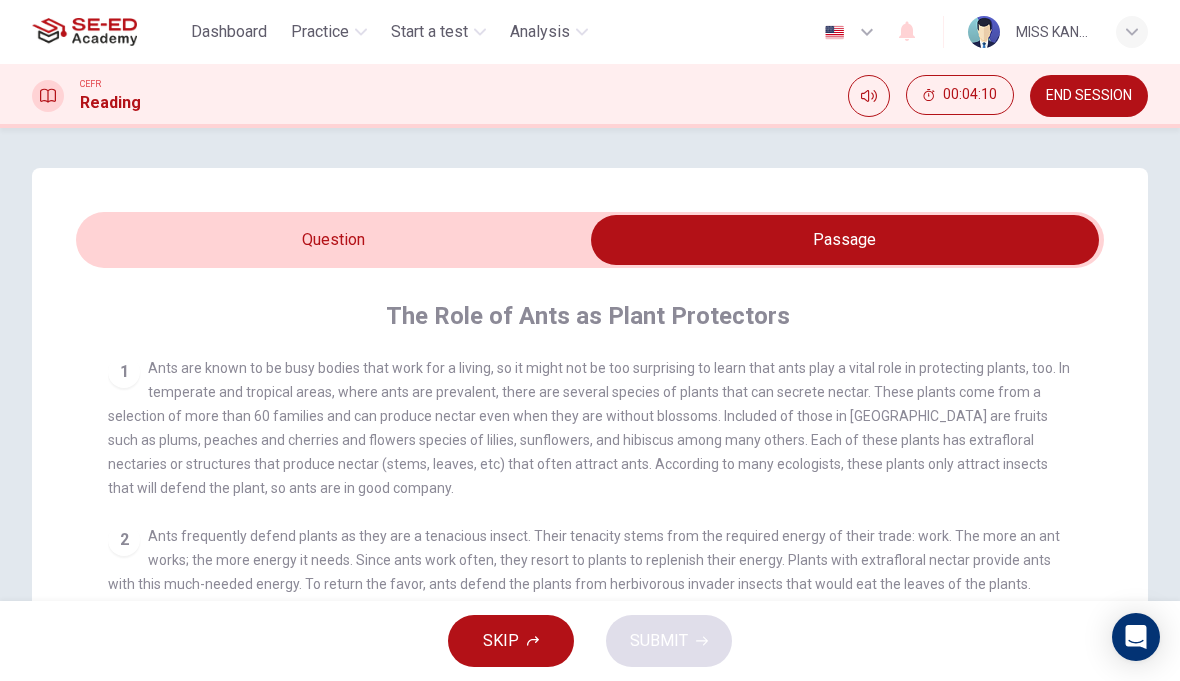 click at bounding box center (845, 240) 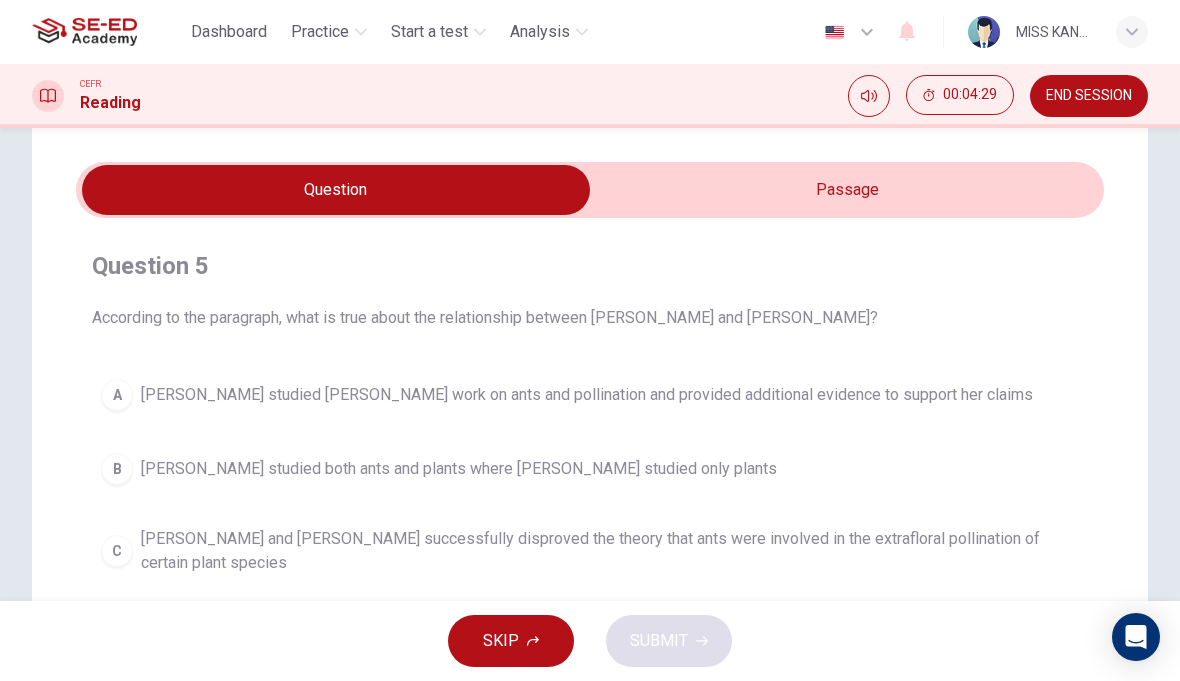 scroll, scrollTop: 59, scrollLeft: 0, axis: vertical 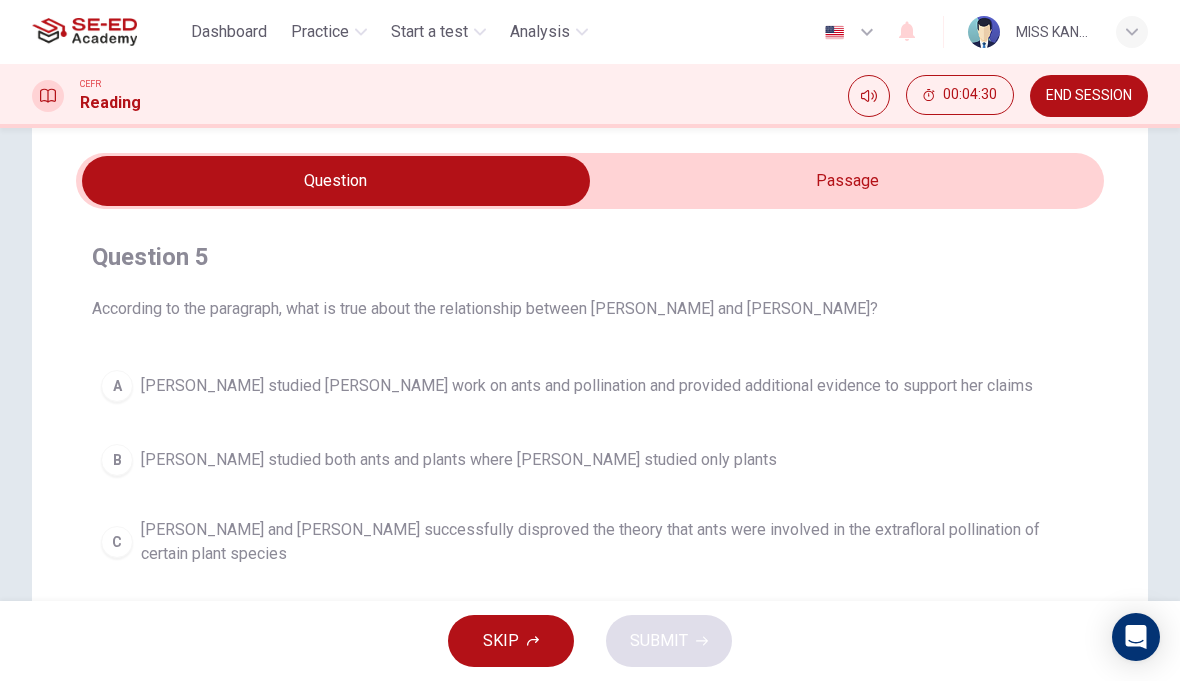 click at bounding box center (336, 181) 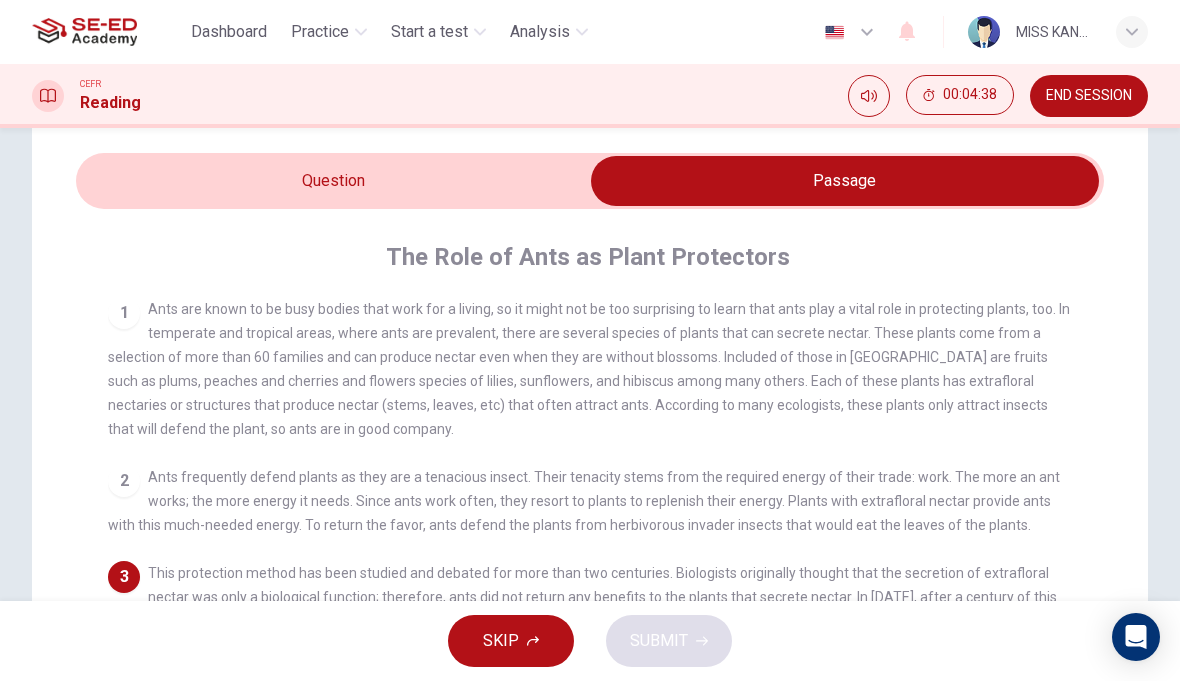 scroll, scrollTop: 0, scrollLeft: 0, axis: both 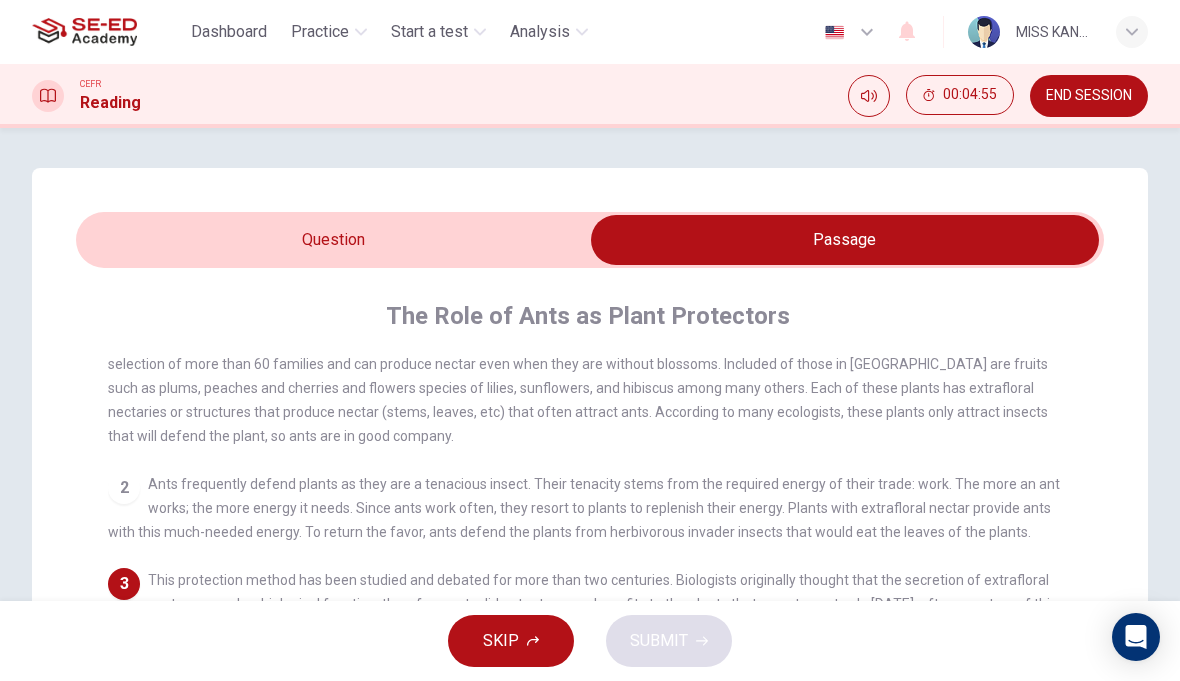 click at bounding box center (845, 240) 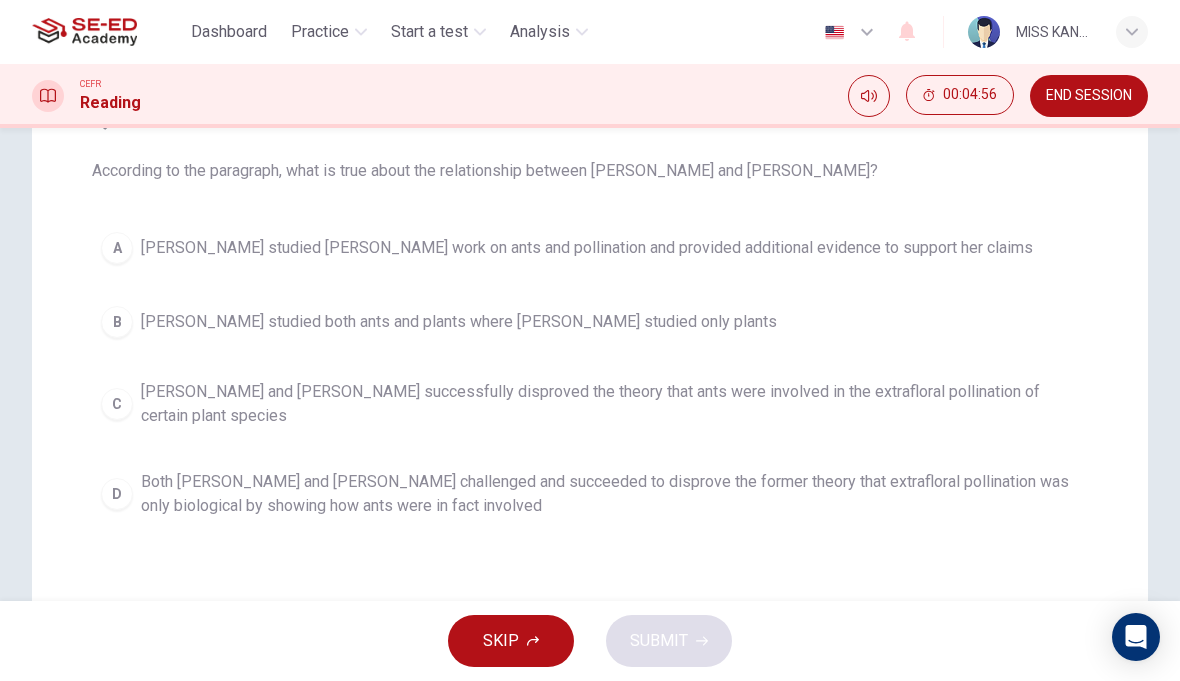 scroll, scrollTop: 204, scrollLeft: 0, axis: vertical 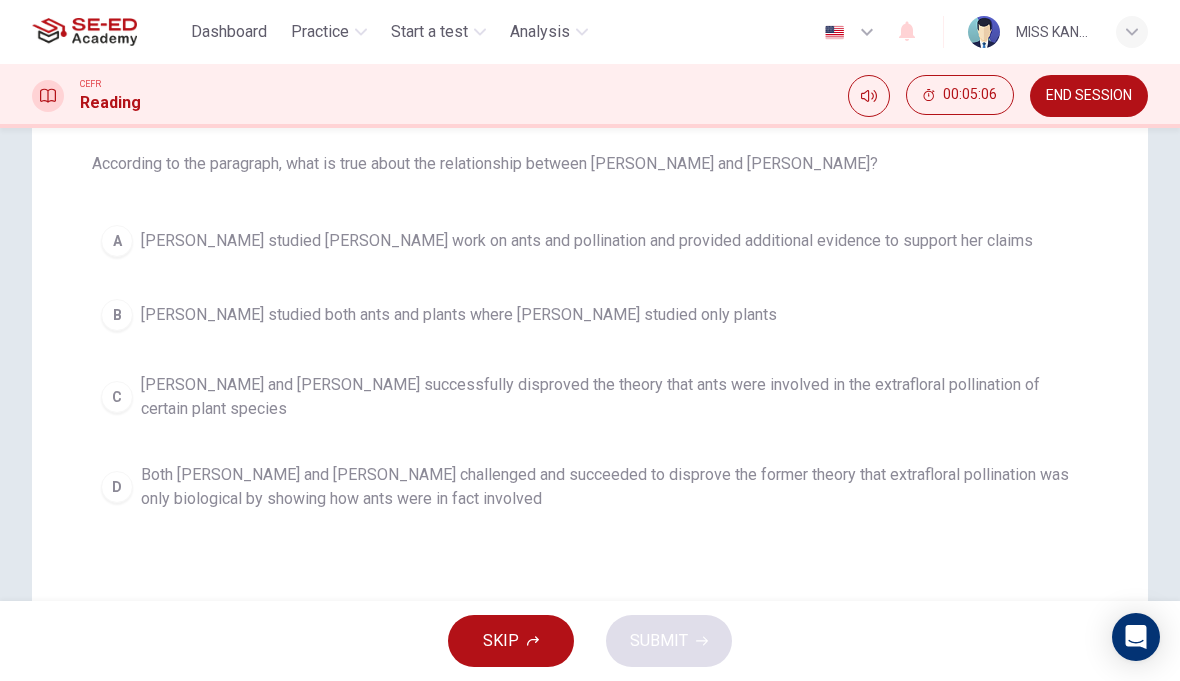 click on "Both [PERSON_NAME] and [PERSON_NAME] challenged and succeeded to disprove the former theory that extrafloral pollination was only biological by showing how ants were in fact involved" at bounding box center (610, 487) 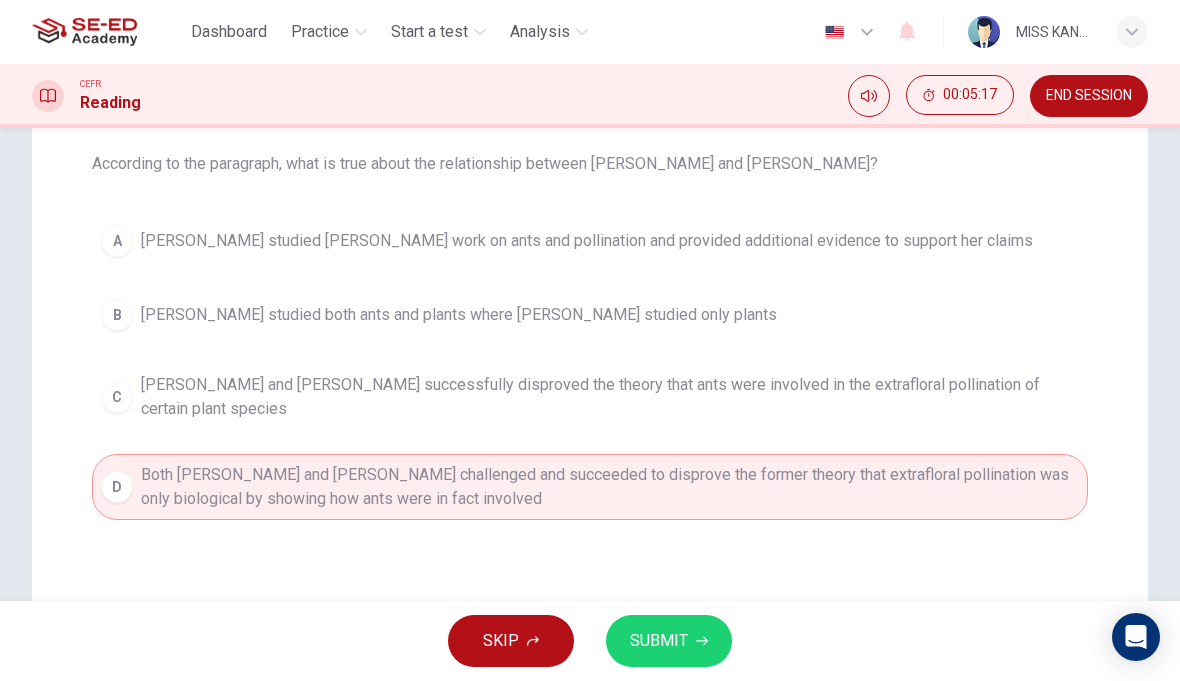 click on "SUBMIT" at bounding box center [669, 641] 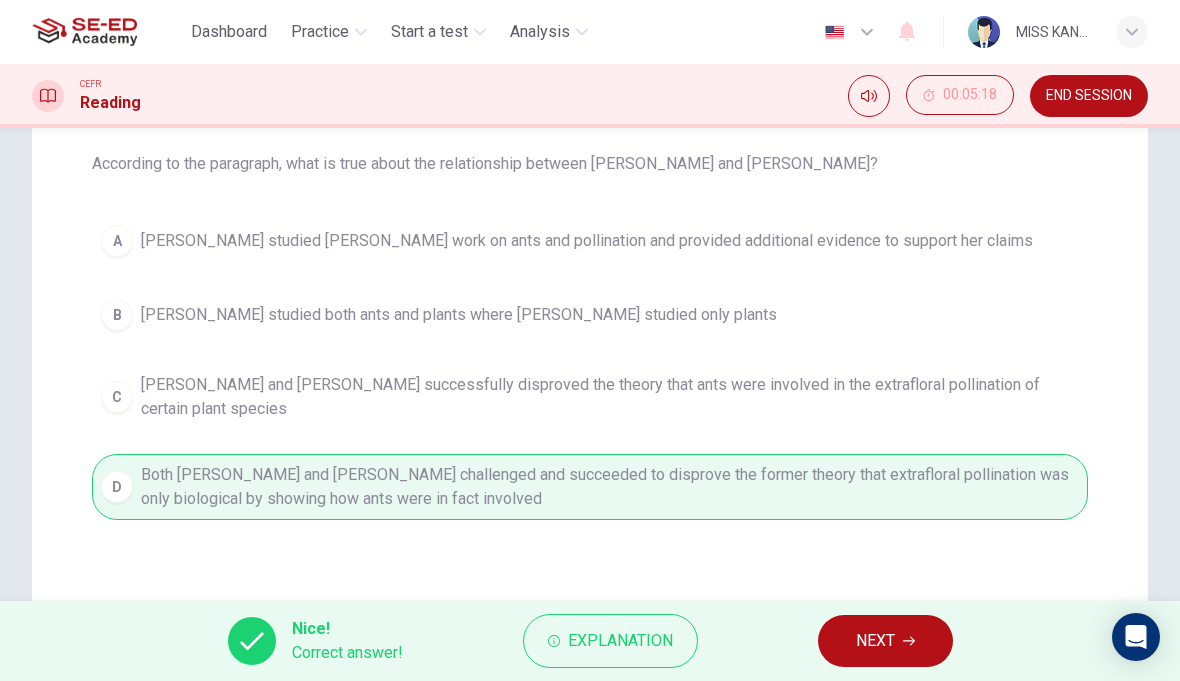 click on "NEXT" at bounding box center (885, 641) 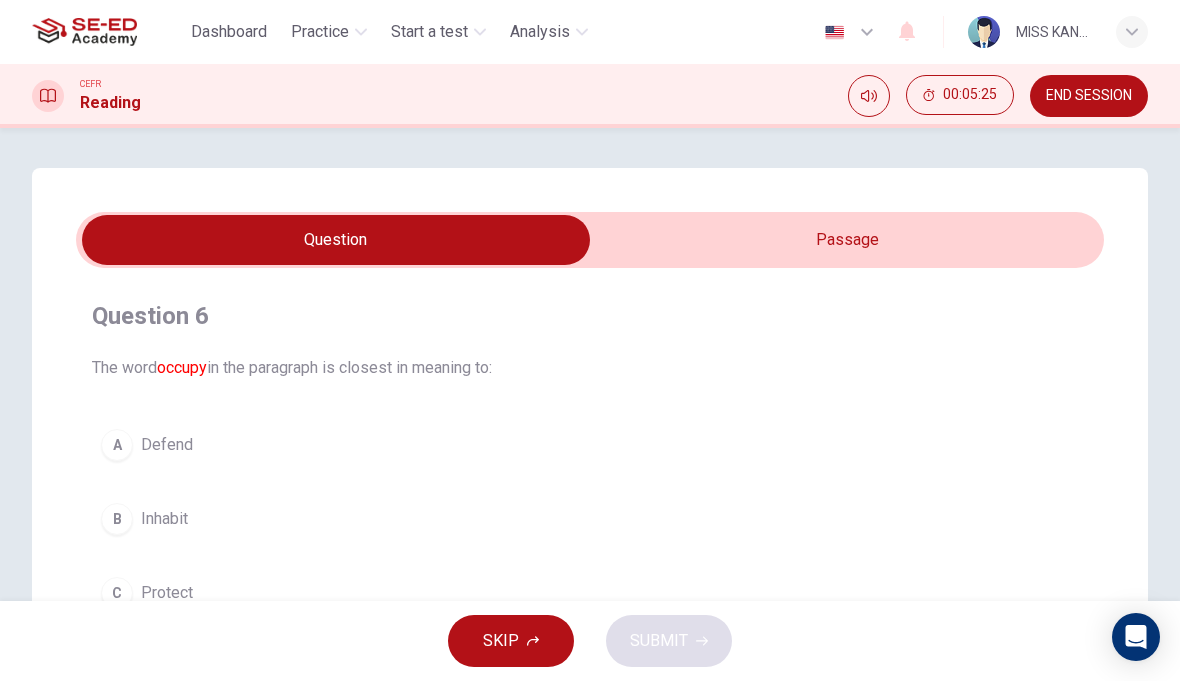 scroll, scrollTop: 0, scrollLeft: 0, axis: both 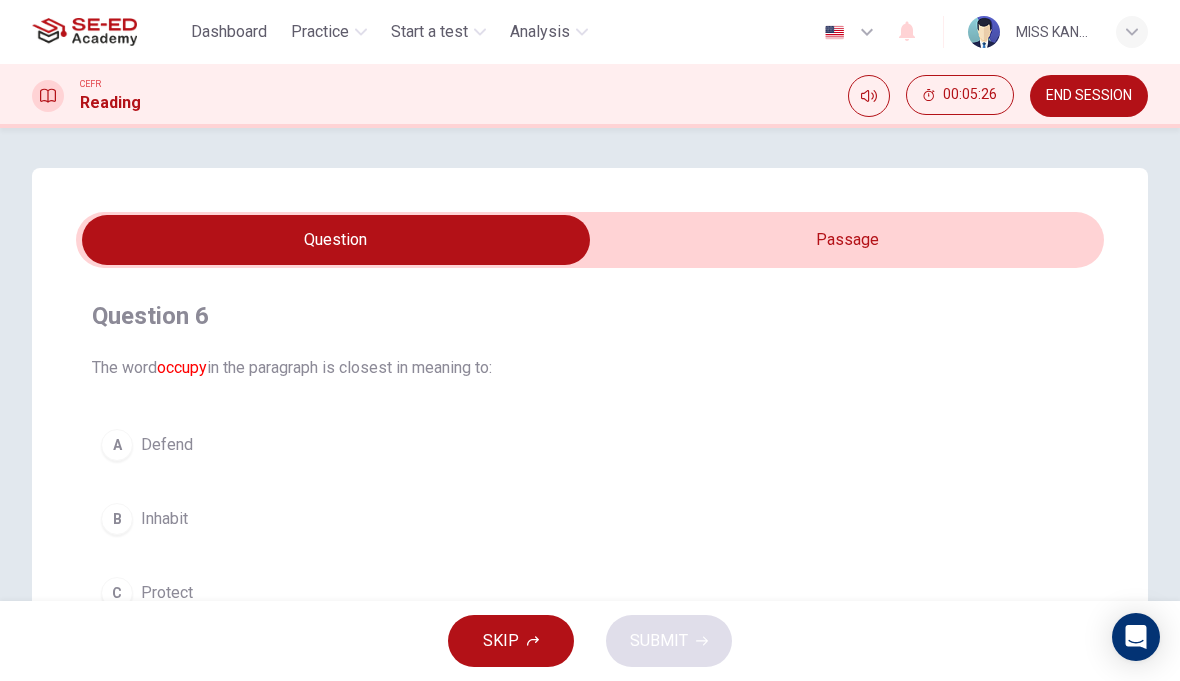 click at bounding box center (336, 240) 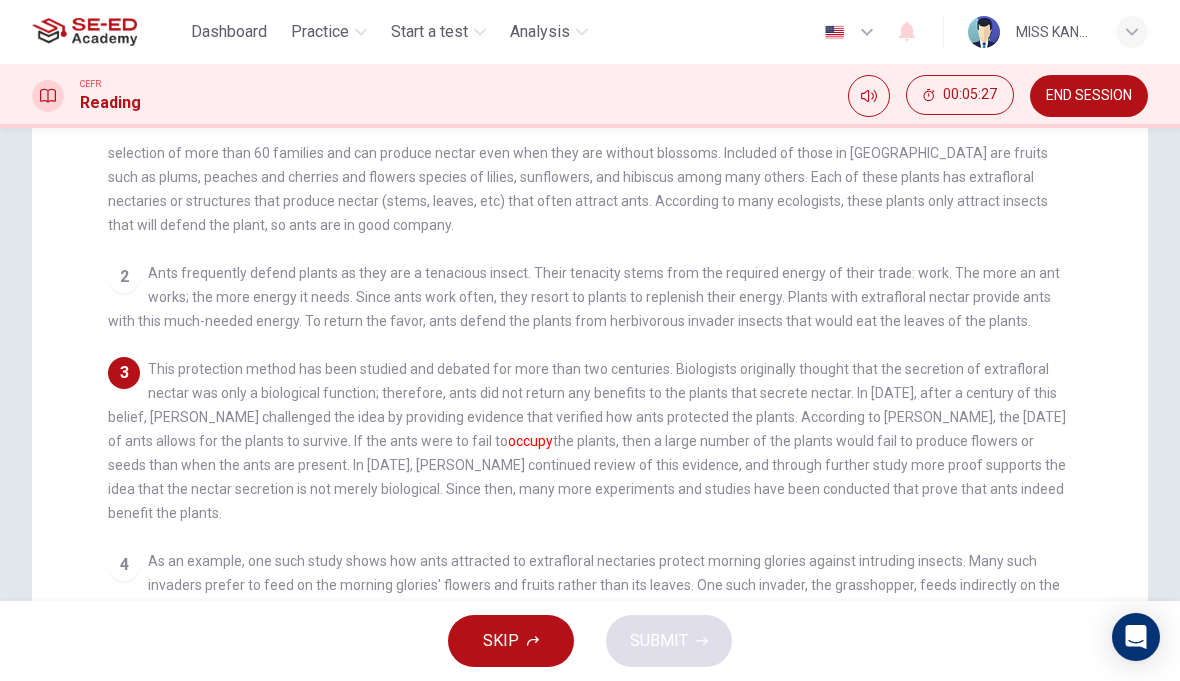 scroll, scrollTop: 214, scrollLeft: 0, axis: vertical 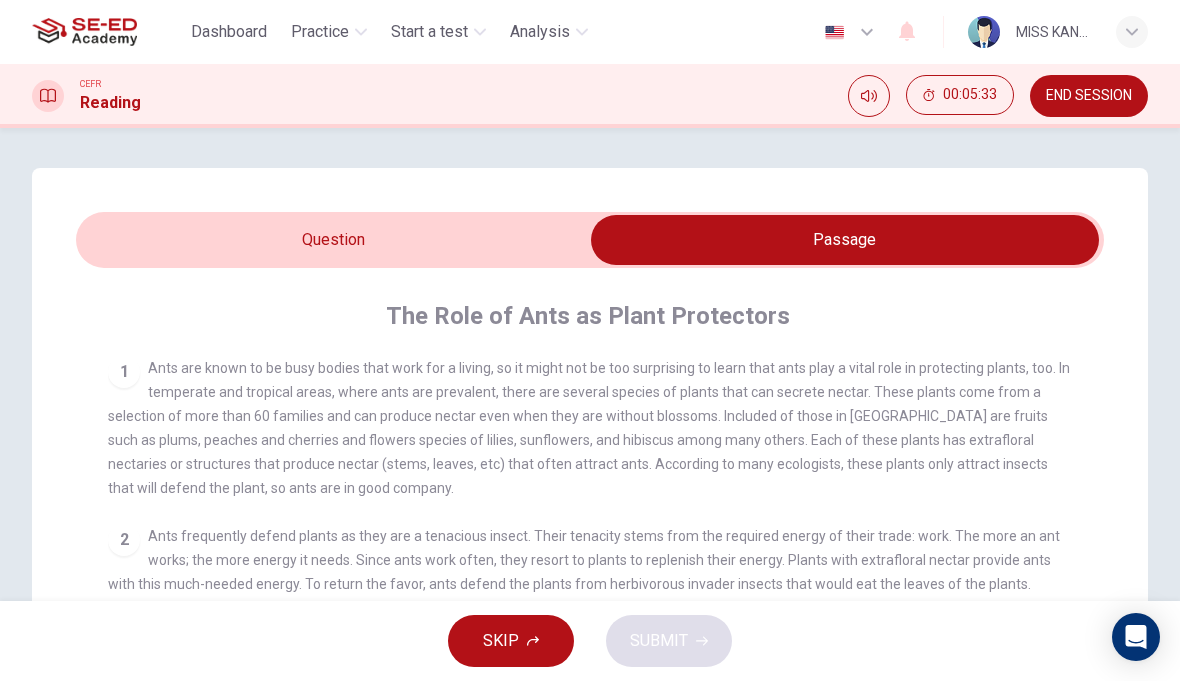 click at bounding box center (845, 240) 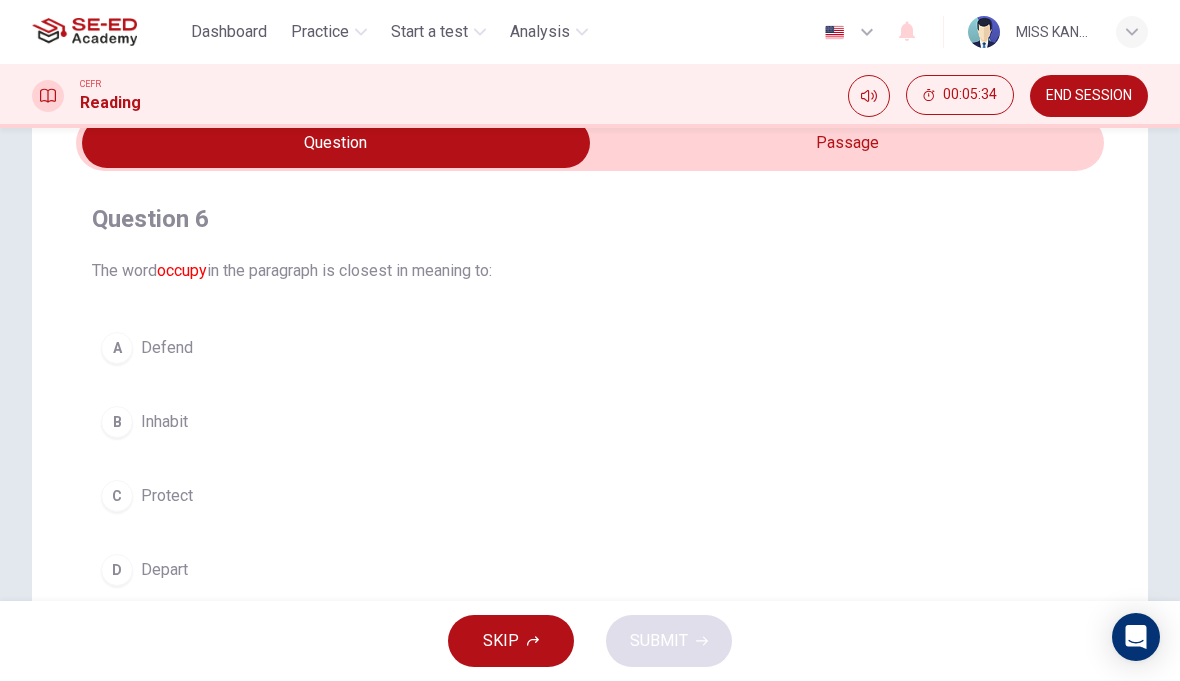scroll, scrollTop: 99, scrollLeft: 0, axis: vertical 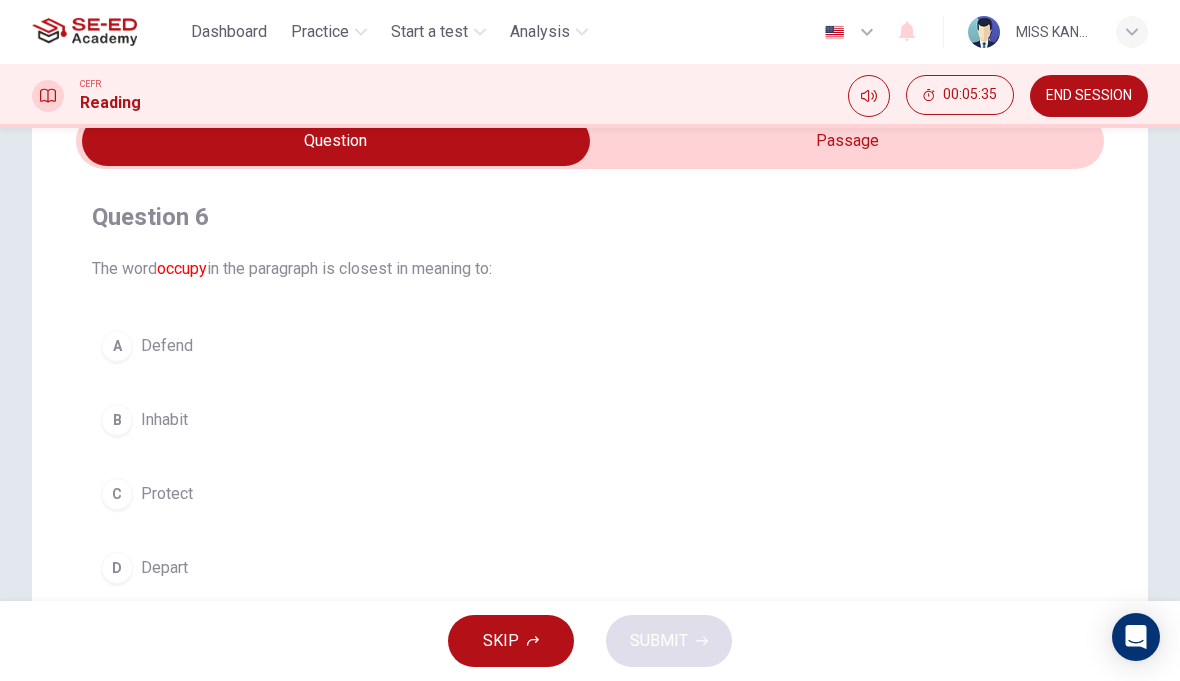 click on "C" at bounding box center (117, 494) 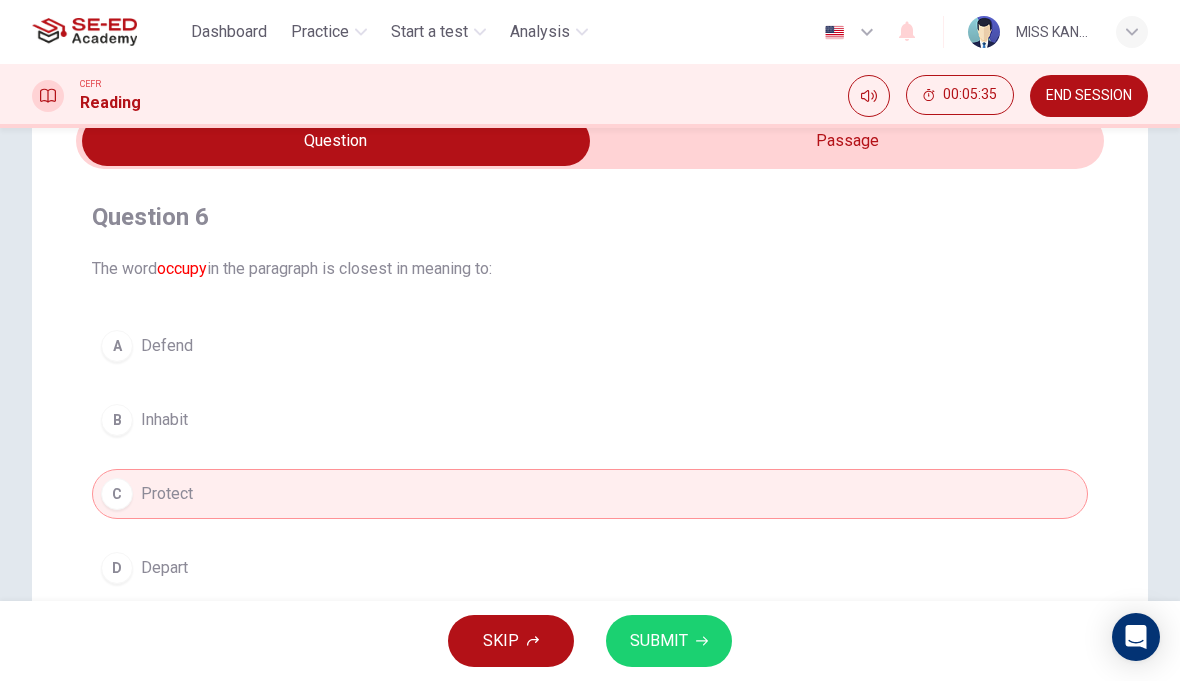 click on "SUBMIT" at bounding box center (659, 641) 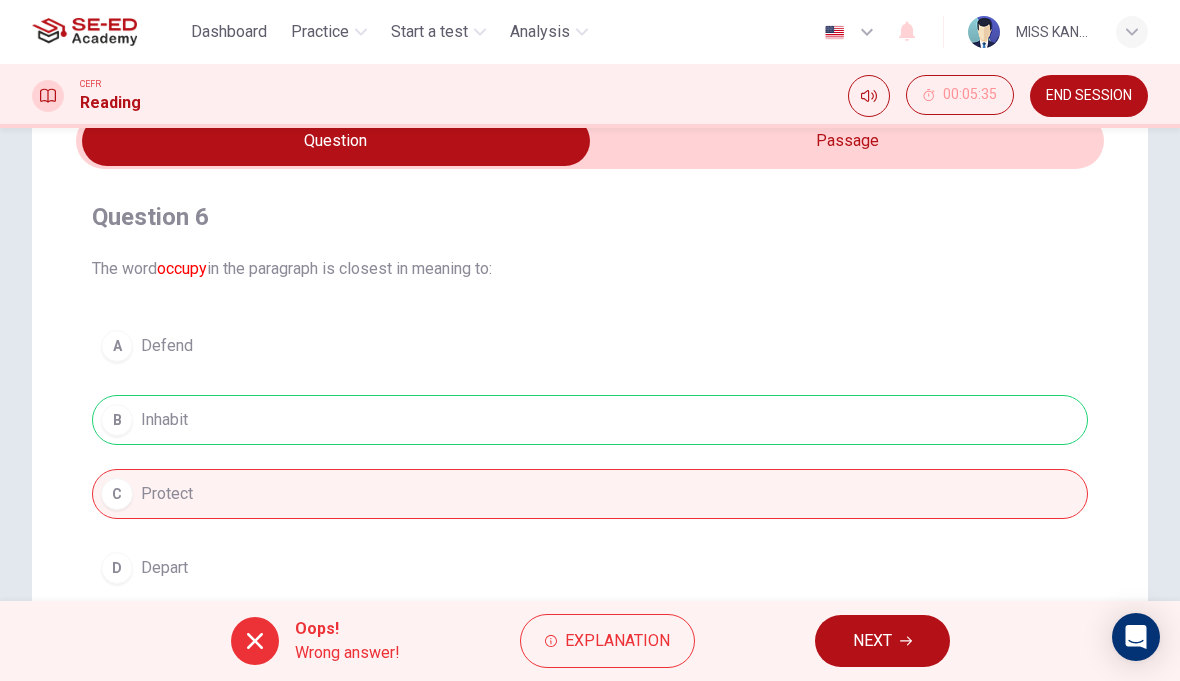 click on "Explanation" at bounding box center [617, 641] 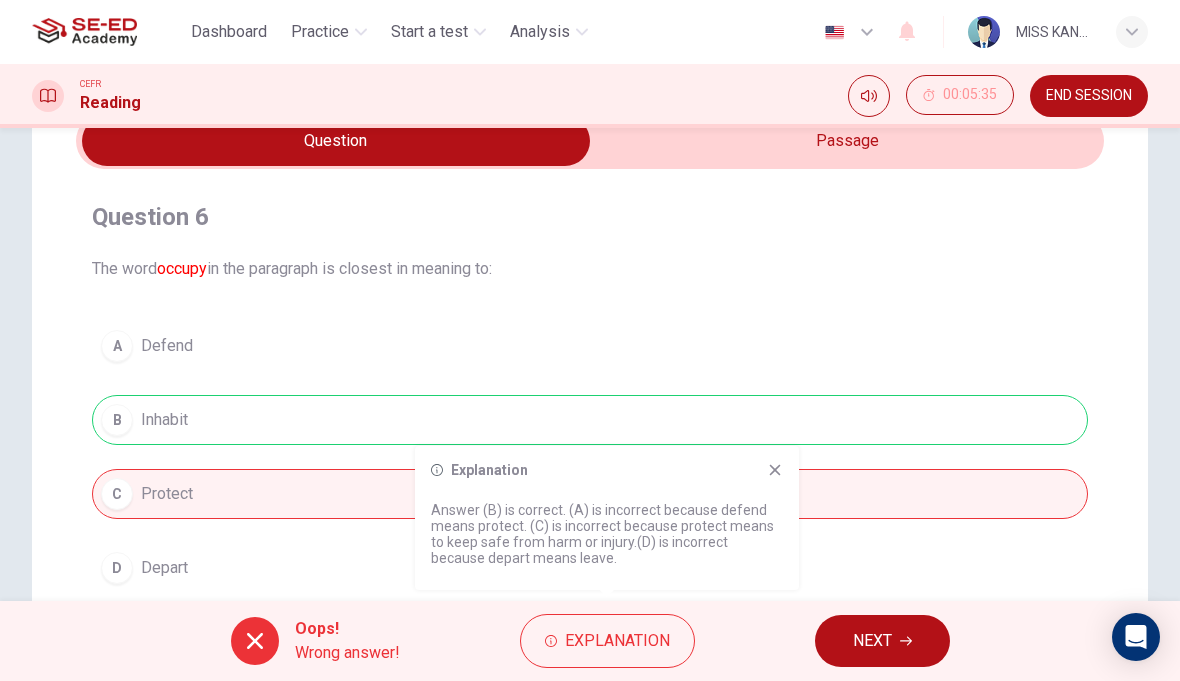 click 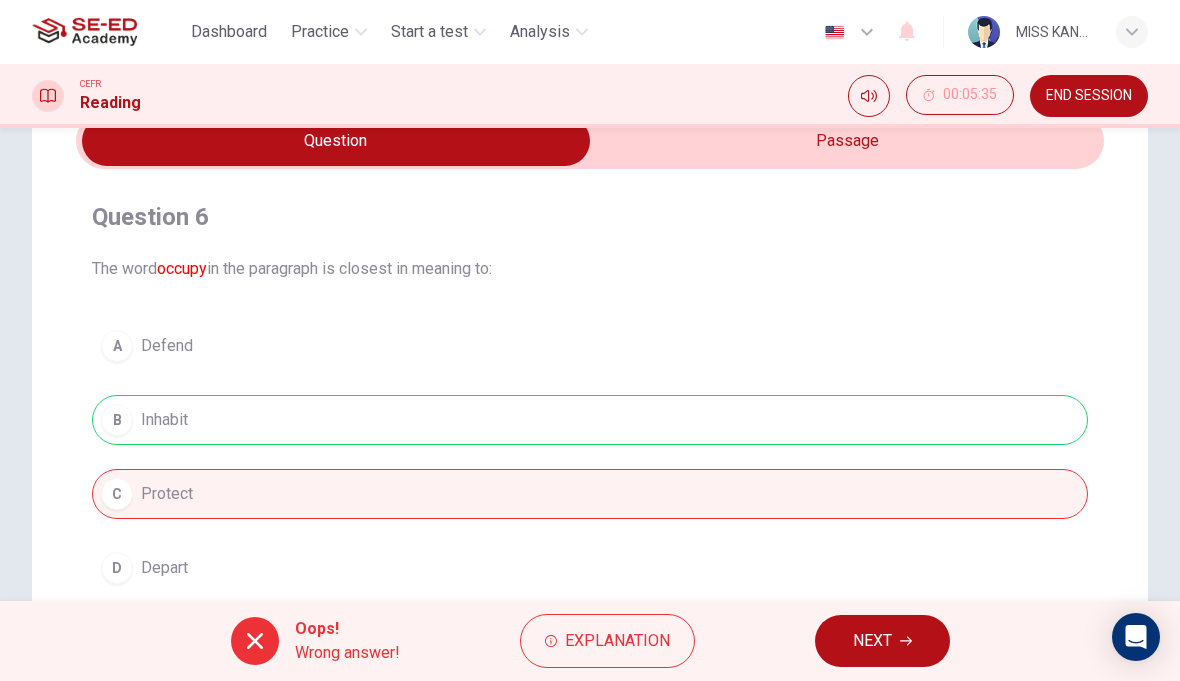 click on "NEXT" at bounding box center (882, 641) 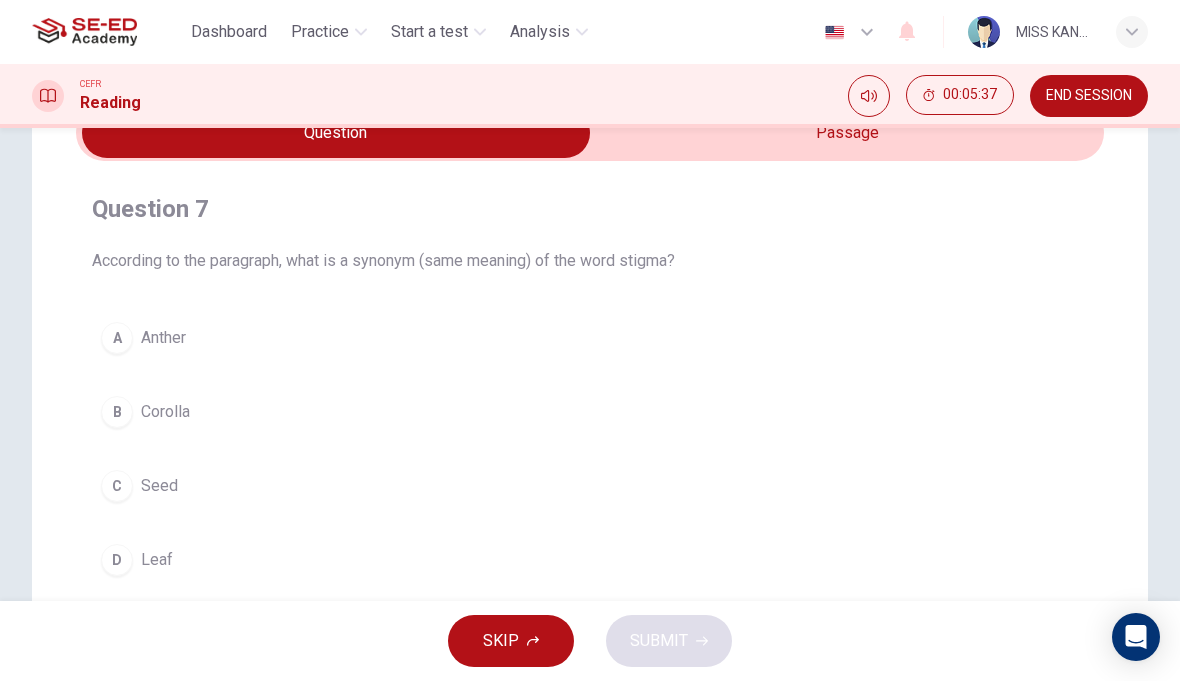 scroll, scrollTop: 110, scrollLeft: 0, axis: vertical 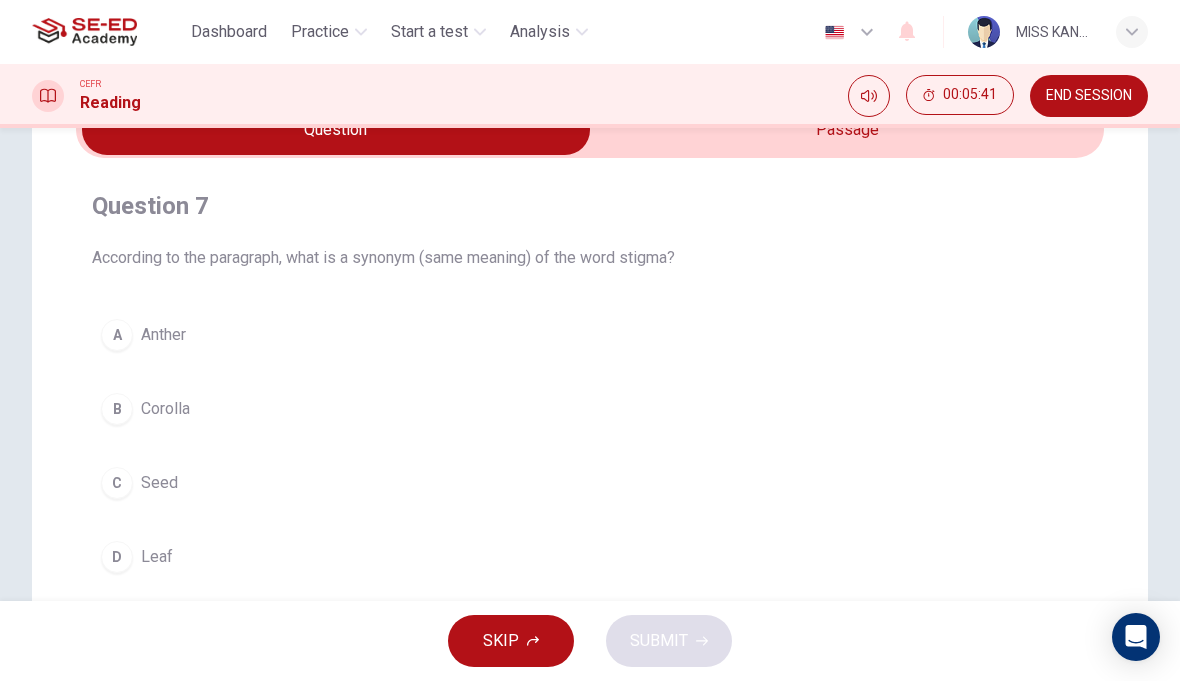 click at bounding box center (336, 130) 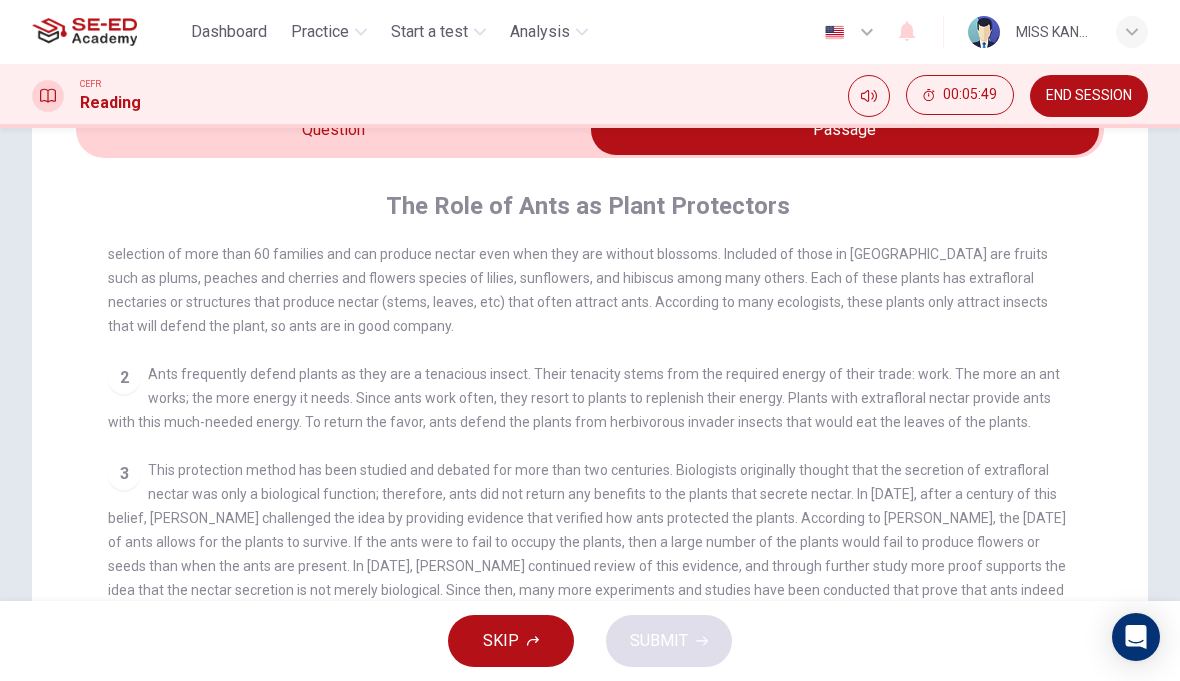 scroll, scrollTop: 79, scrollLeft: 0, axis: vertical 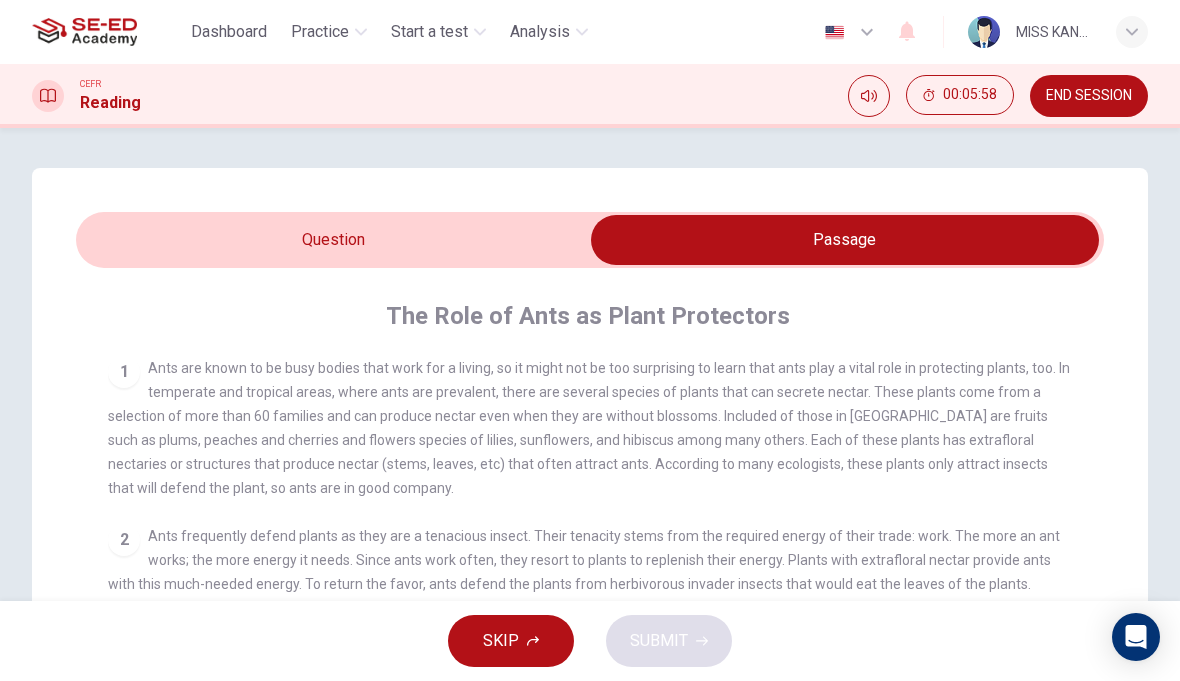 click at bounding box center (845, 240) 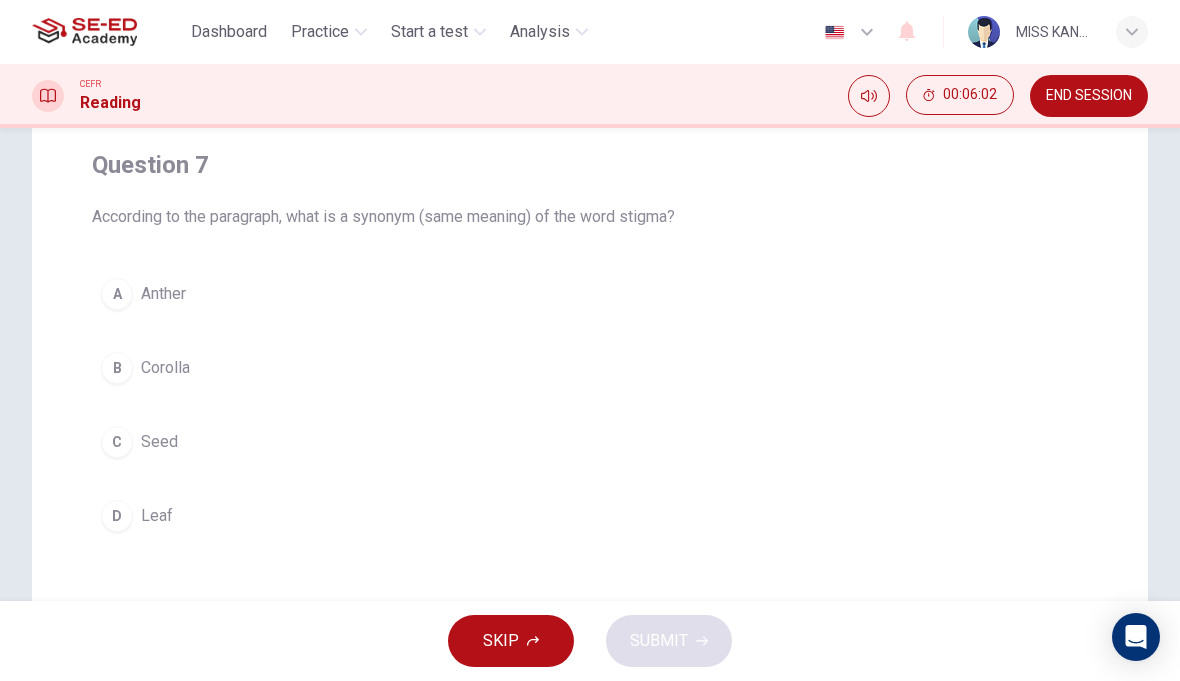 scroll, scrollTop: 152, scrollLeft: 0, axis: vertical 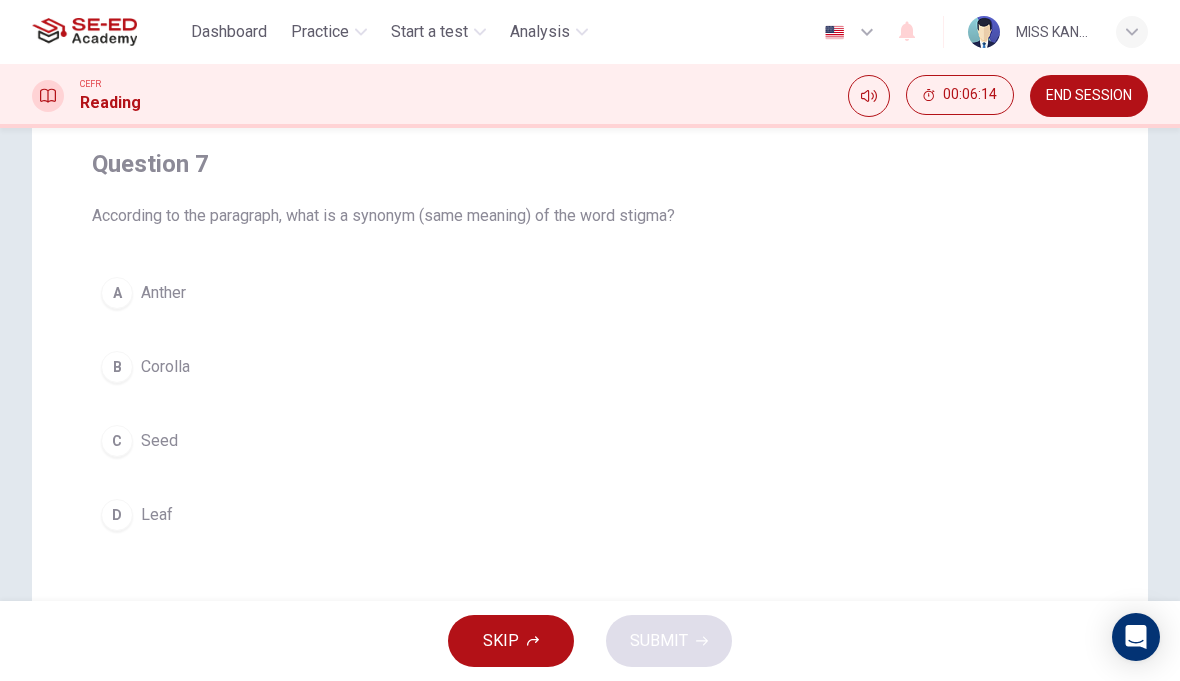 click on "B" at bounding box center [117, 367] 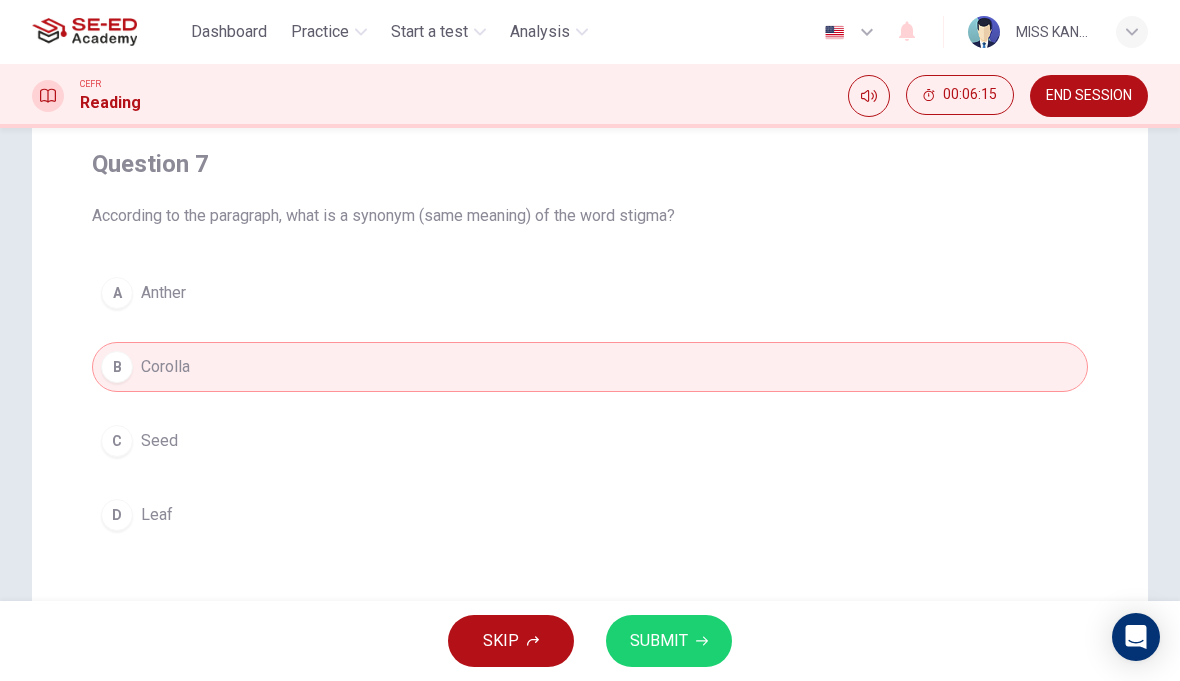 click on "SUBMIT" at bounding box center (659, 641) 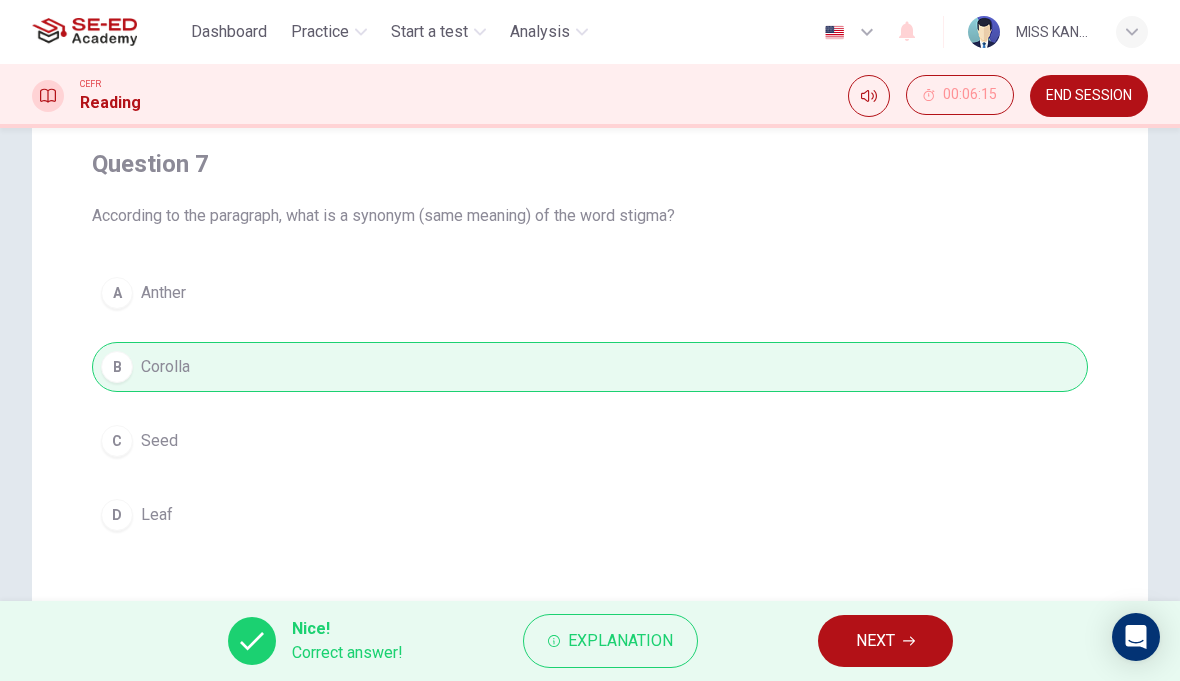 click on "NEXT" at bounding box center [875, 641] 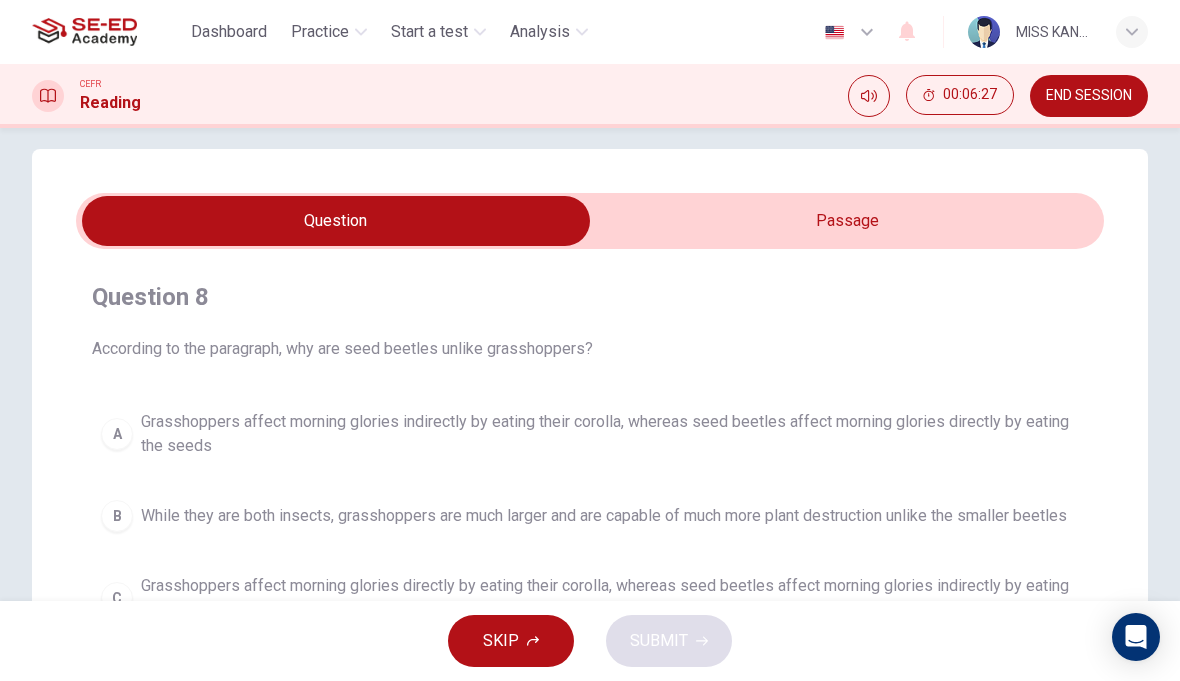 scroll, scrollTop: 24, scrollLeft: 0, axis: vertical 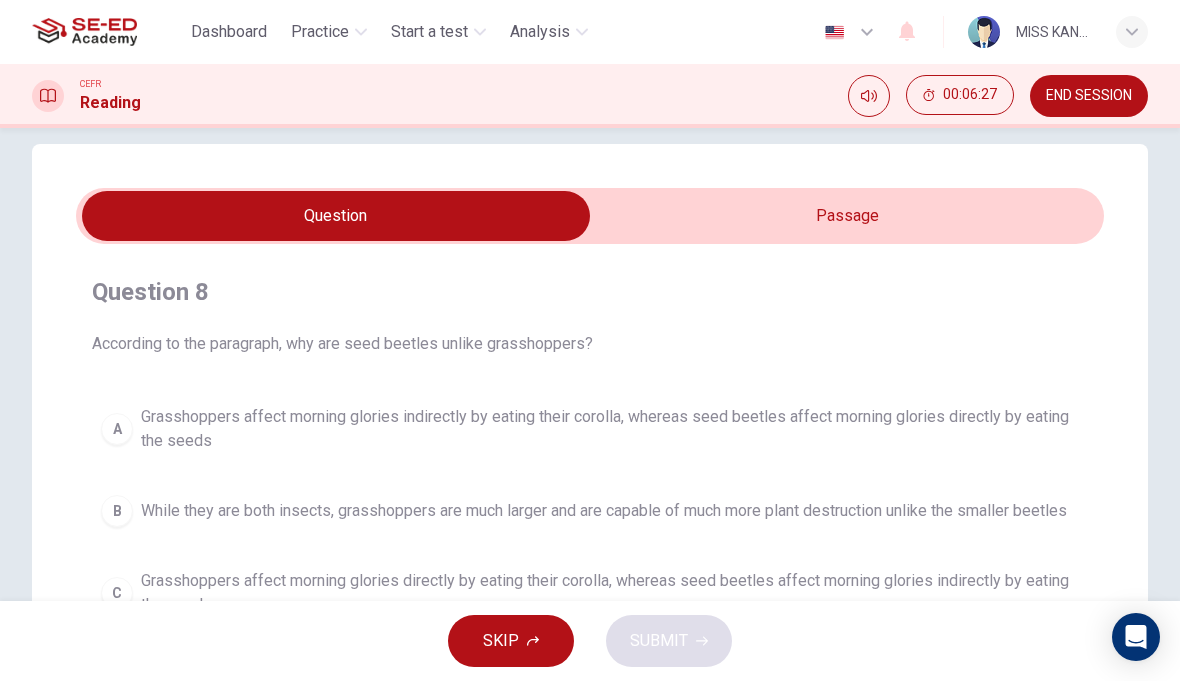 click at bounding box center [336, 216] 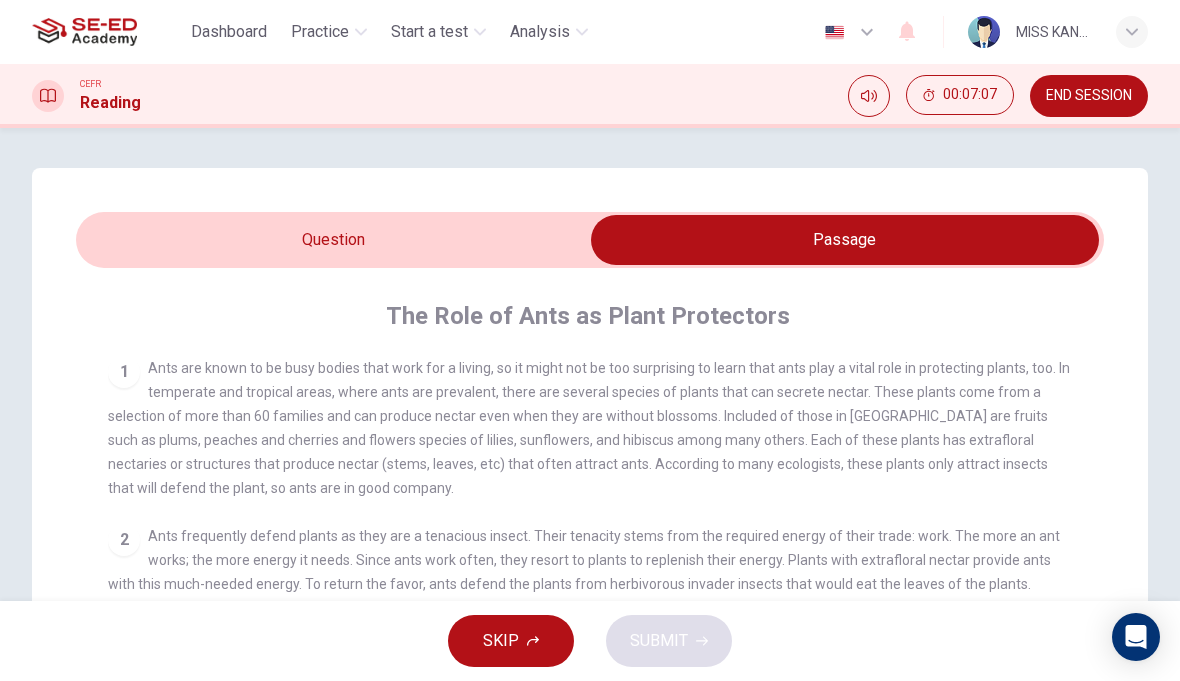 scroll, scrollTop: 0, scrollLeft: 0, axis: both 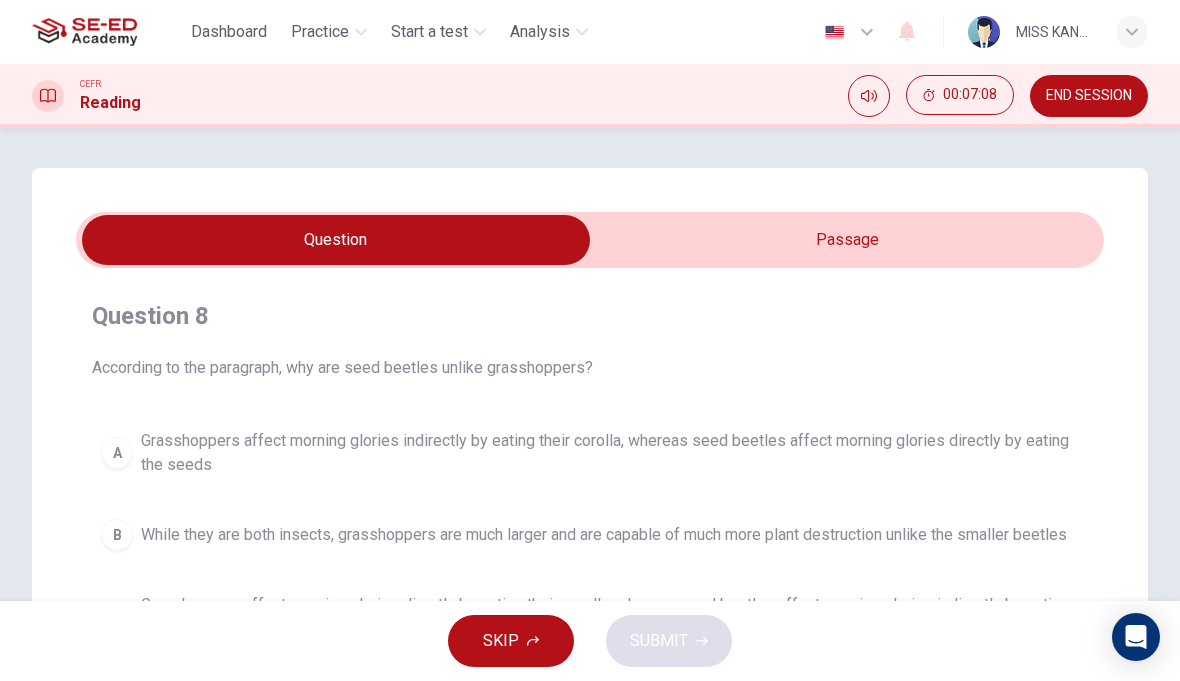 click at bounding box center [336, 240] 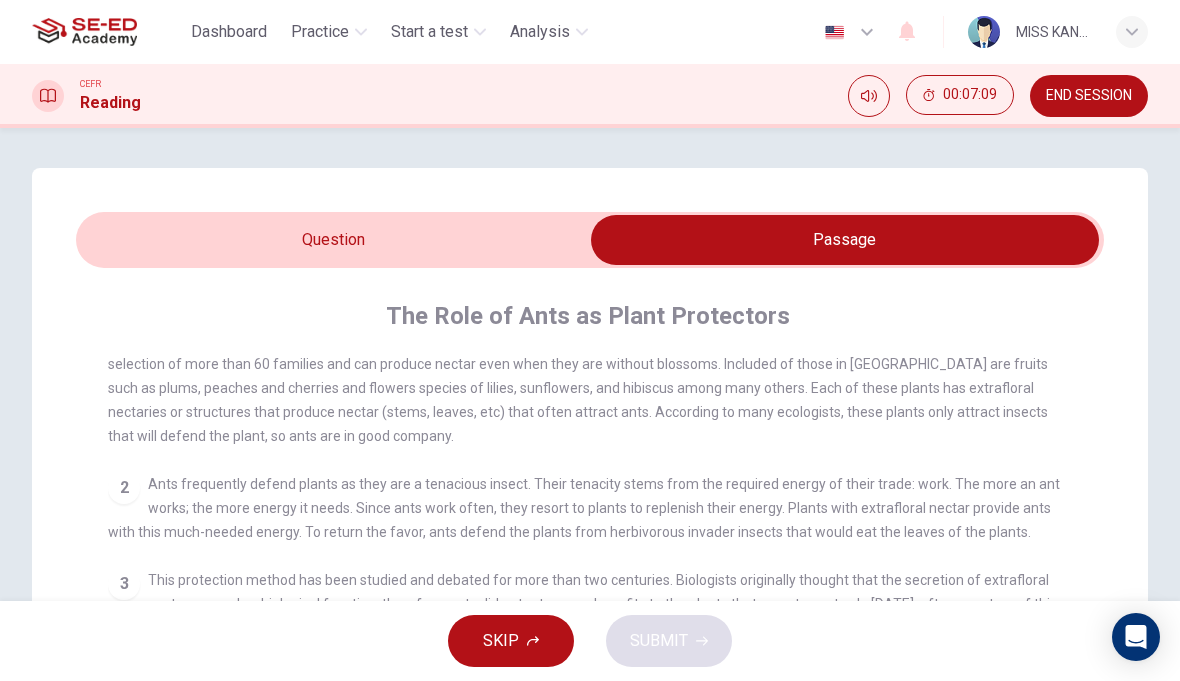scroll, scrollTop: 84, scrollLeft: 0, axis: vertical 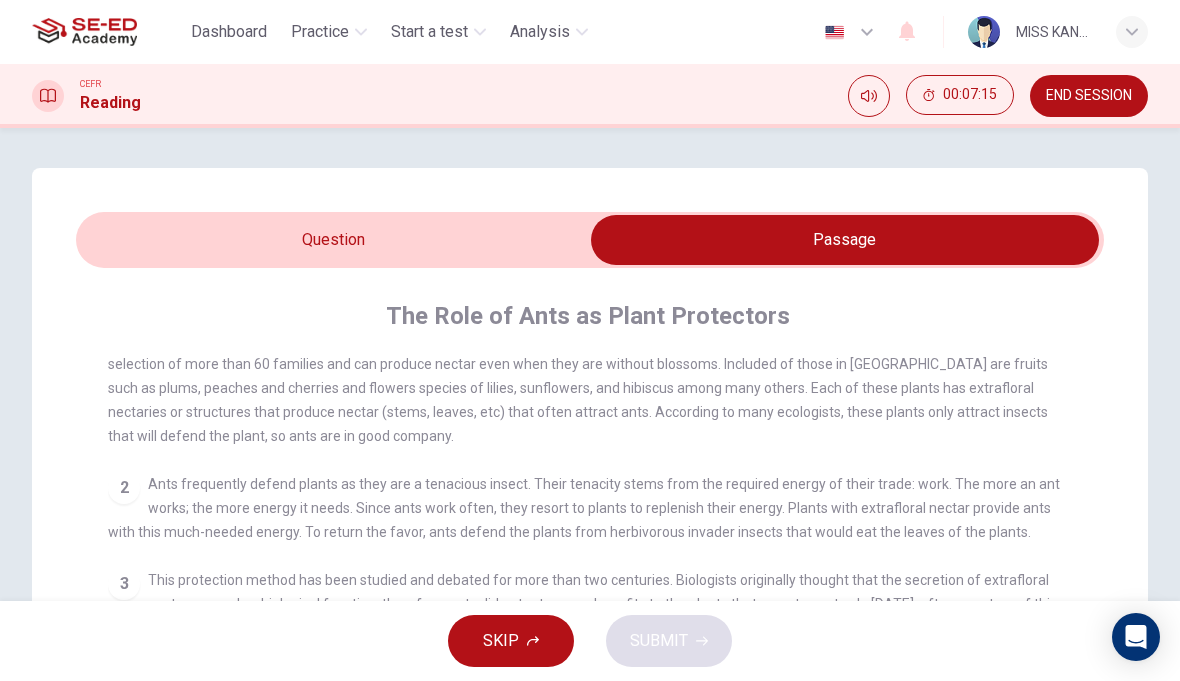 click at bounding box center (845, 240) 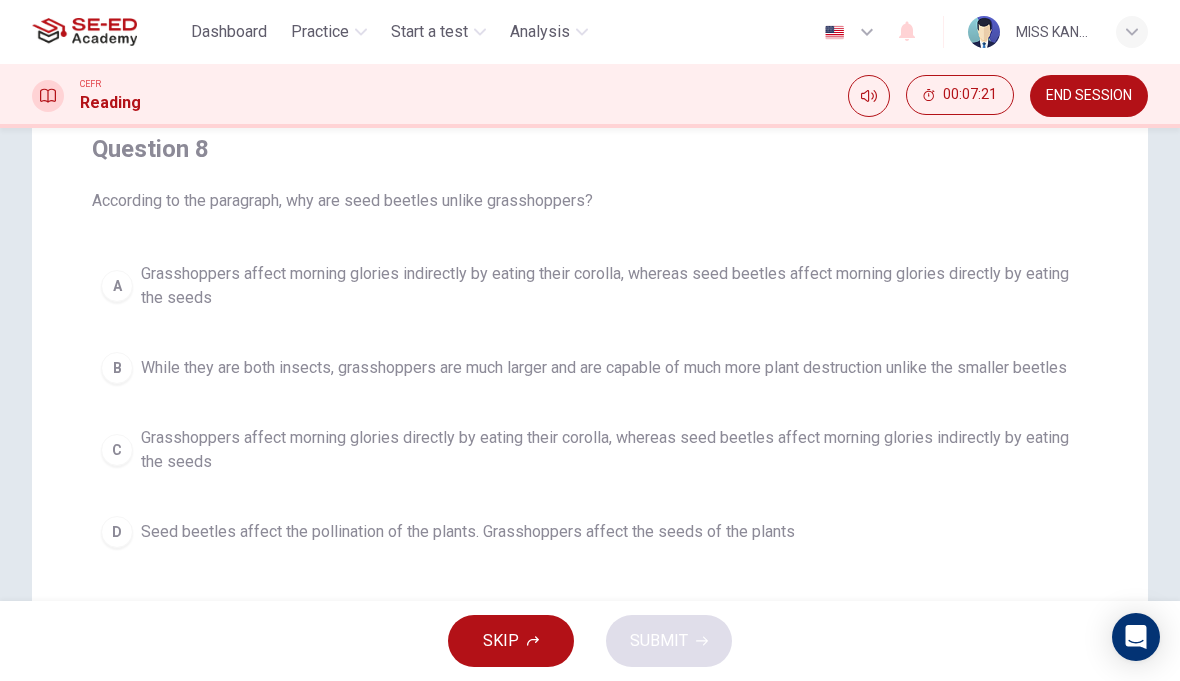 scroll, scrollTop: 163, scrollLeft: 0, axis: vertical 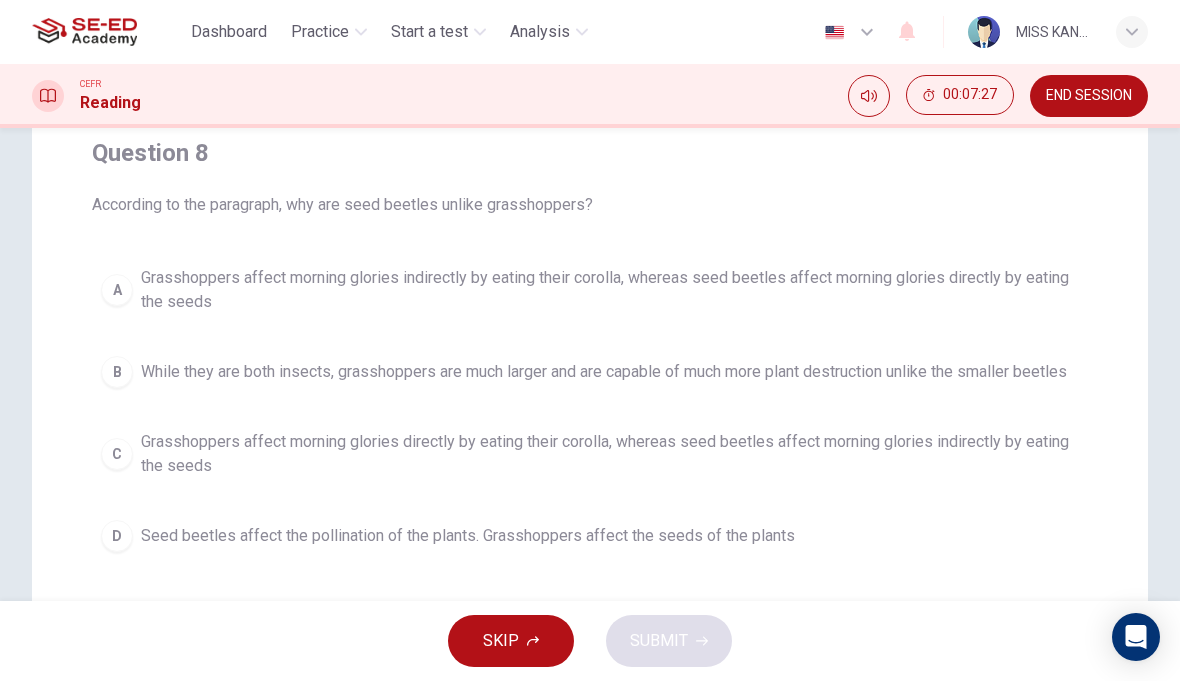 click on "Grasshoppers affect morning glories indirectly by eating their corolla, whereas seed beetles affect morning glories directly by eating the seeds" at bounding box center [610, 290] 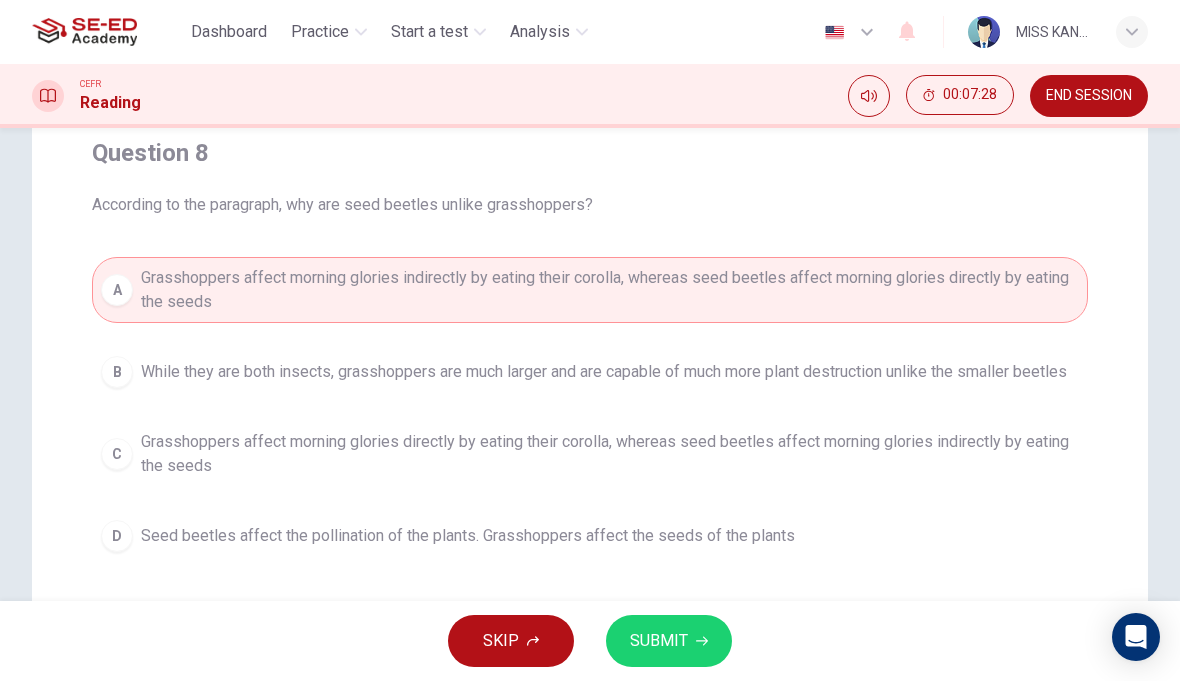 click on "SUBMIT" at bounding box center [669, 641] 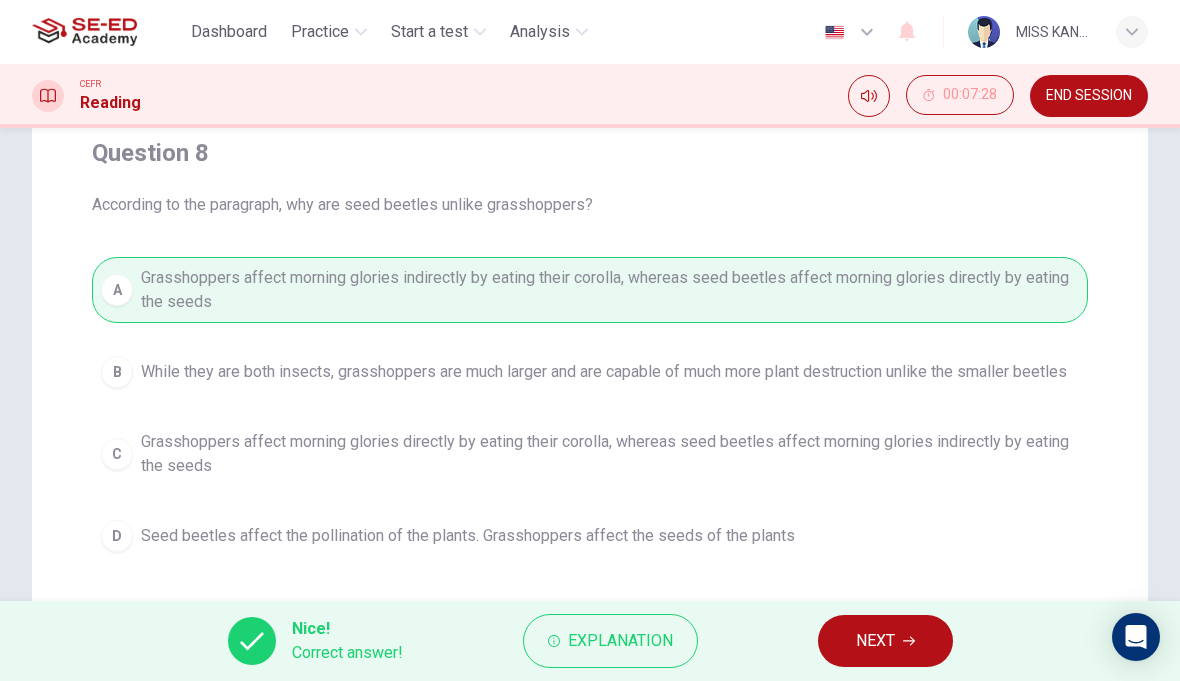 click on "NEXT" at bounding box center (875, 641) 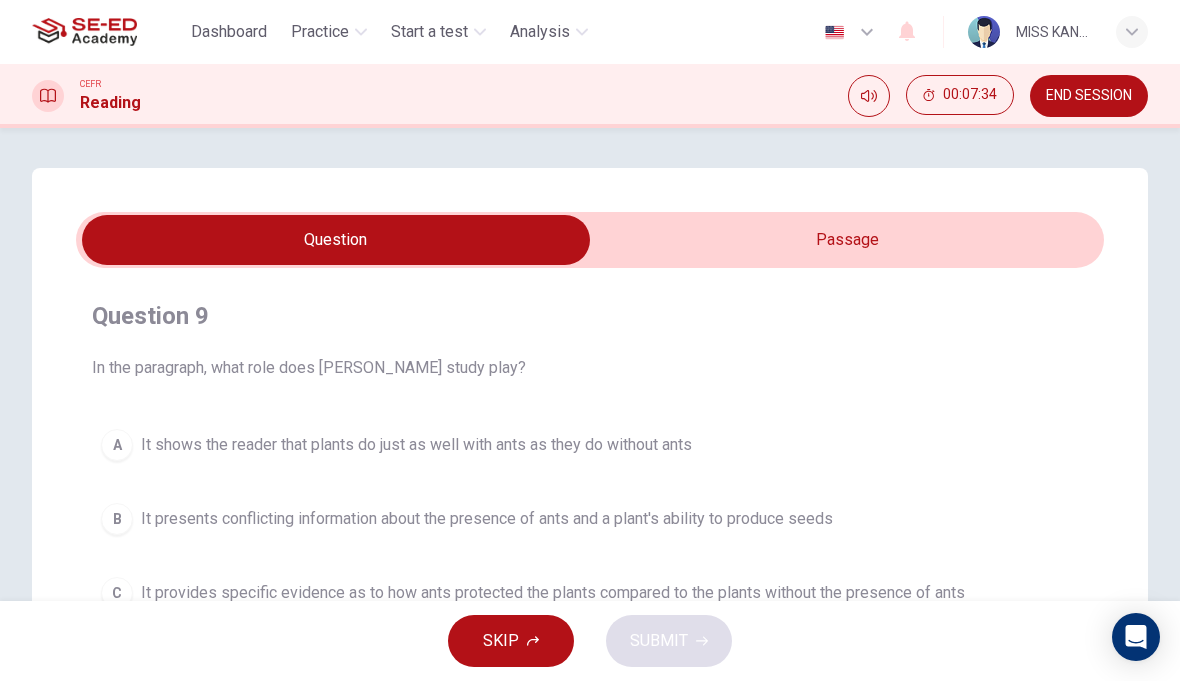 scroll, scrollTop: 0, scrollLeft: 0, axis: both 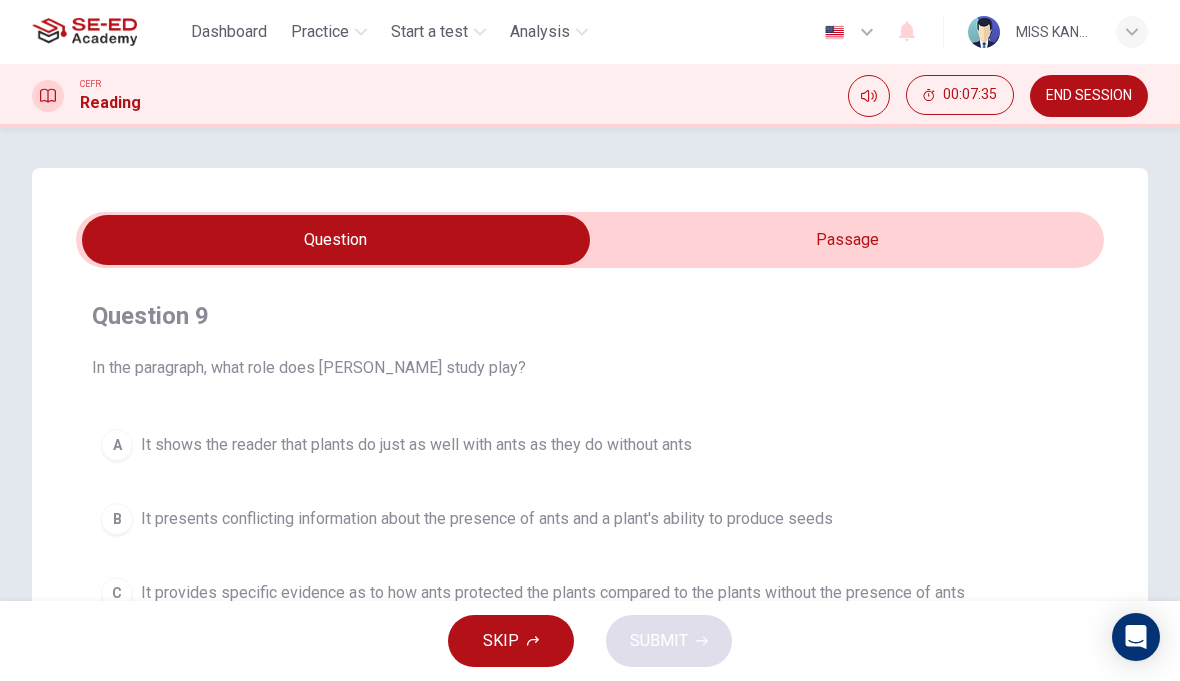click at bounding box center [336, 240] 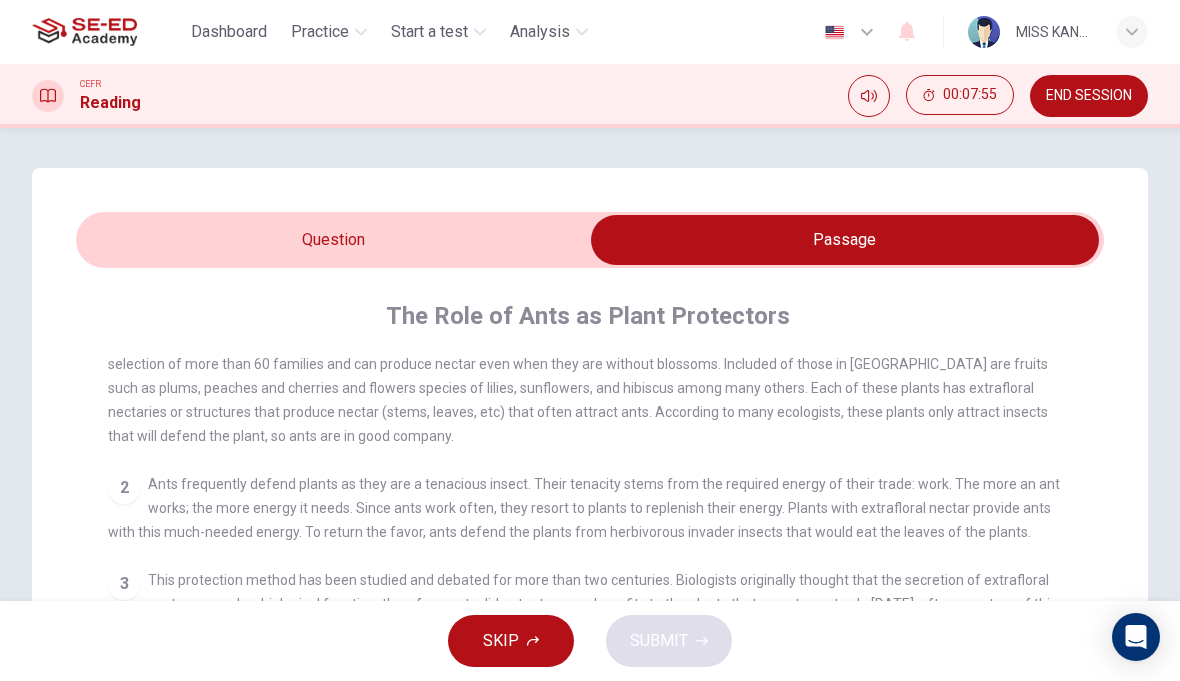 scroll, scrollTop: 0, scrollLeft: 0, axis: both 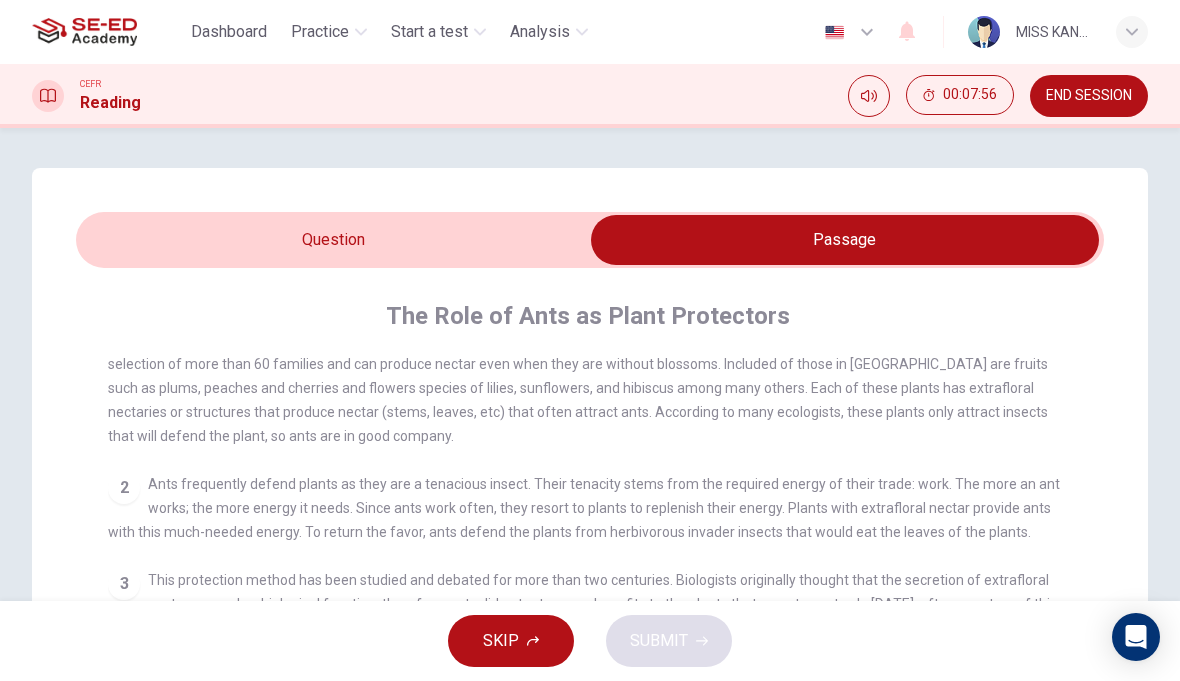 click at bounding box center [845, 240] 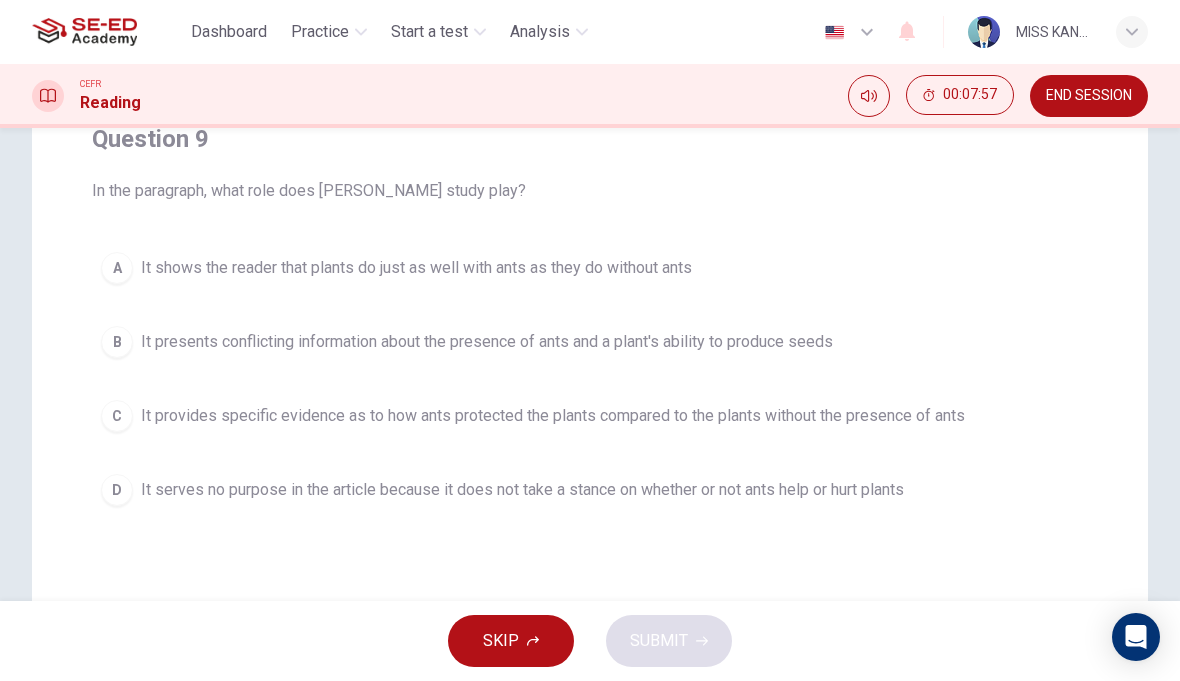 scroll, scrollTop: 193, scrollLeft: 0, axis: vertical 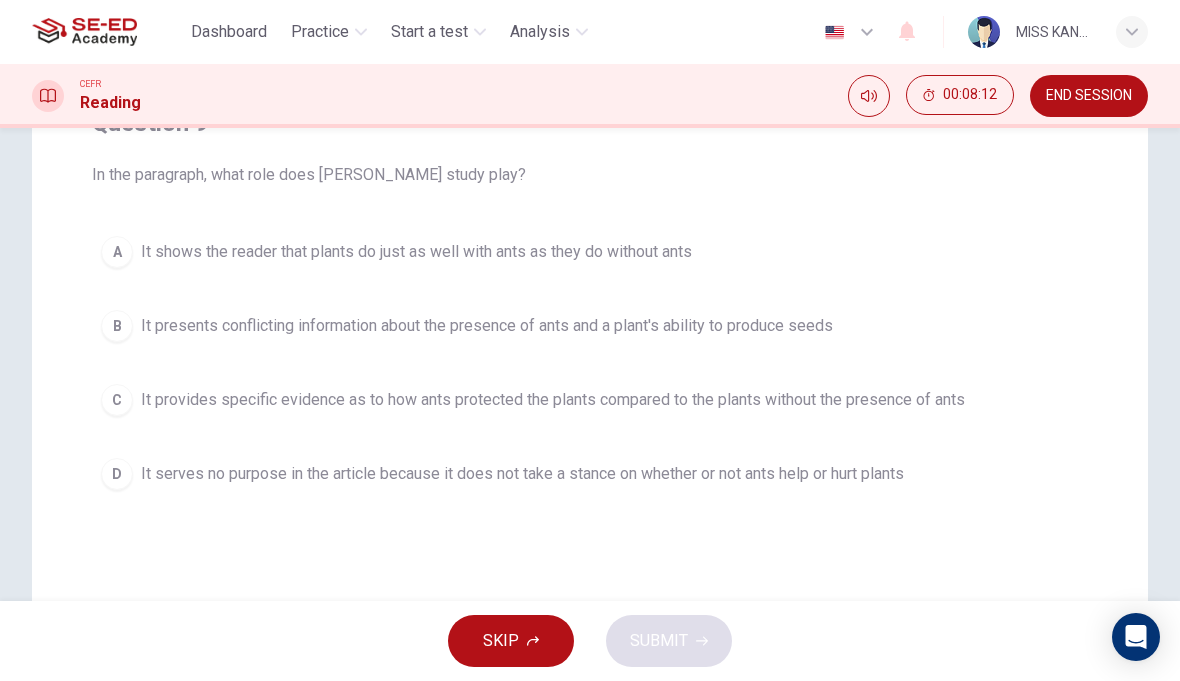 click on "C It provides specific evidence as to how ants protected the plants compared to the plants without the presence of ants" at bounding box center (590, 400) 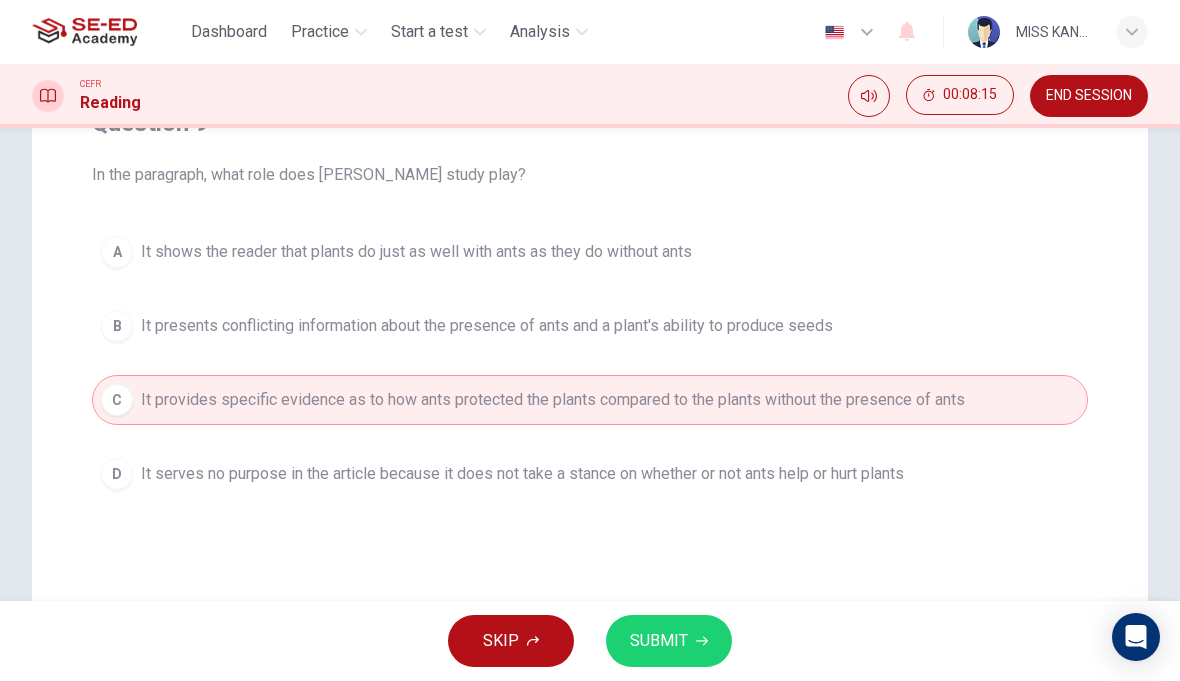 click on "SUBMIT" at bounding box center [669, 641] 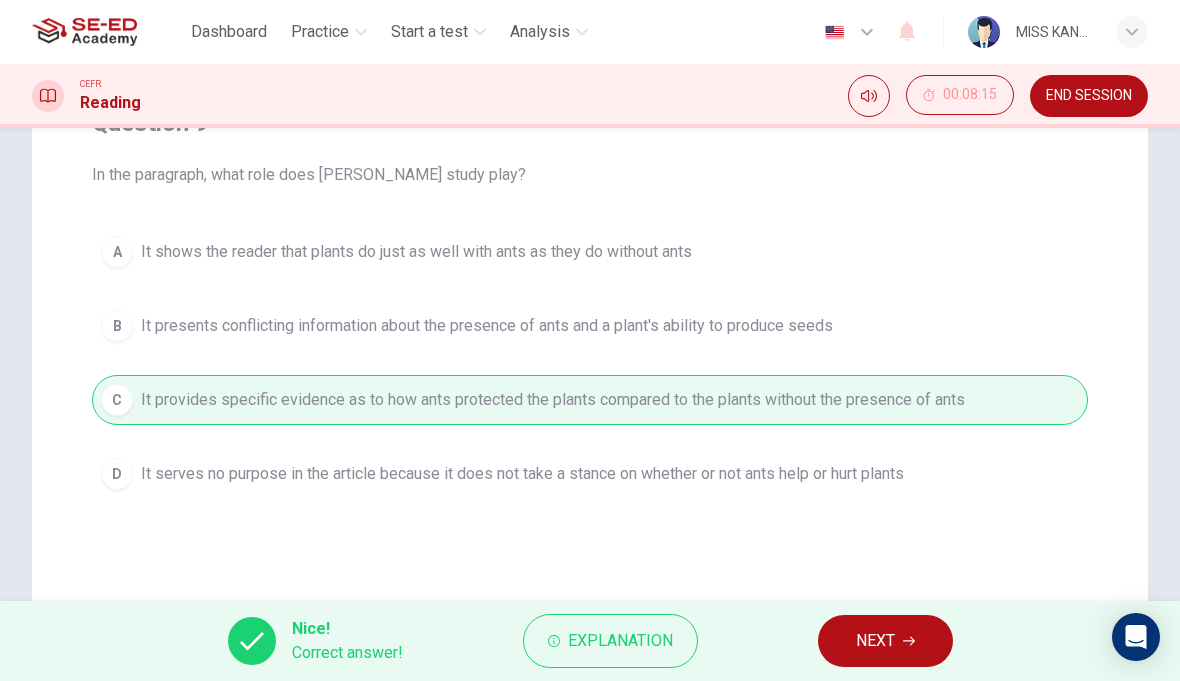 click on "NEXT" at bounding box center (875, 641) 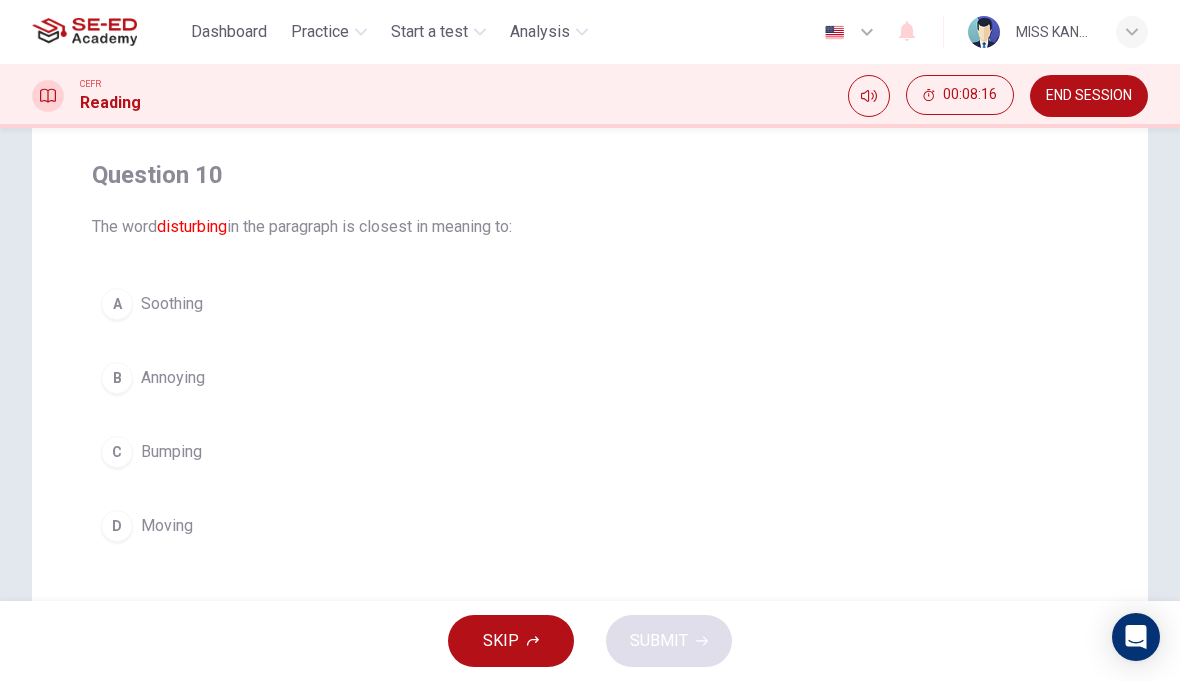 scroll, scrollTop: 142, scrollLeft: 0, axis: vertical 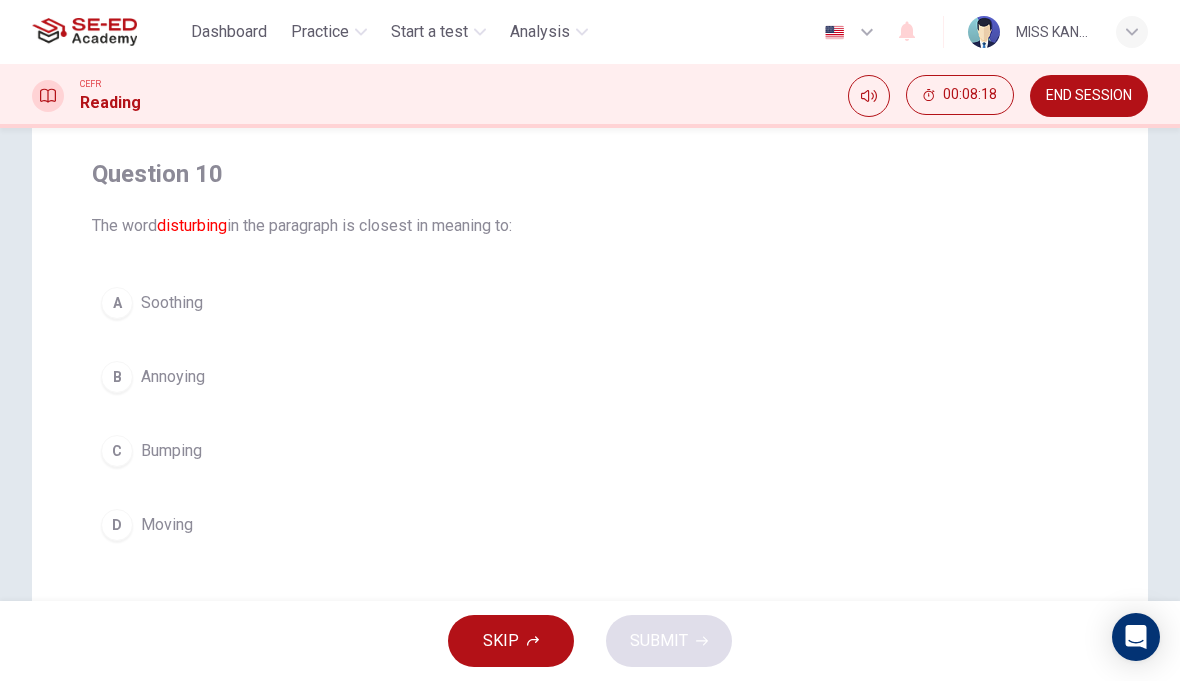 click on "B Annoying" at bounding box center (590, 377) 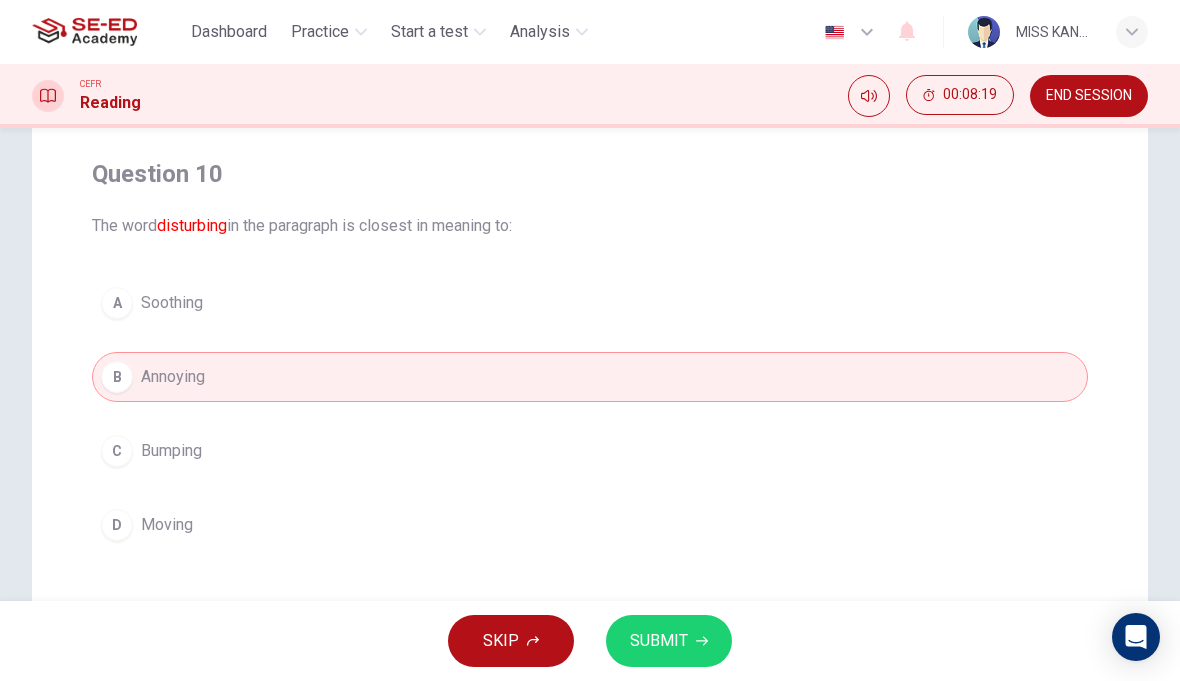 click on "SUBMIT" at bounding box center (659, 641) 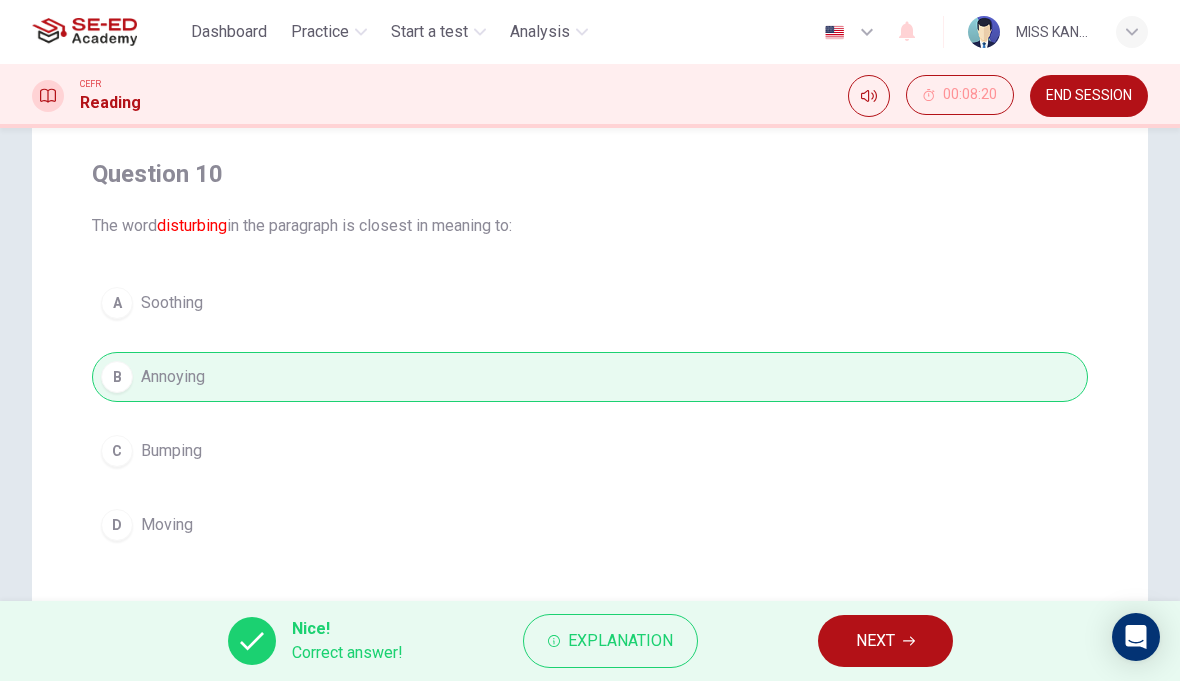 click on "NEXT" at bounding box center [885, 641] 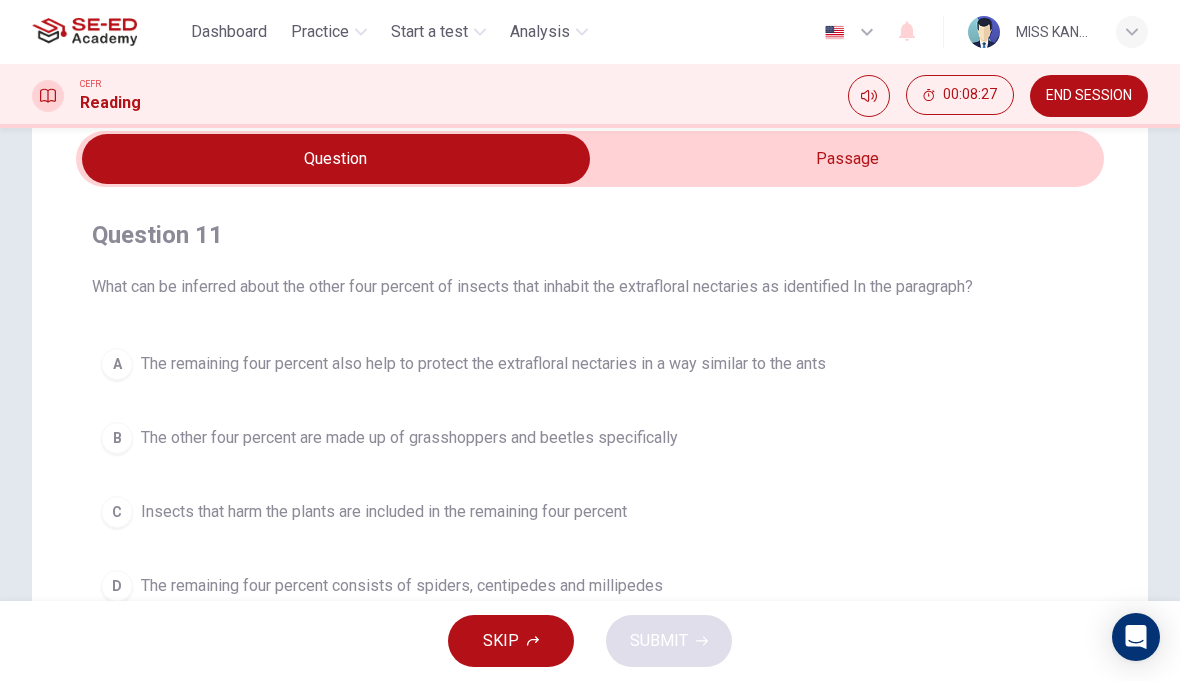 scroll, scrollTop: 71, scrollLeft: 0, axis: vertical 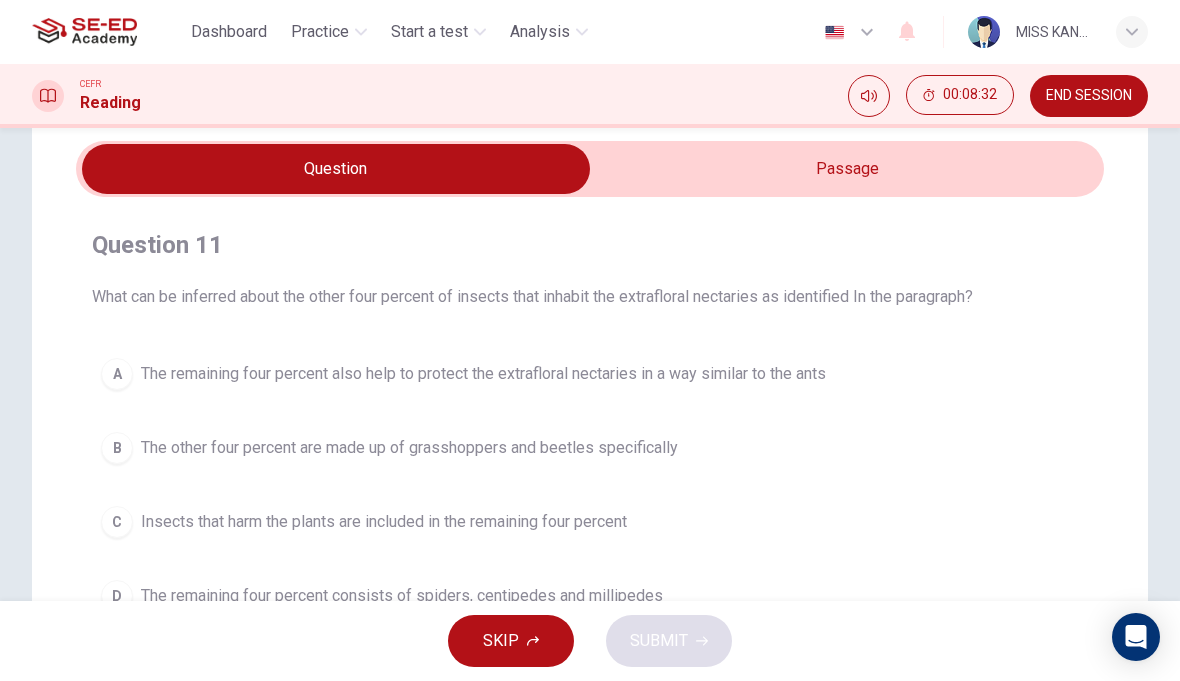 click at bounding box center (336, 169) 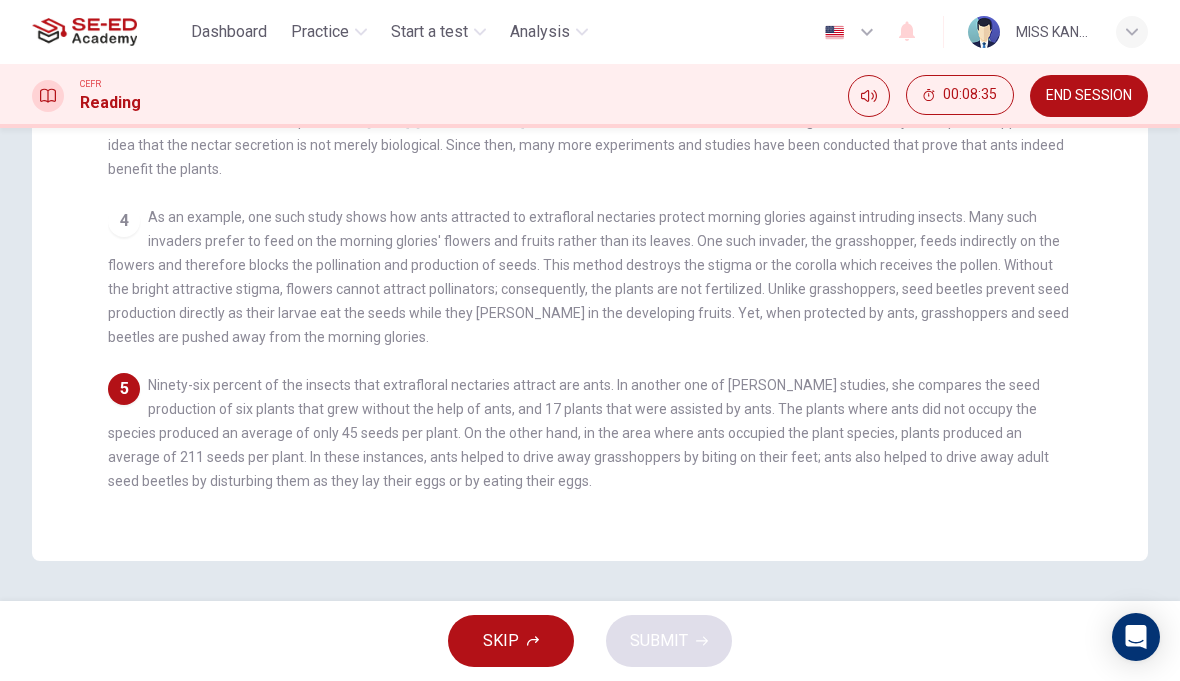 scroll, scrollTop: 555, scrollLeft: 0, axis: vertical 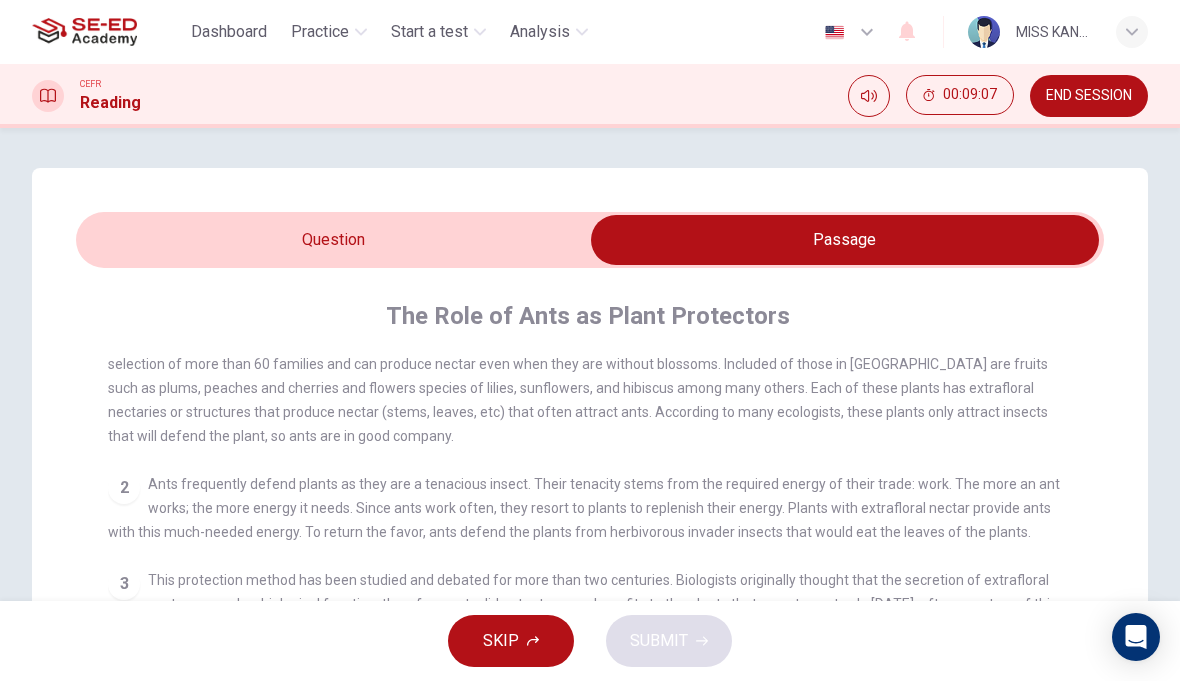 click at bounding box center (845, 240) 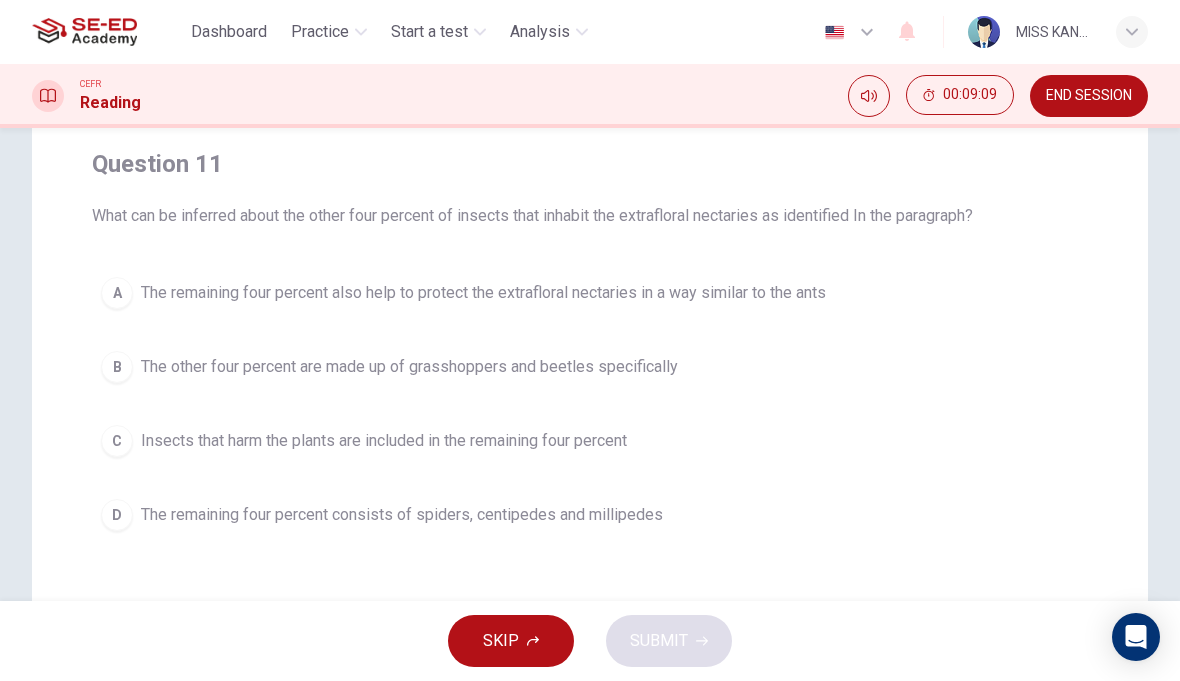scroll, scrollTop: 145, scrollLeft: 0, axis: vertical 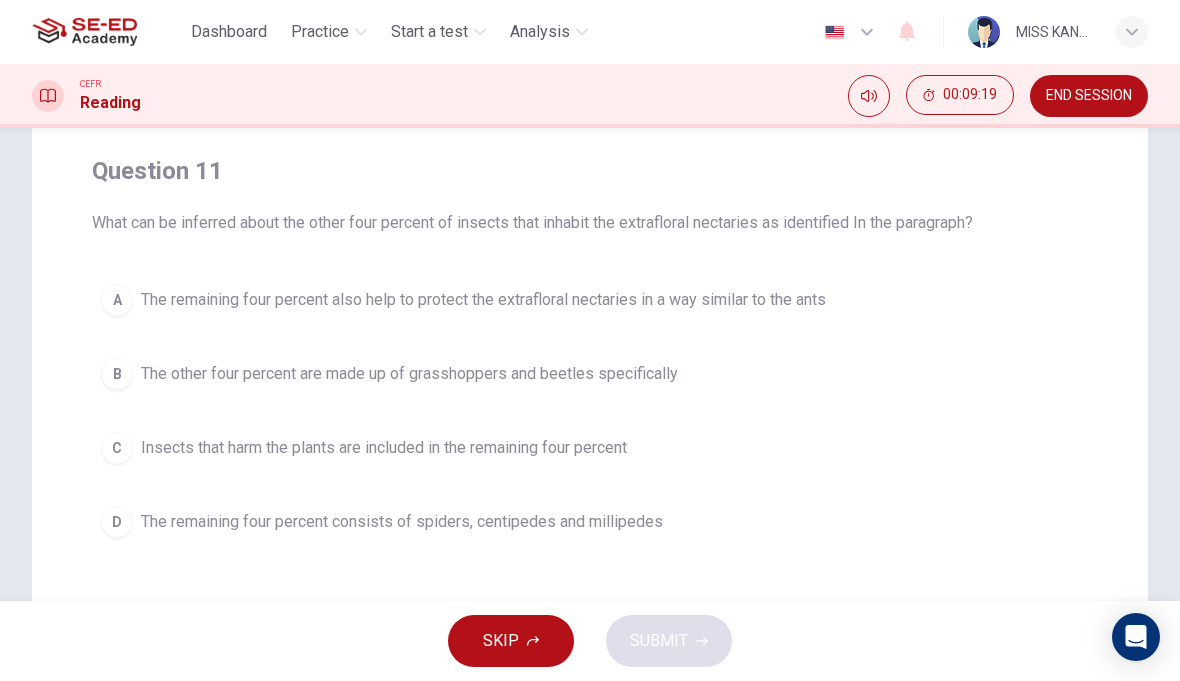 click on "C Insects that harm the plants are included in the remaining four percent" at bounding box center [590, 448] 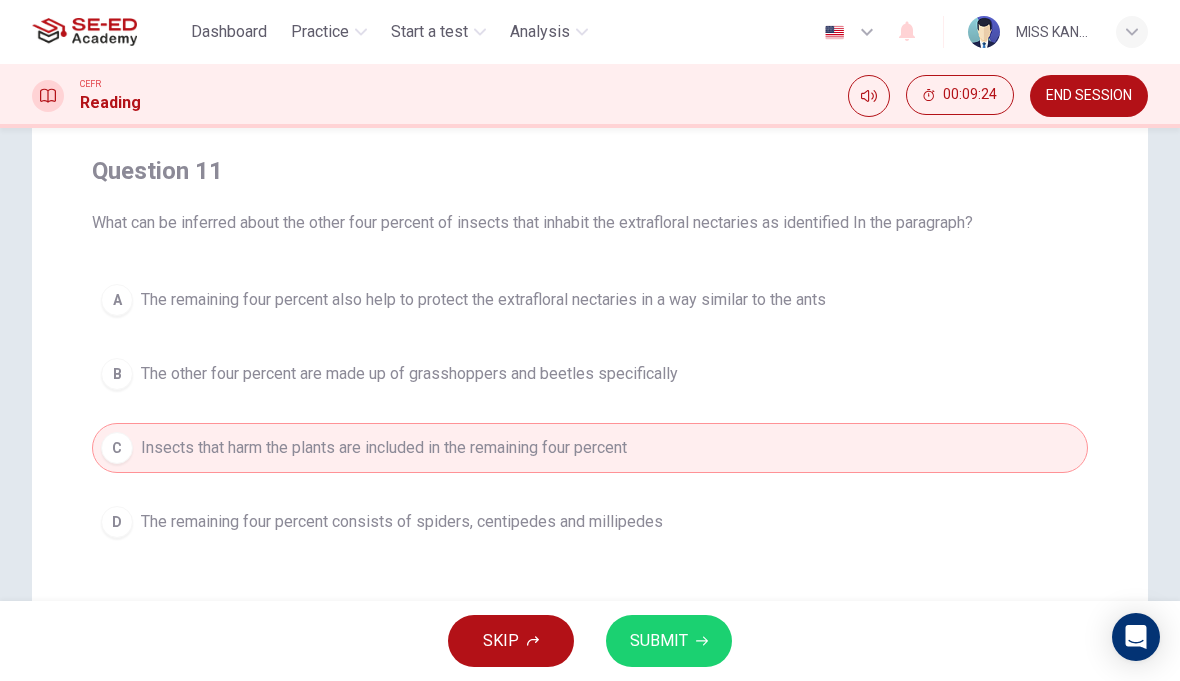 click on "The remaining four percent also help to protect the extrafloral nectaries in a way similar to the ants" at bounding box center (483, 300) 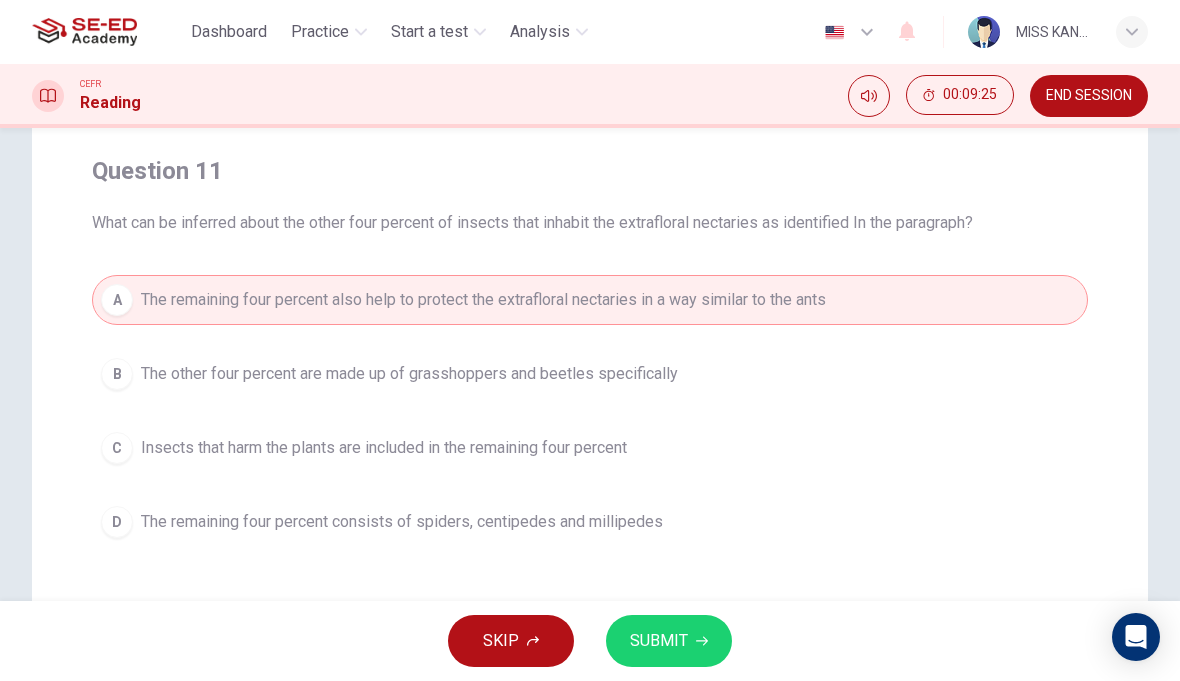 click on "SUBMIT" at bounding box center (659, 641) 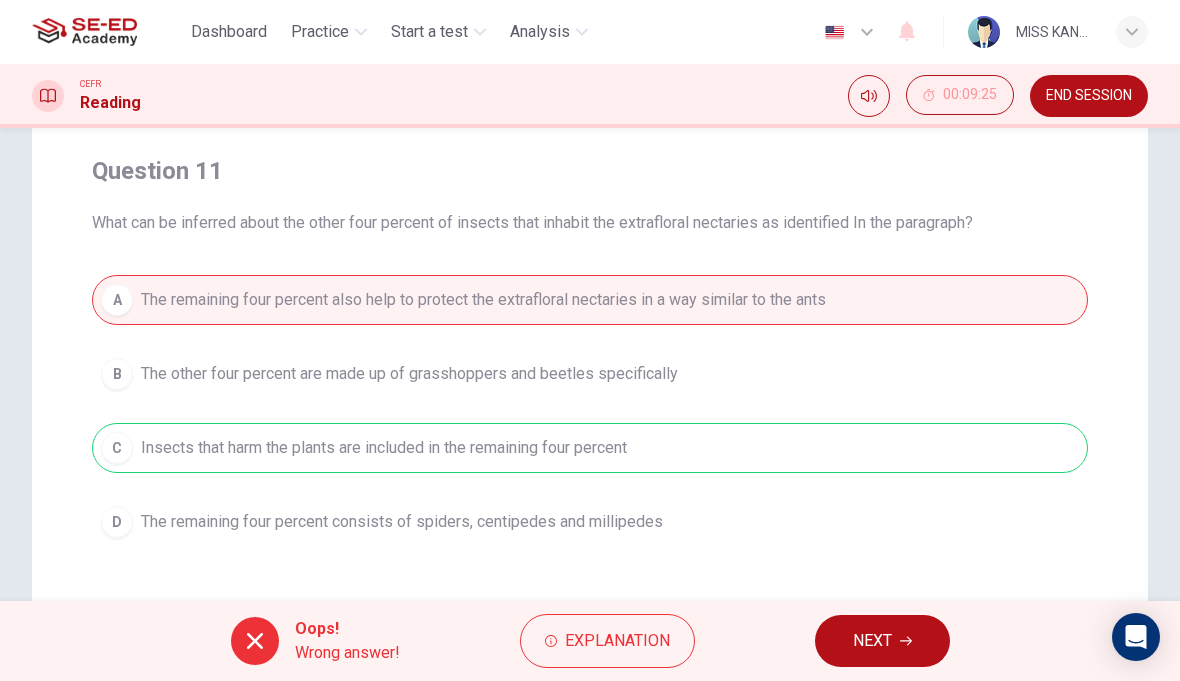 click on "NEXT" at bounding box center (882, 641) 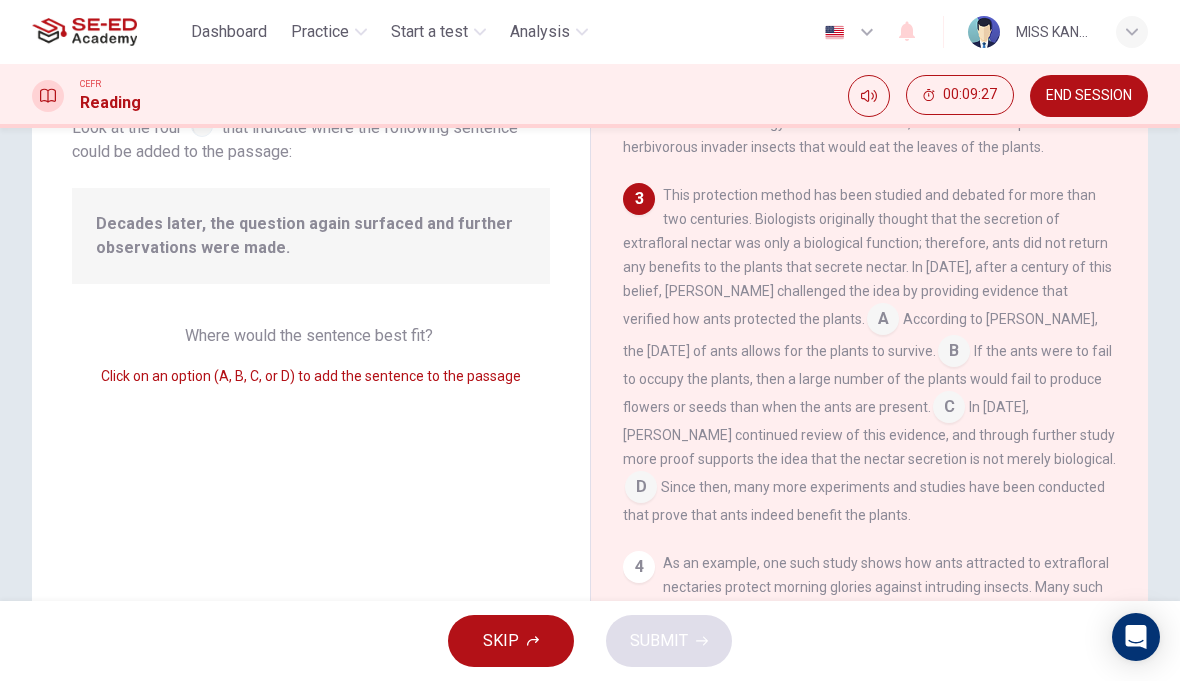 scroll, scrollTop: 381, scrollLeft: 0, axis: vertical 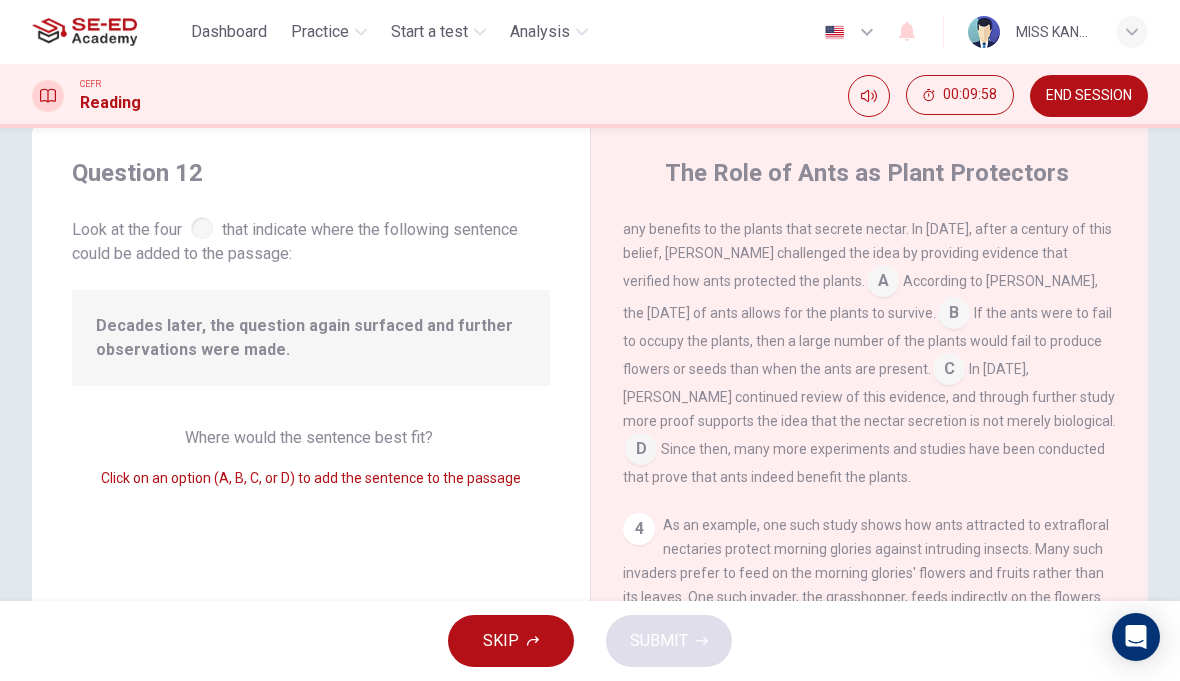 click at bounding box center [883, 283] 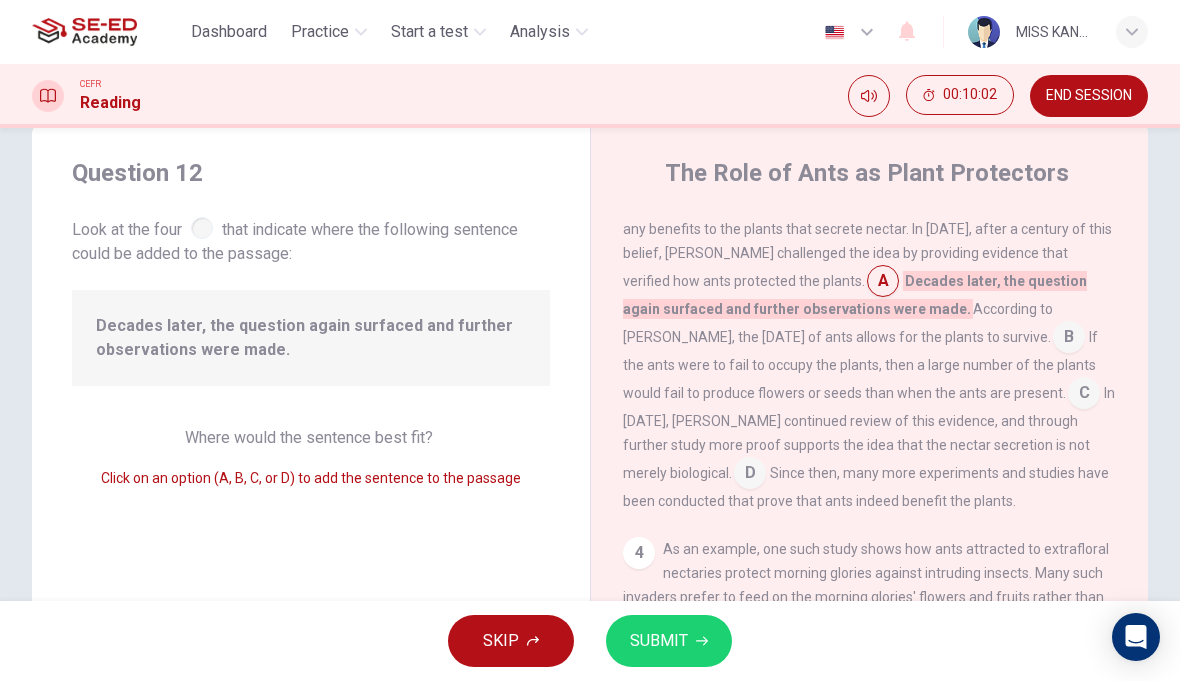 click at bounding box center (1069, 339) 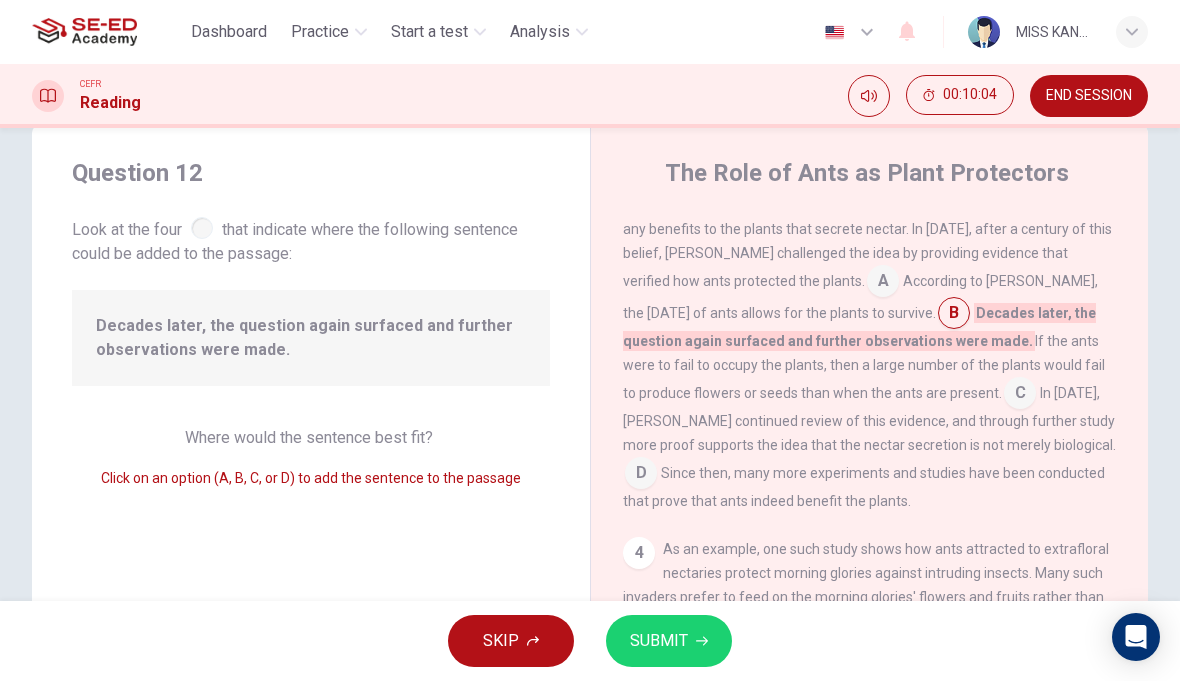 click at bounding box center [954, 315] 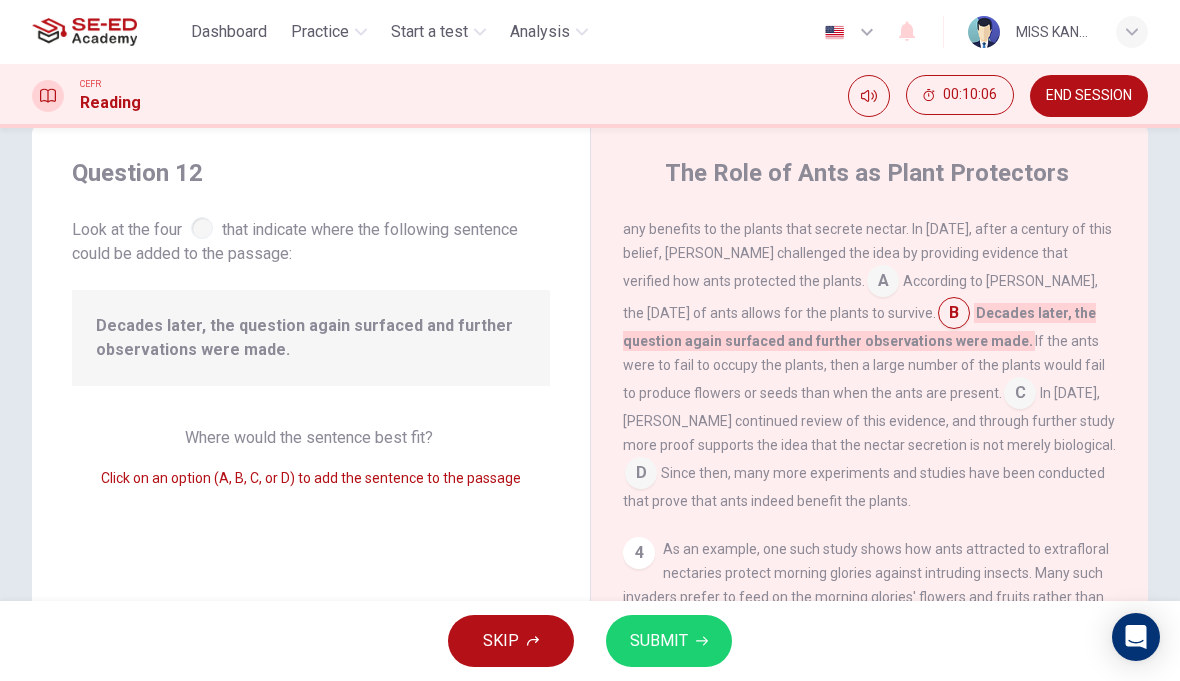 click on "4" at bounding box center [639, 553] 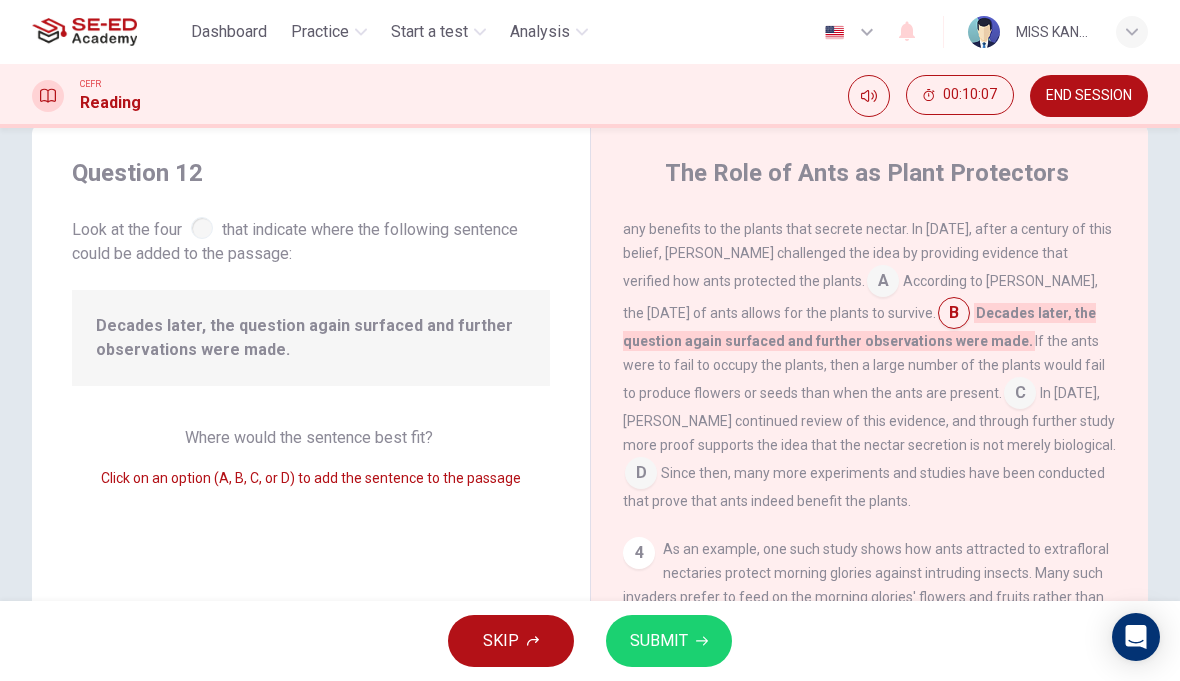 click on "C" at bounding box center (1020, 393) 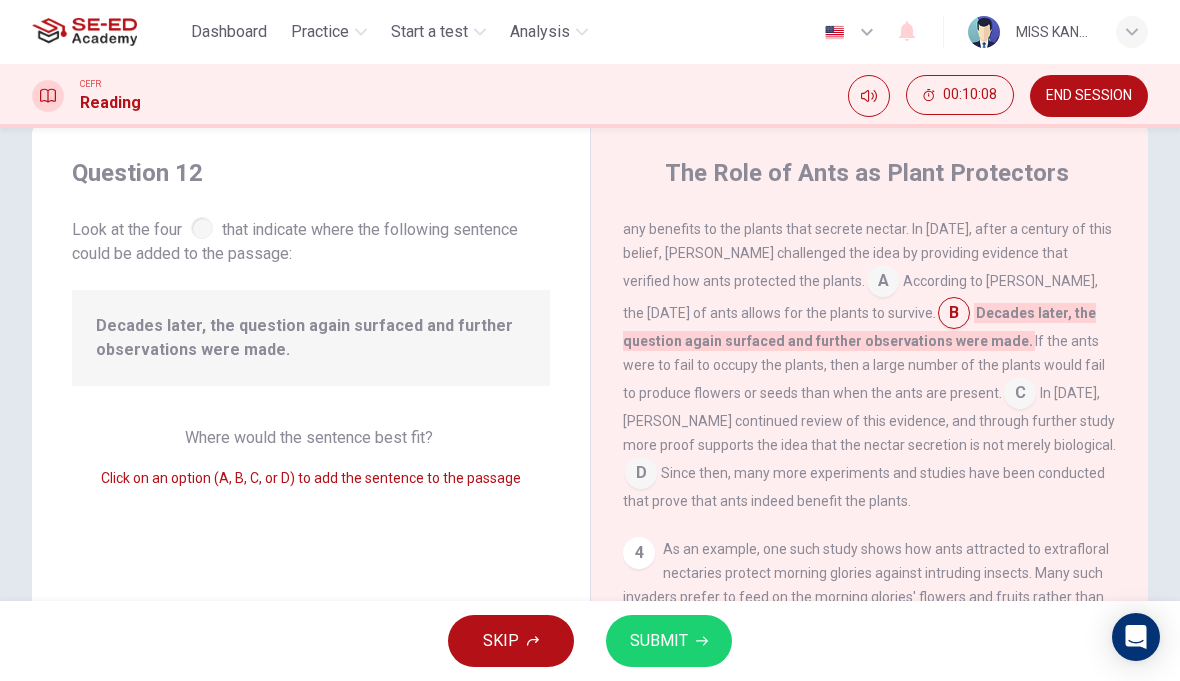click on "C" at bounding box center (1020, 393) 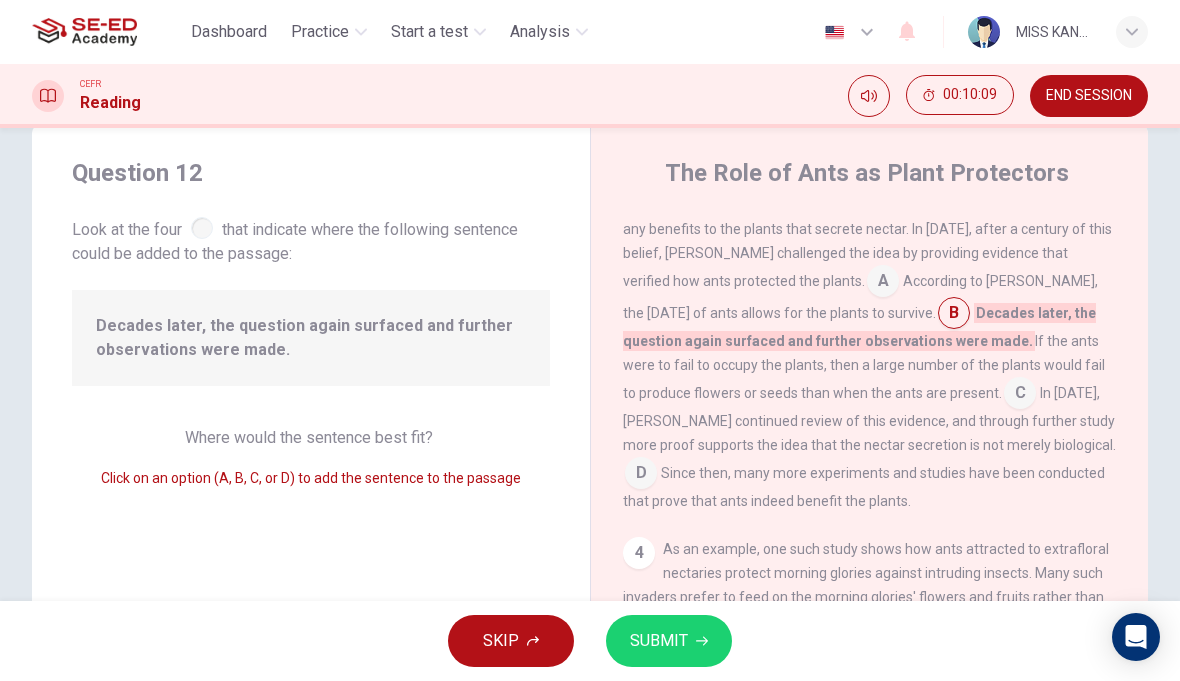 click on "C" at bounding box center (1020, 393) 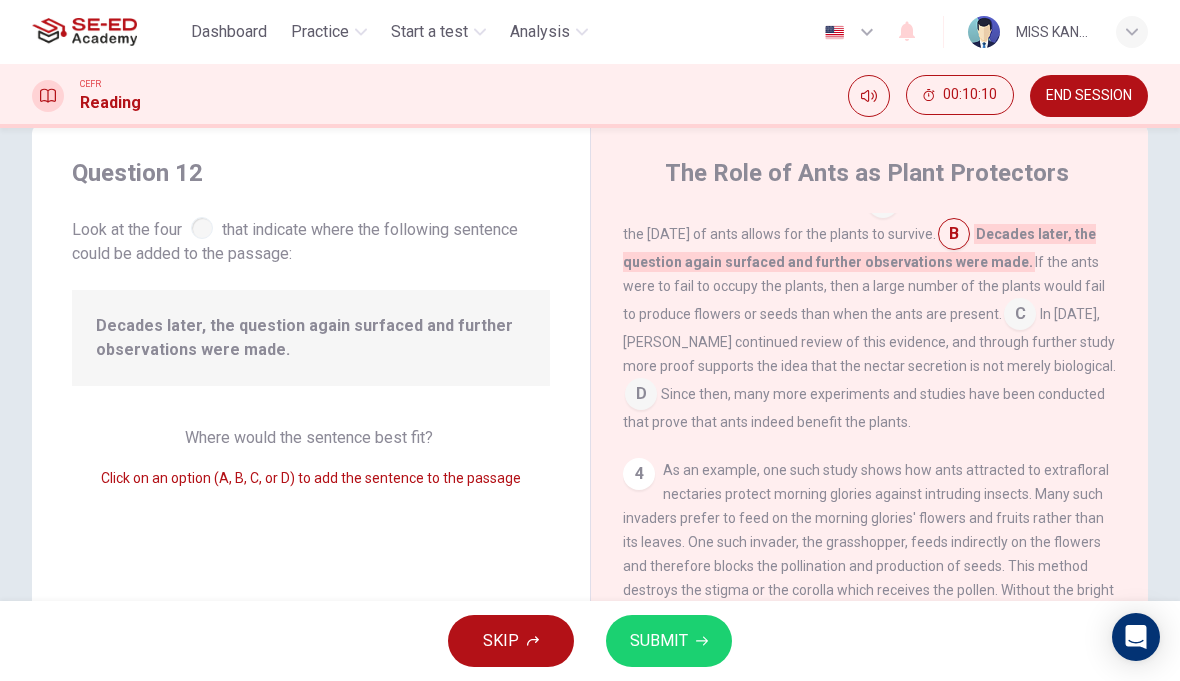 scroll, scrollTop: 605, scrollLeft: 0, axis: vertical 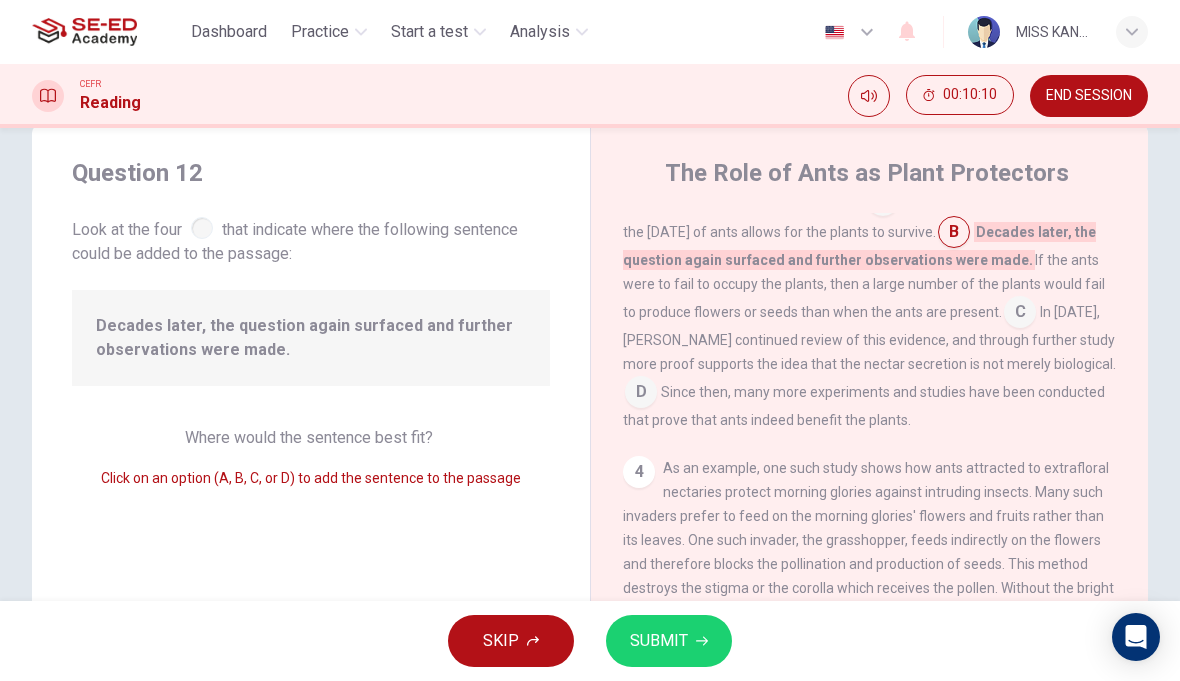 click at bounding box center [641, 394] 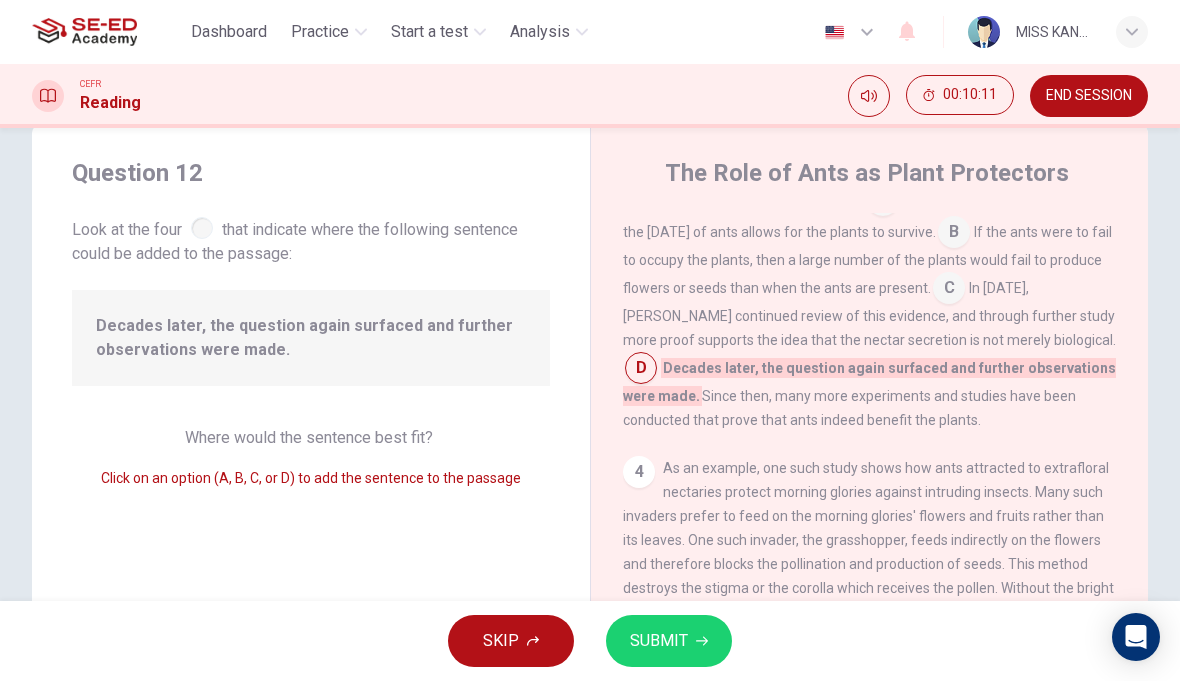 click on "C" at bounding box center (949, 288) 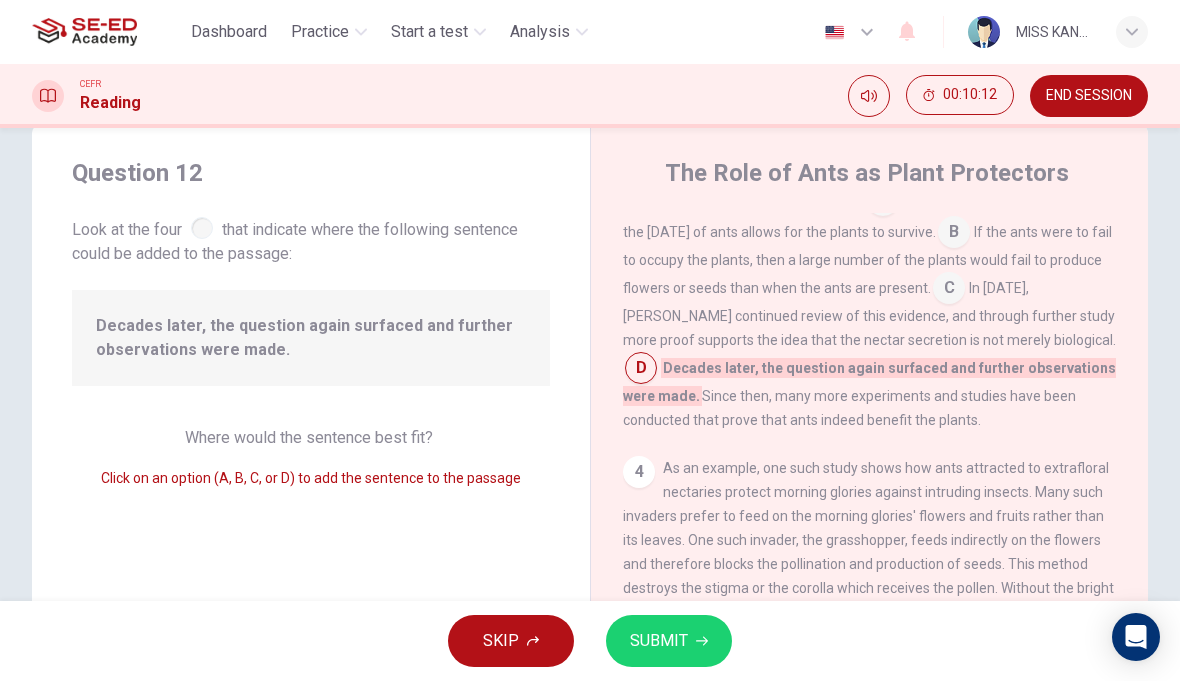 click on "C" at bounding box center (949, 288) 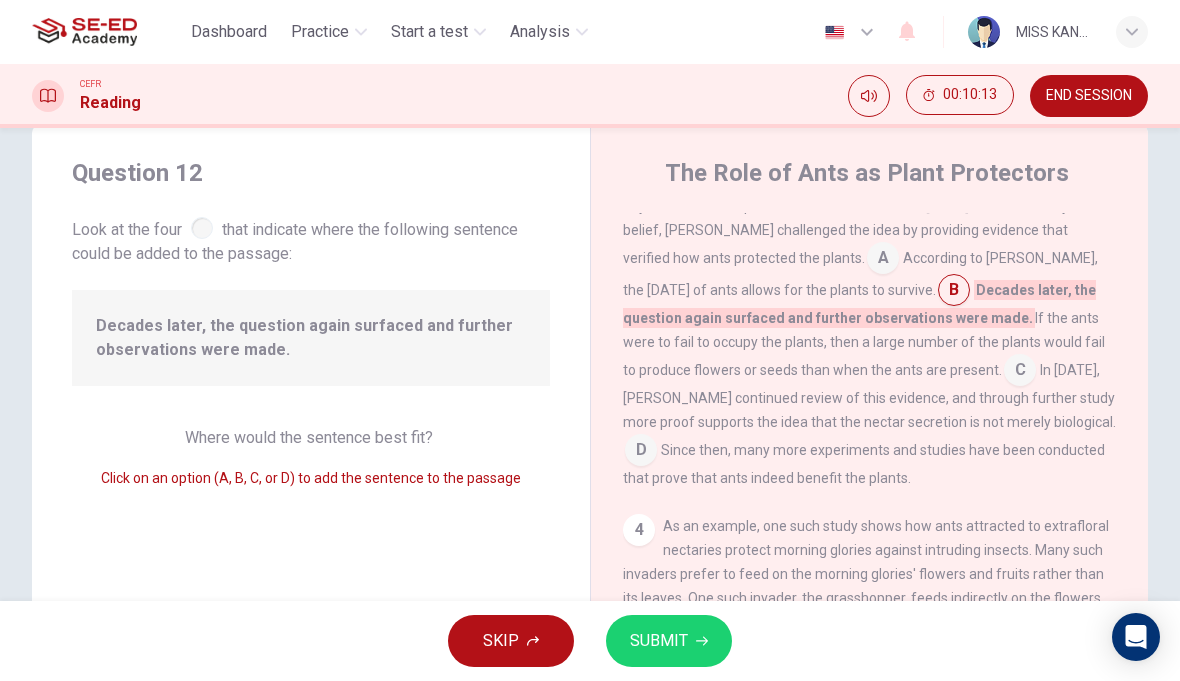 scroll, scrollTop: 547, scrollLeft: 0, axis: vertical 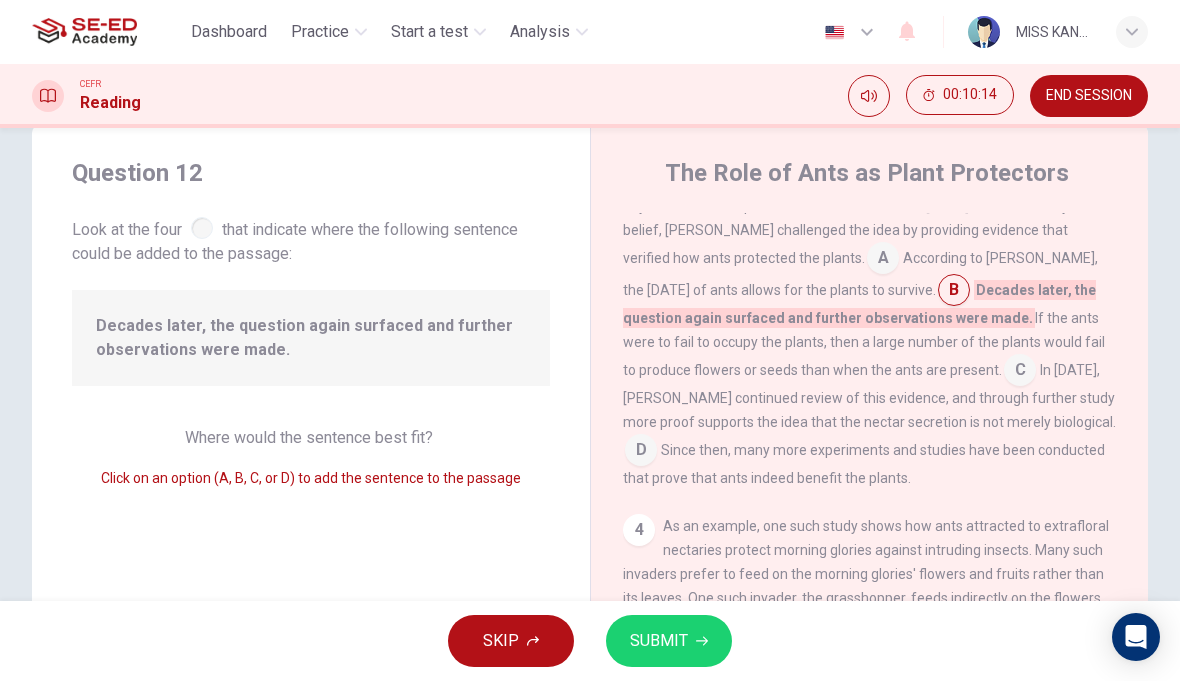 click at bounding box center (883, 260) 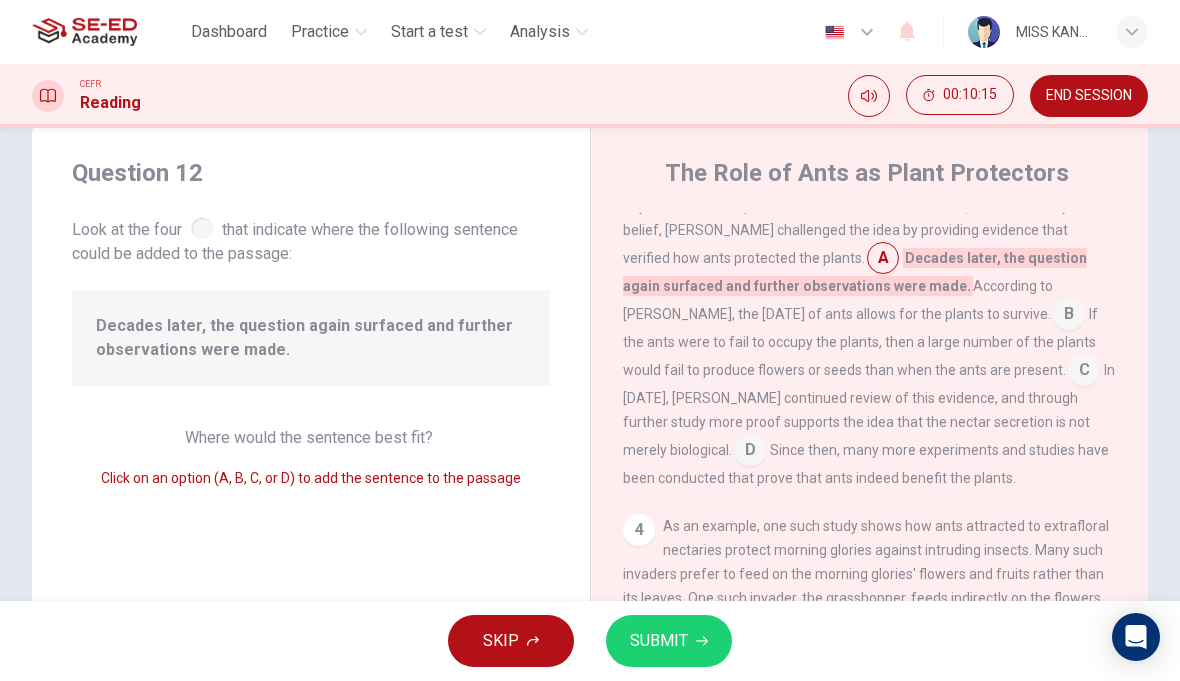 click on "C" at bounding box center (1084, 370) 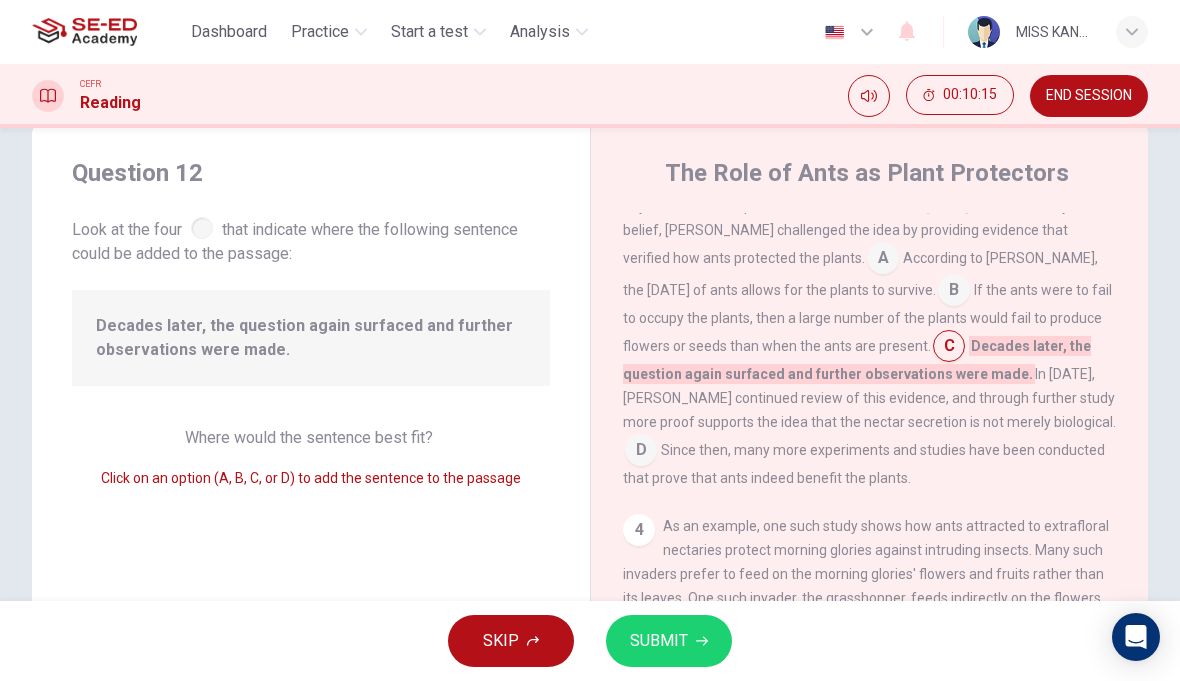 click on "Decades later, the question again surfaced and further observations were made." at bounding box center [857, 360] 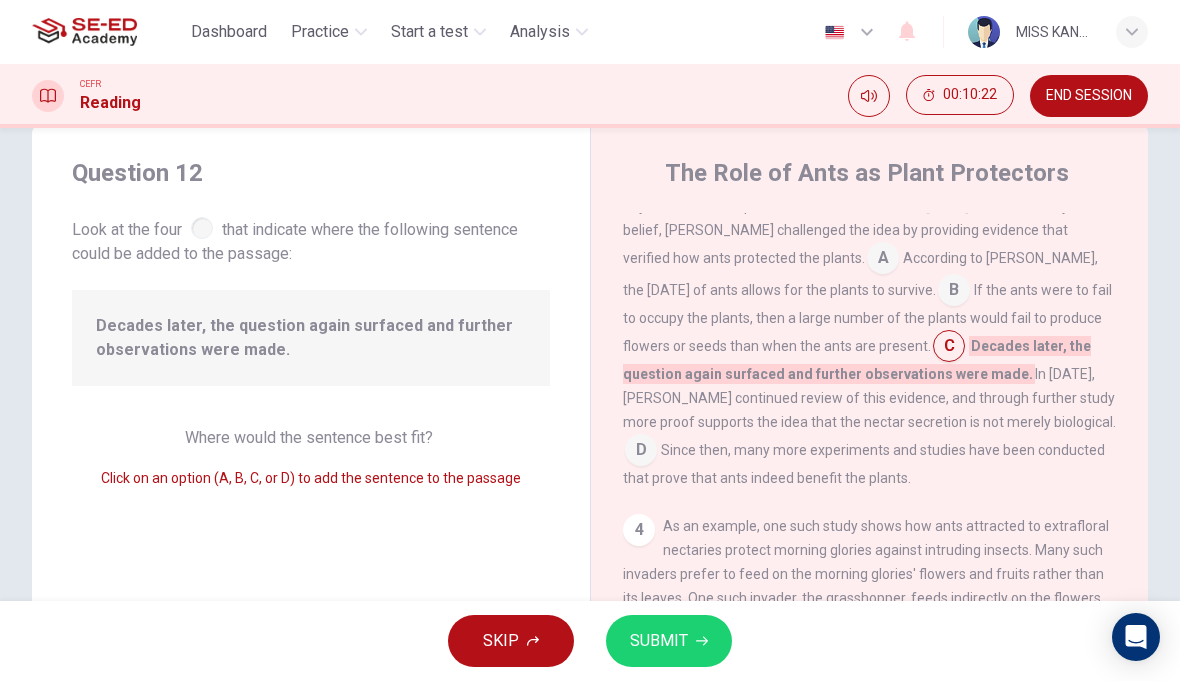 click on "D" at bounding box center [641, 450] 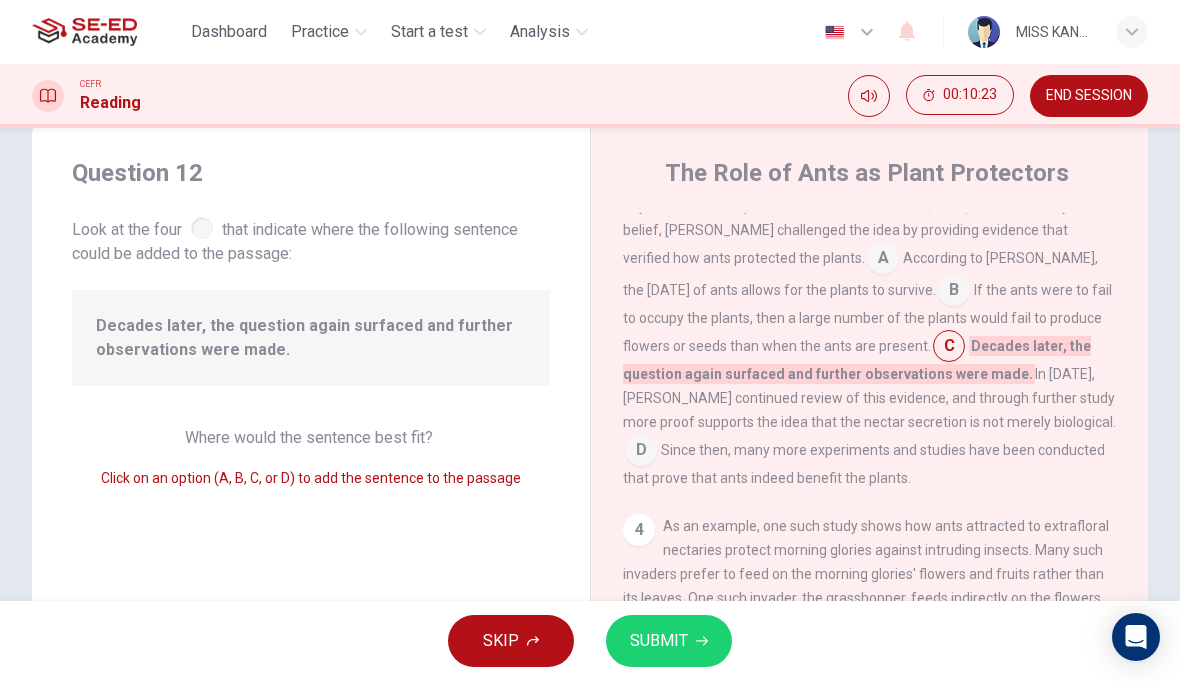 click on "D" at bounding box center [641, 450] 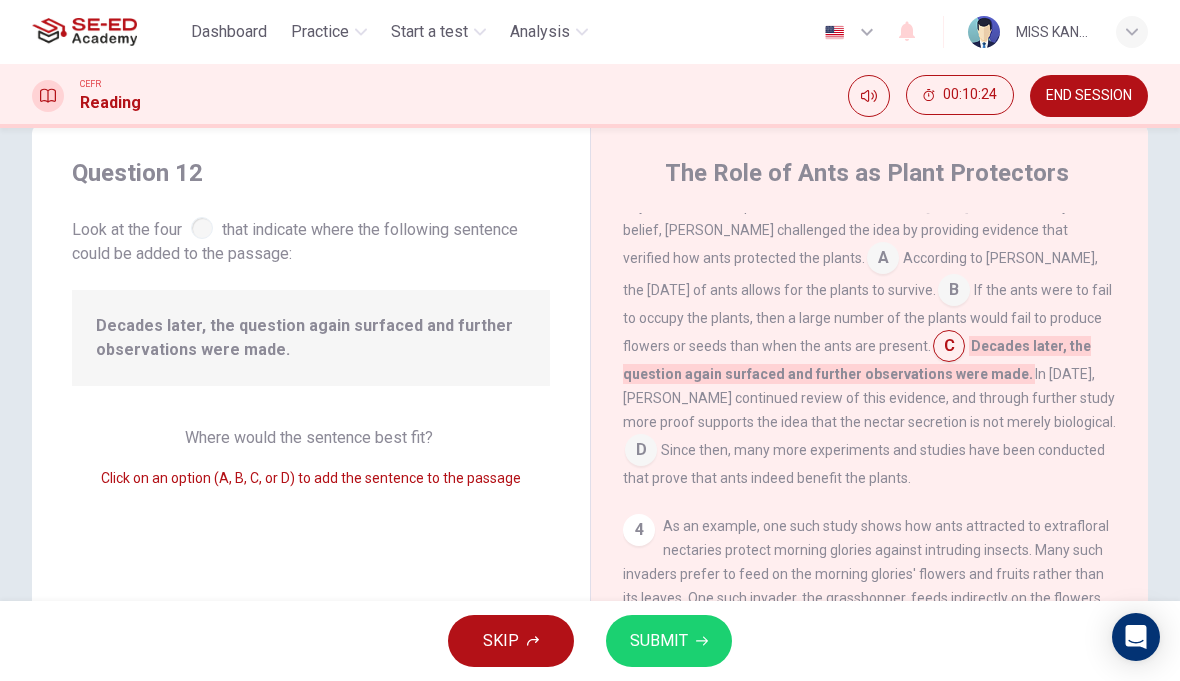 click on "D" at bounding box center [641, 450] 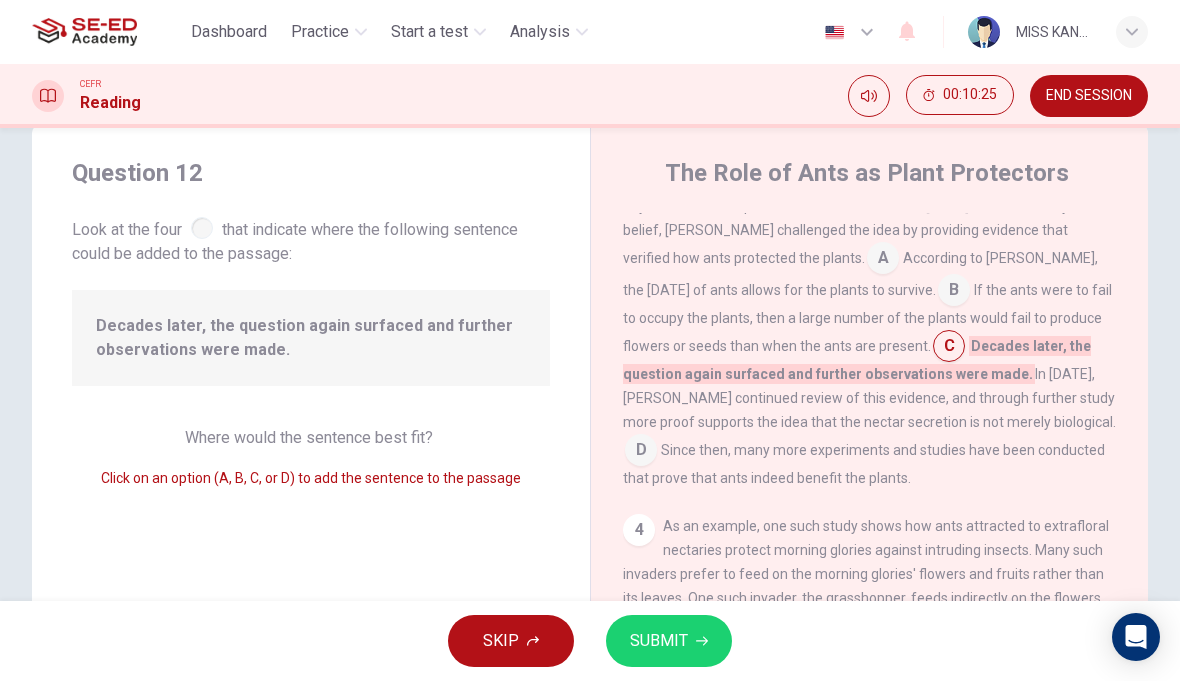 click on "B" at bounding box center (954, 290) 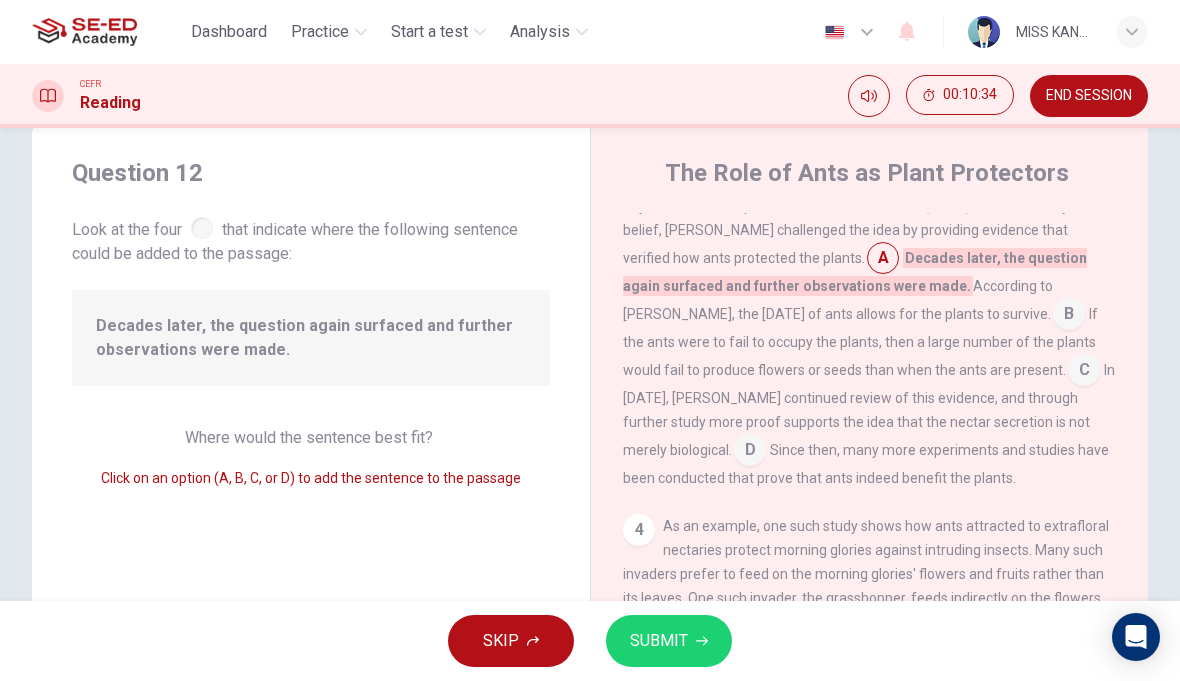click at bounding box center [750, 452] 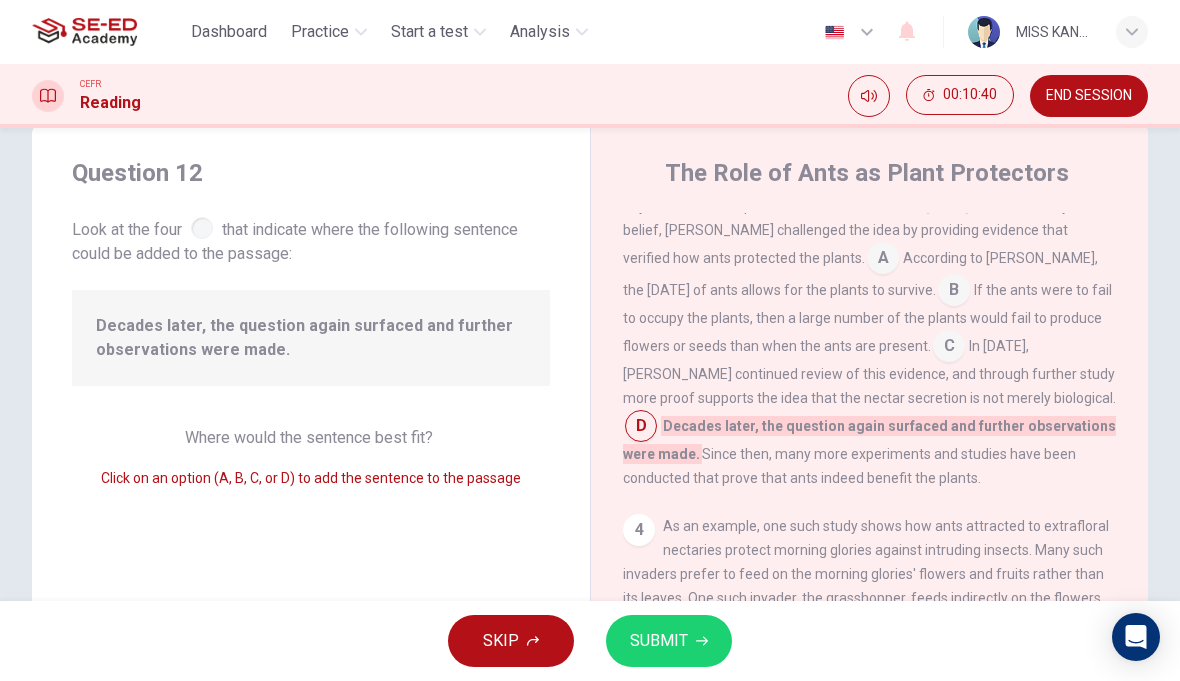 click on "SUBMIT" at bounding box center [659, 641] 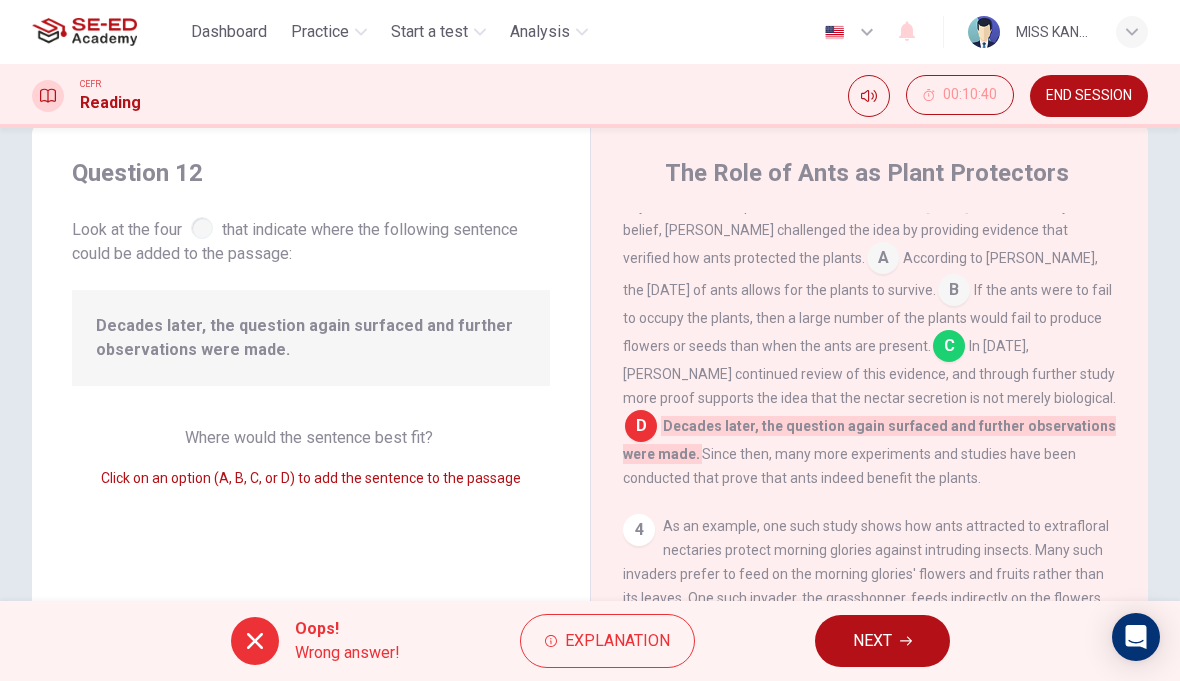 click on "NEXT" at bounding box center [872, 641] 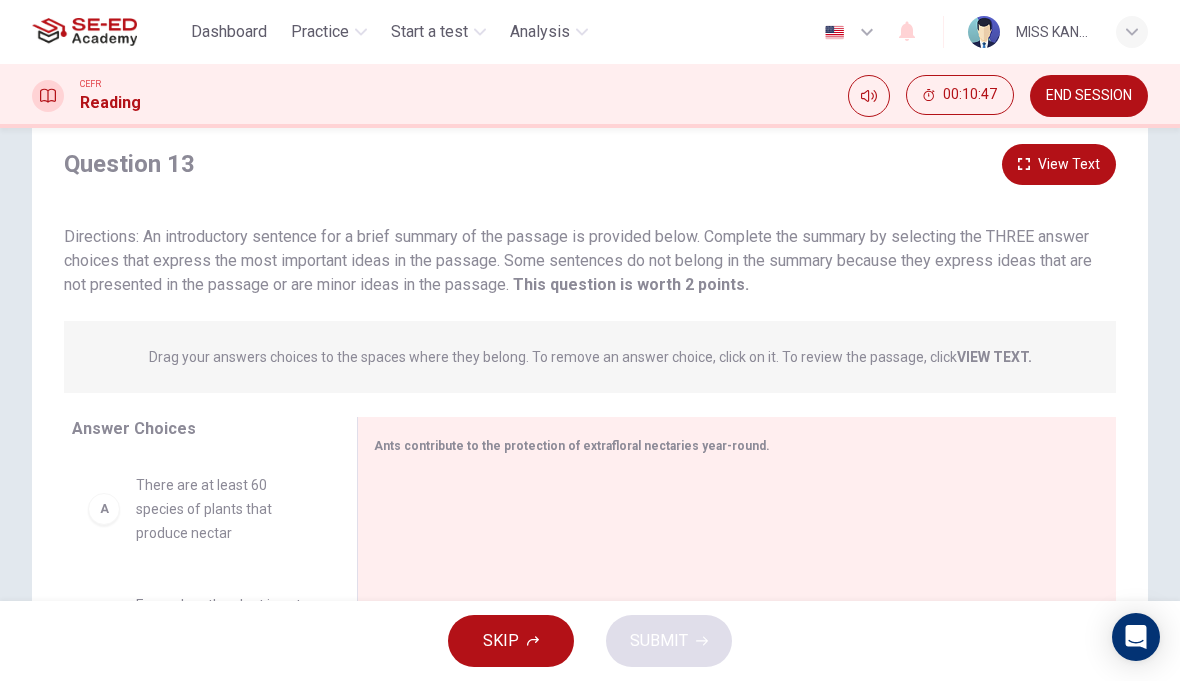 scroll, scrollTop: 108, scrollLeft: 0, axis: vertical 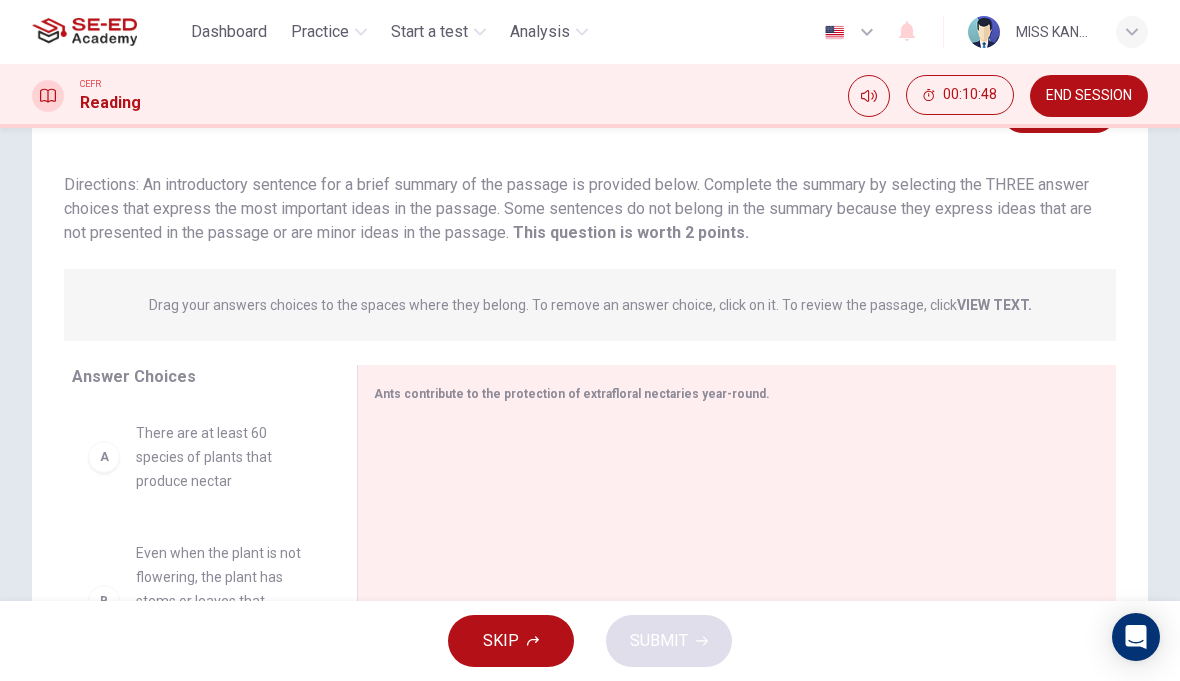 click on "VIEW TEXT." at bounding box center (994, 305) 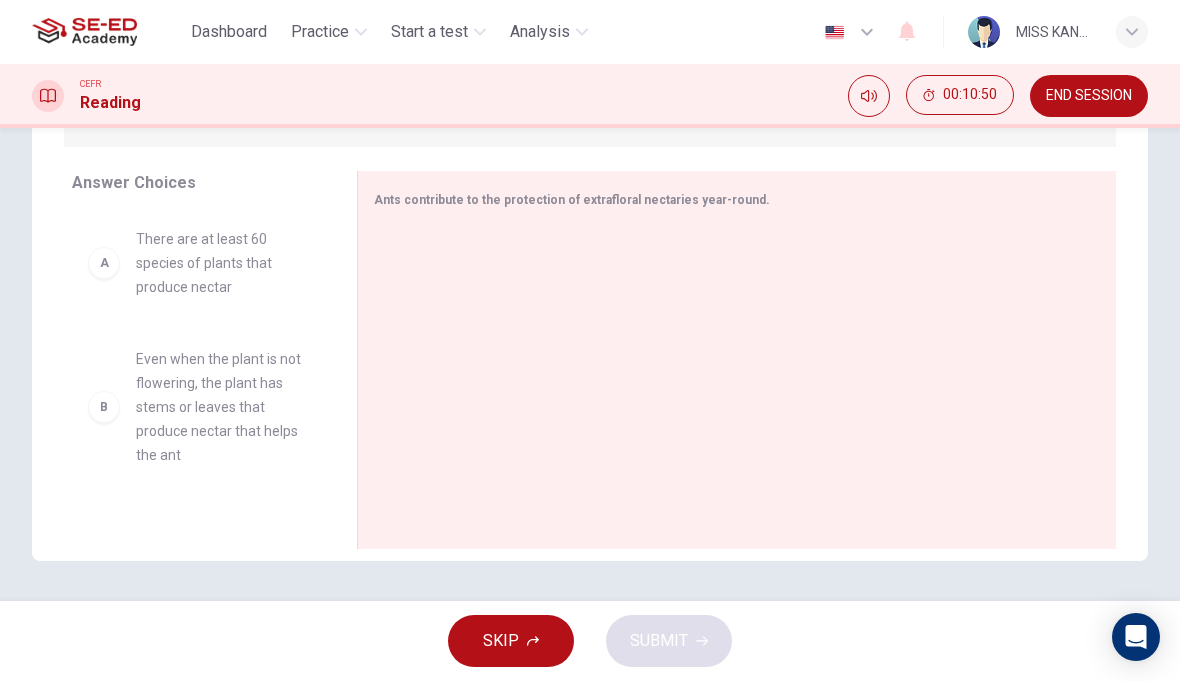 scroll, scrollTop: 302, scrollLeft: 0, axis: vertical 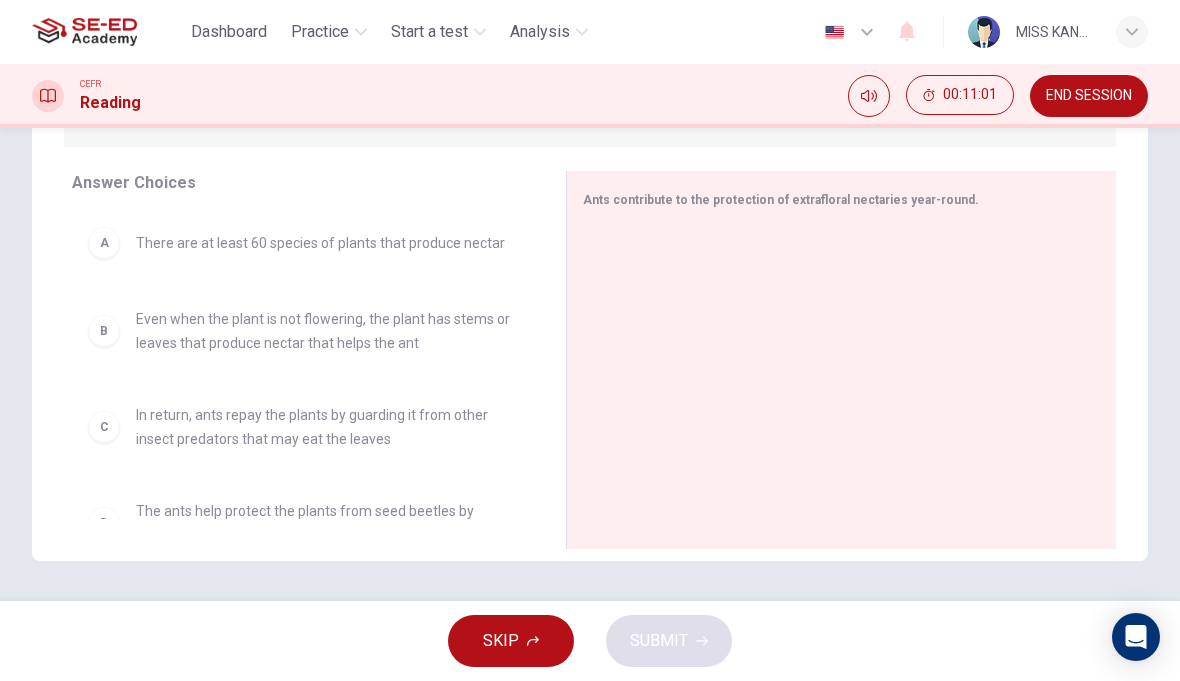 click on "END SESSION" at bounding box center [1089, 96] 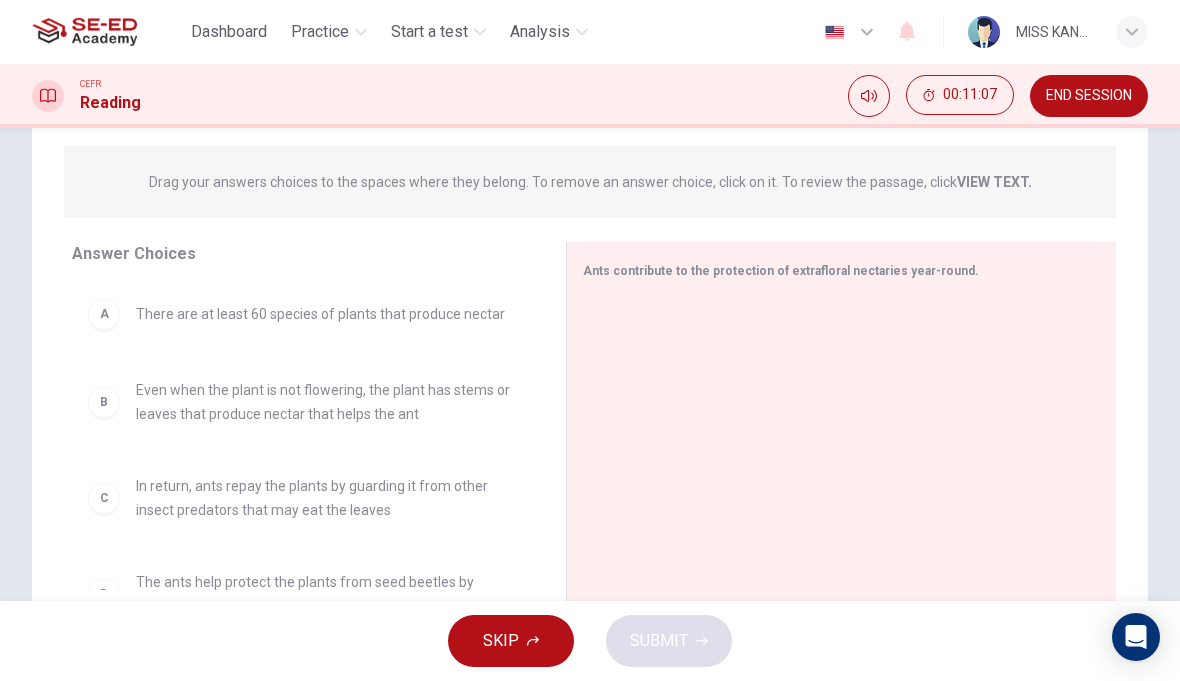 click on "B Even when the plant is not flowering, the plant has stems or leaves that produce nectar that helps the ant" at bounding box center [303, 402] 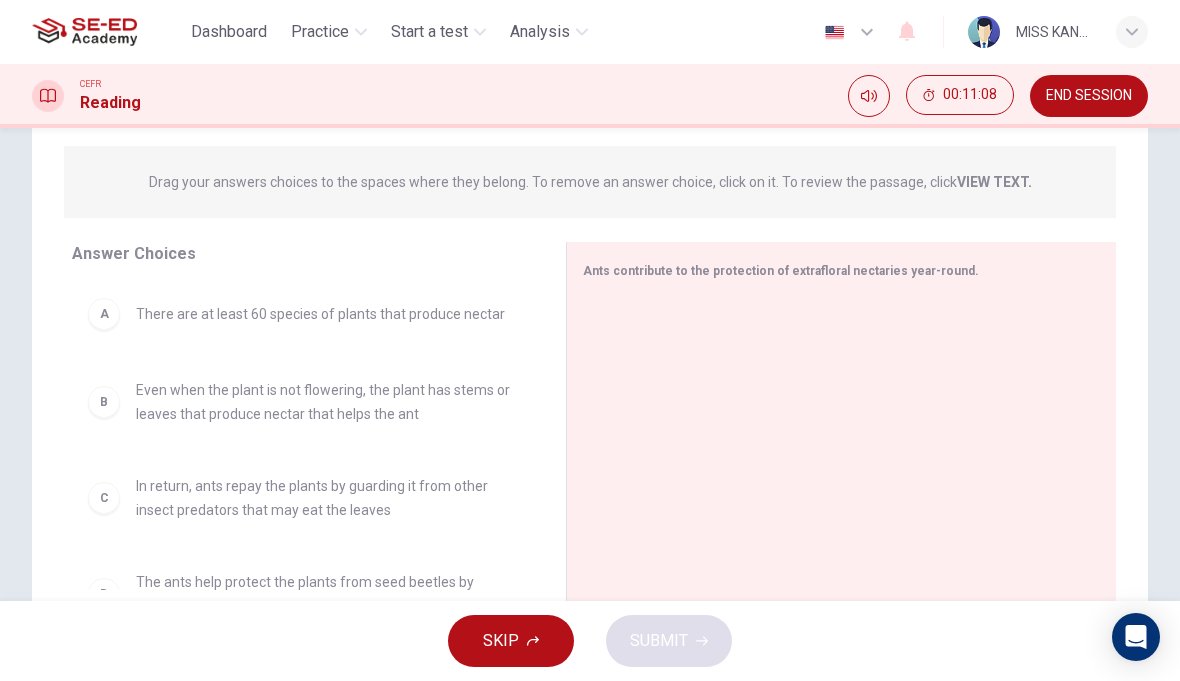 scroll, scrollTop: 7, scrollLeft: 0, axis: vertical 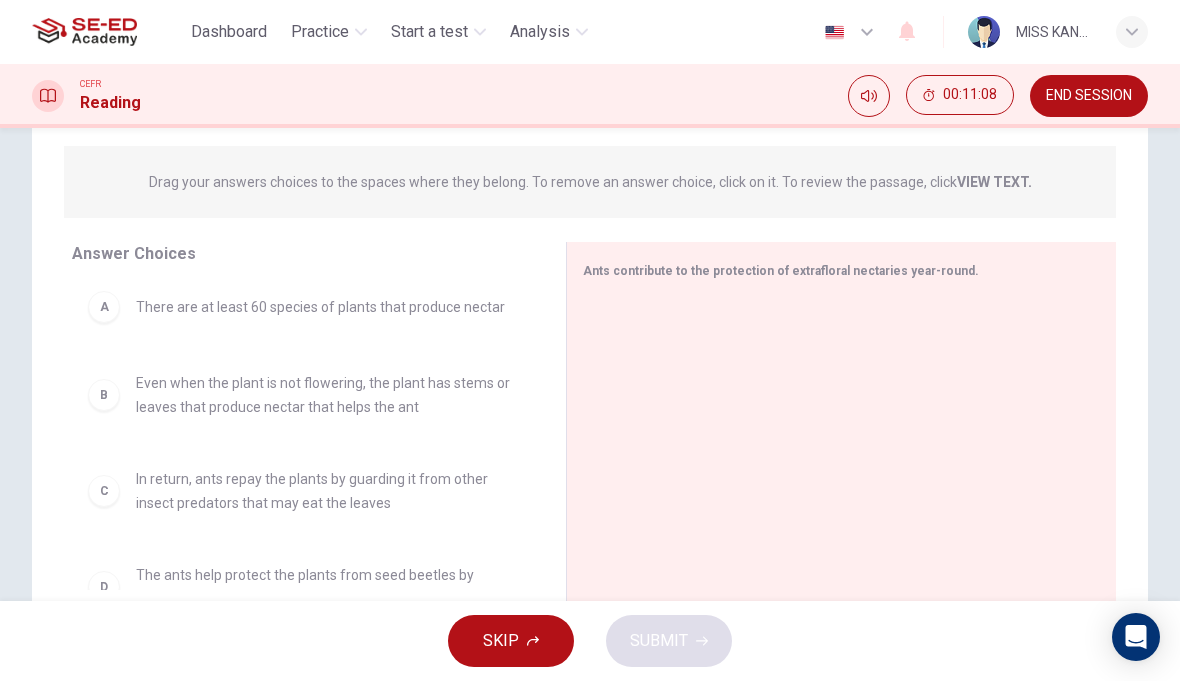 click on "END SESSION" at bounding box center [1089, 96] 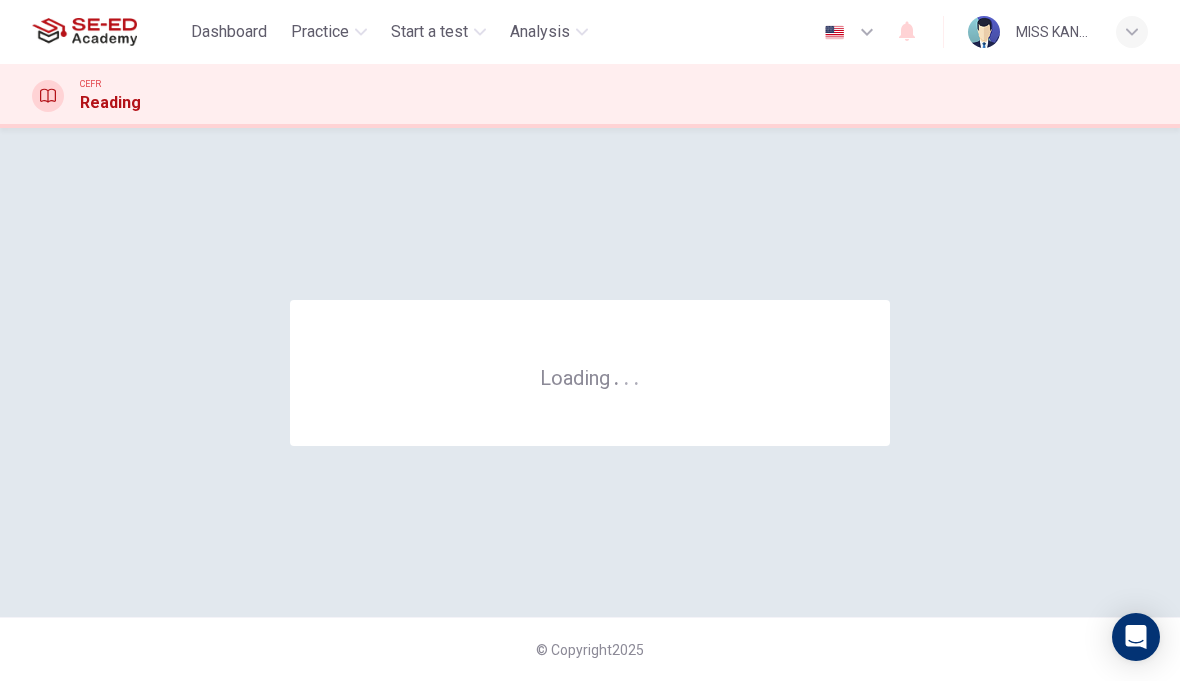 scroll, scrollTop: 0, scrollLeft: 0, axis: both 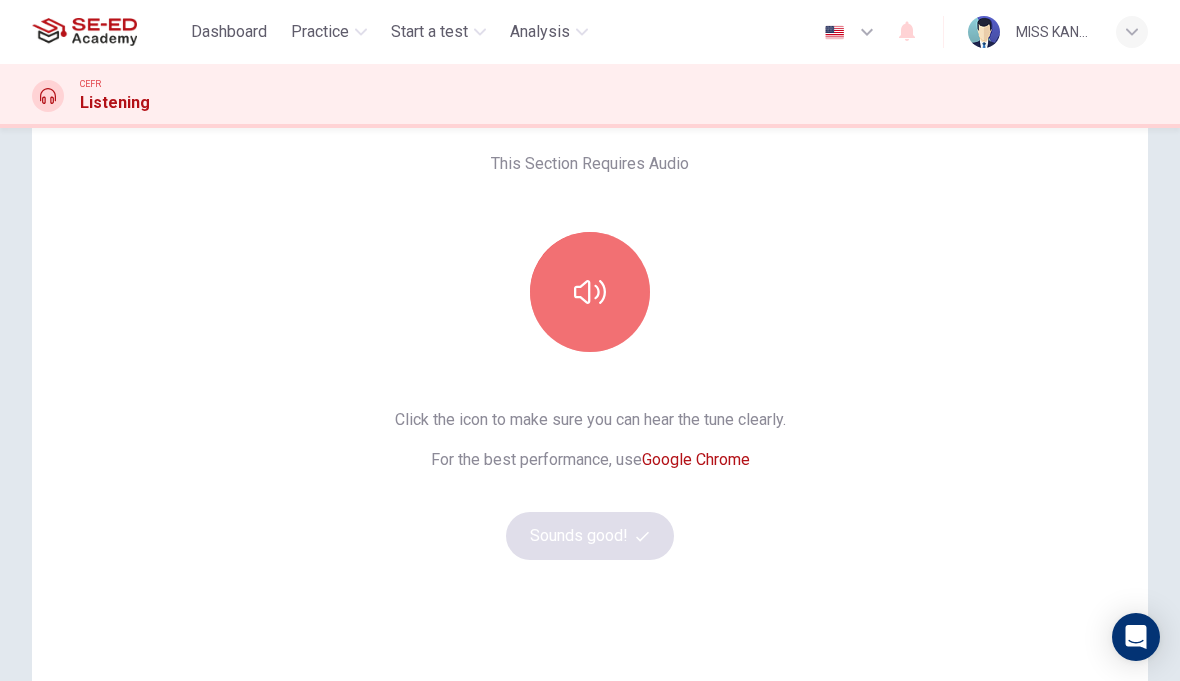 click 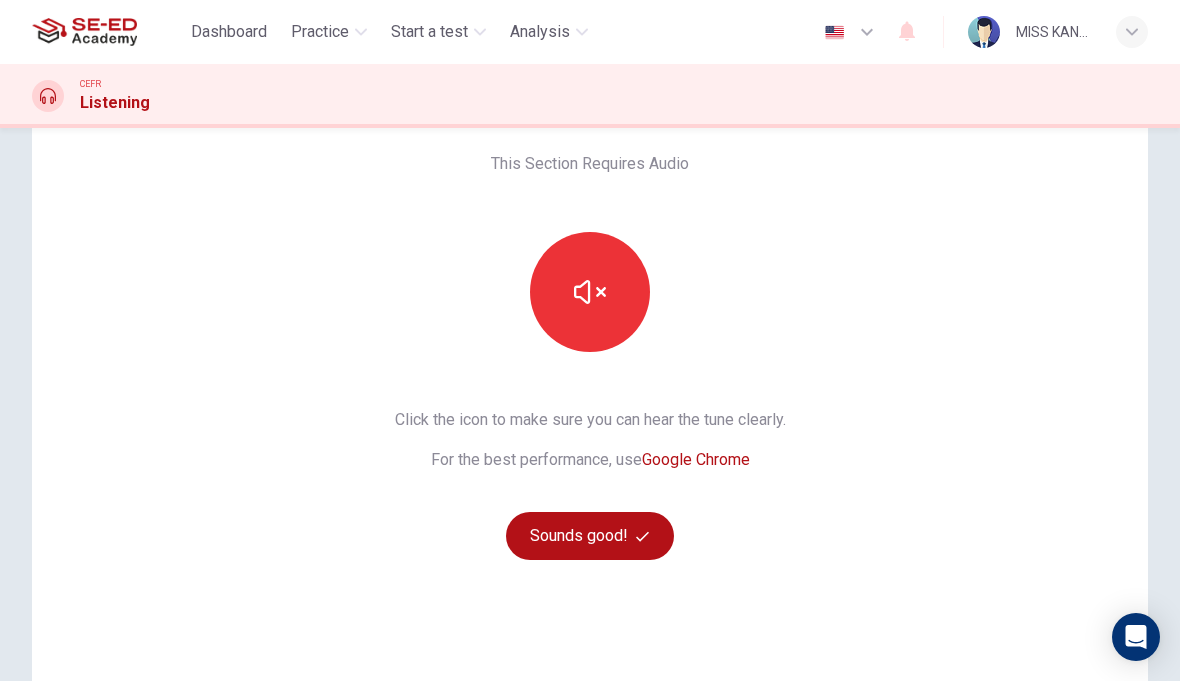 click at bounding box center (590, 292) 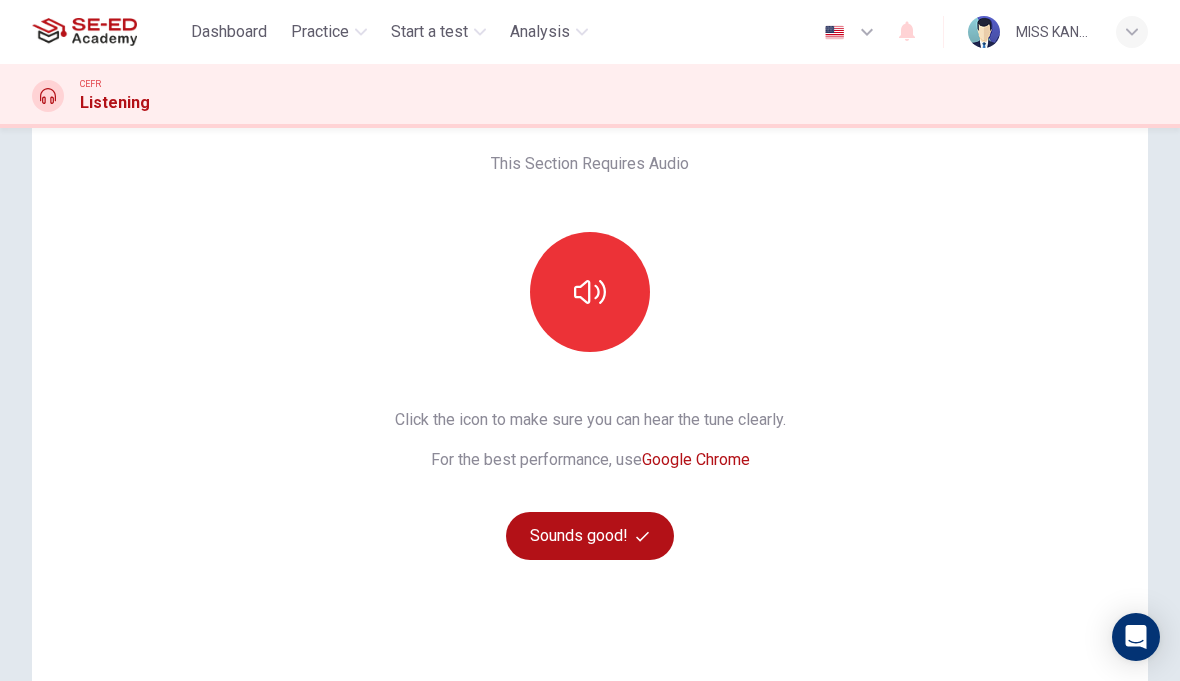 click at bounding box center (590, 292) 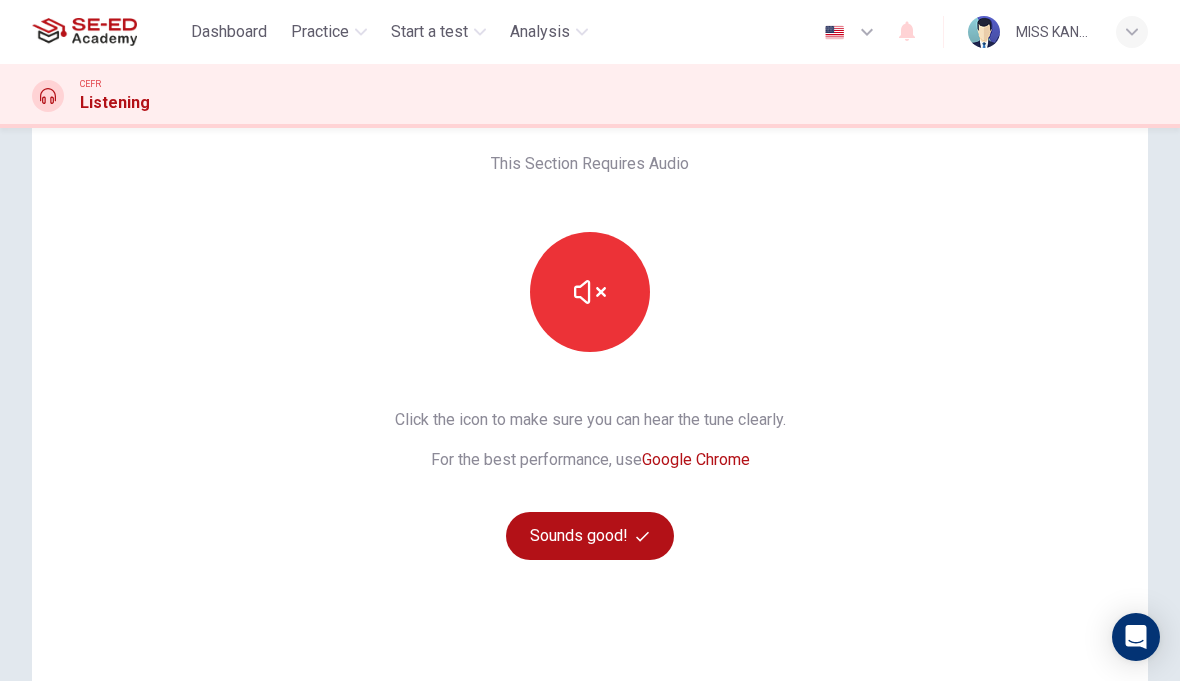 click on "Sounds good!" at bounding box center [590, 536] 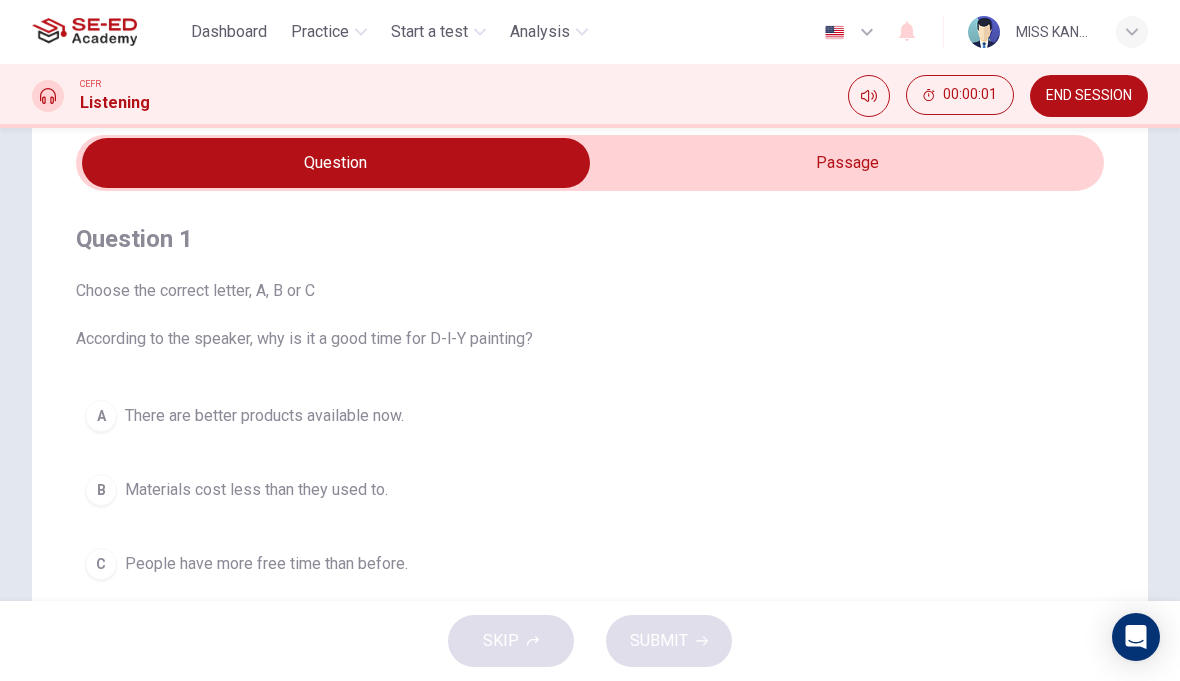 scroll, scrollTop: 85, scrollLeft: 0, axis: vertical 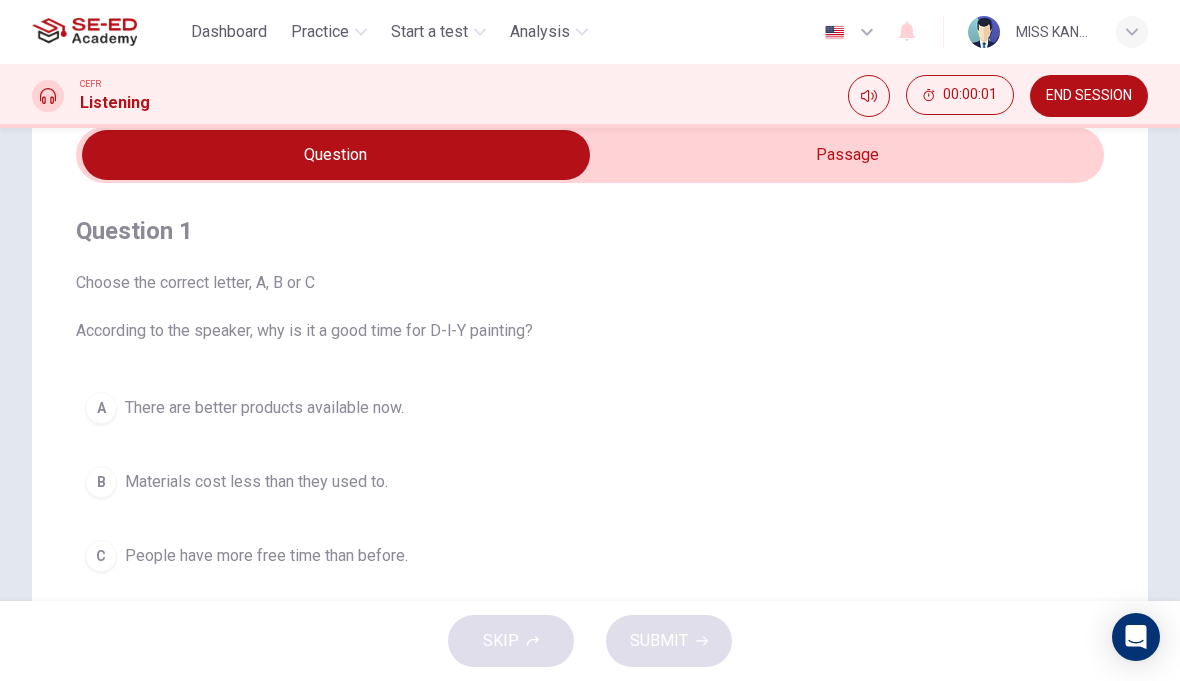 click at bounding box center [336, 155] 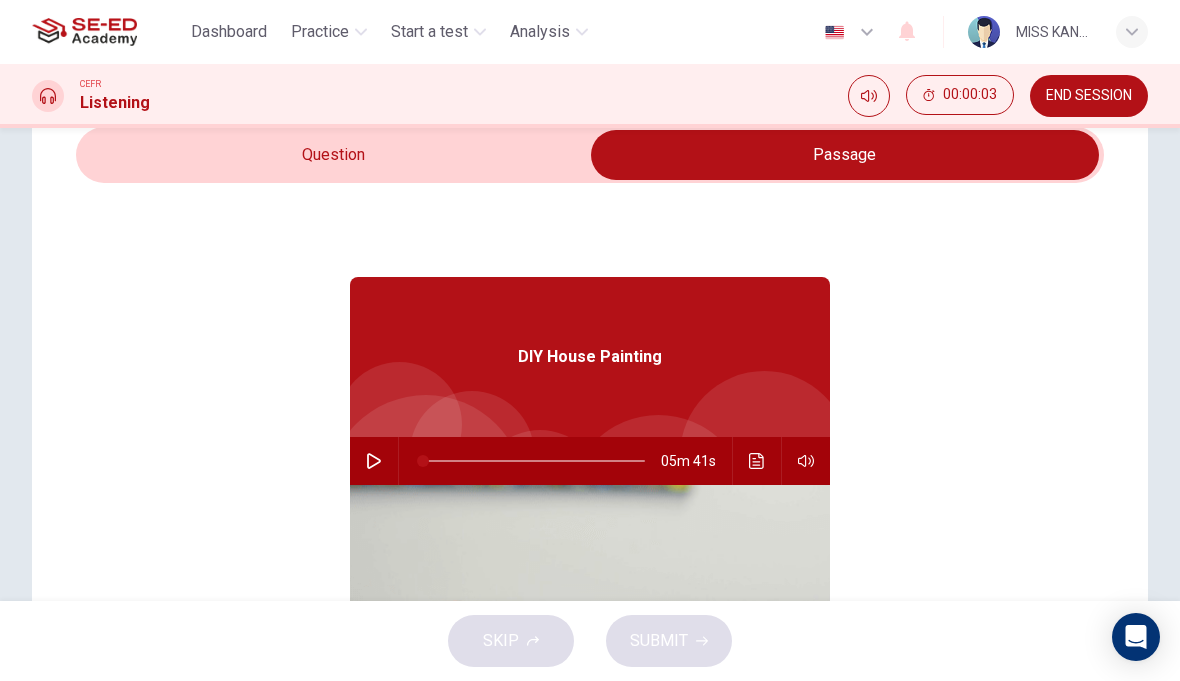click at bounding box center [845, 155] 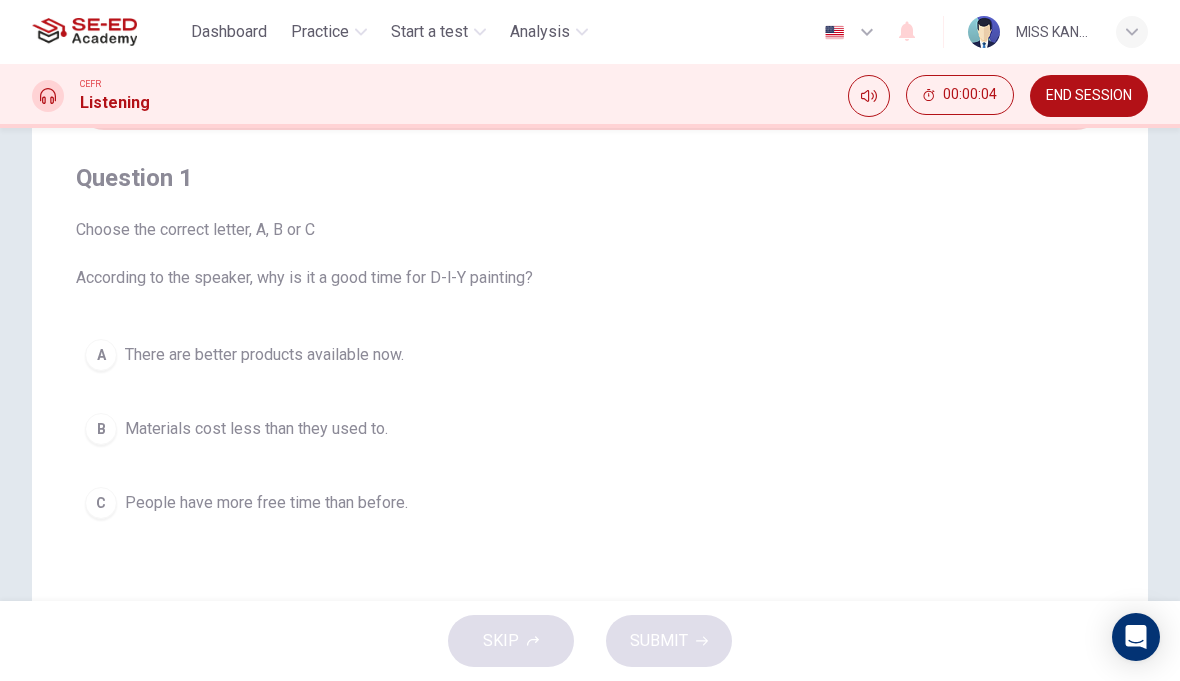 scroll, scrollTop: 146, scrollLeft: 0, axis: vertical 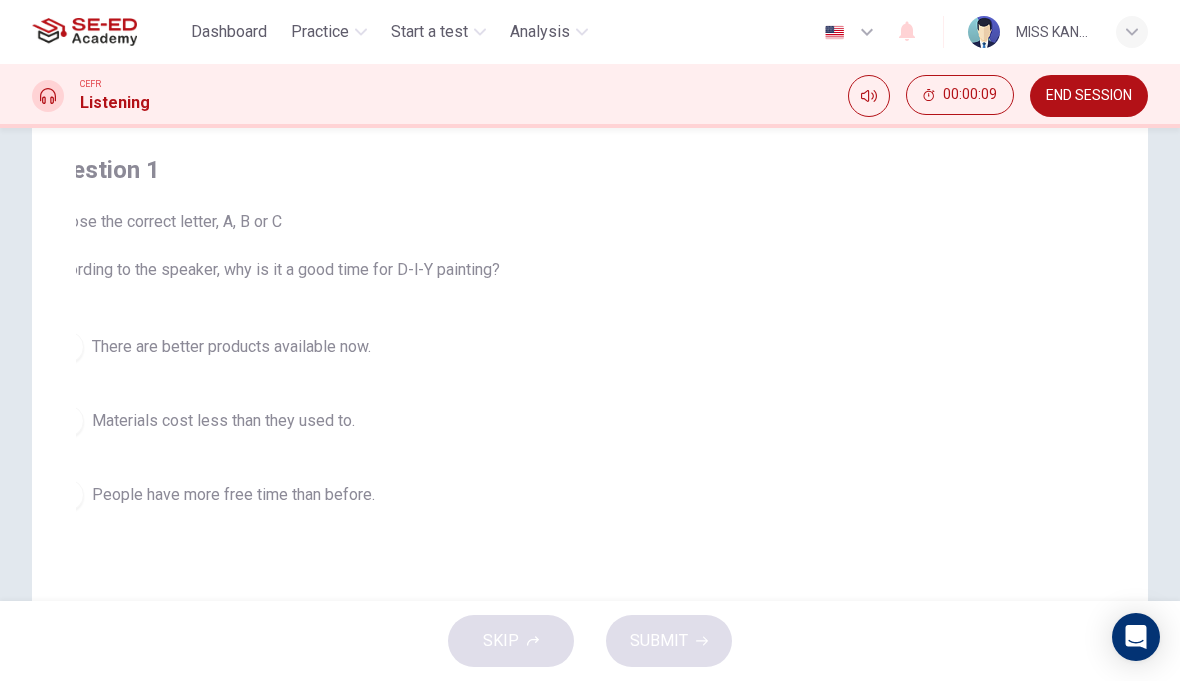 checkbox on "true" 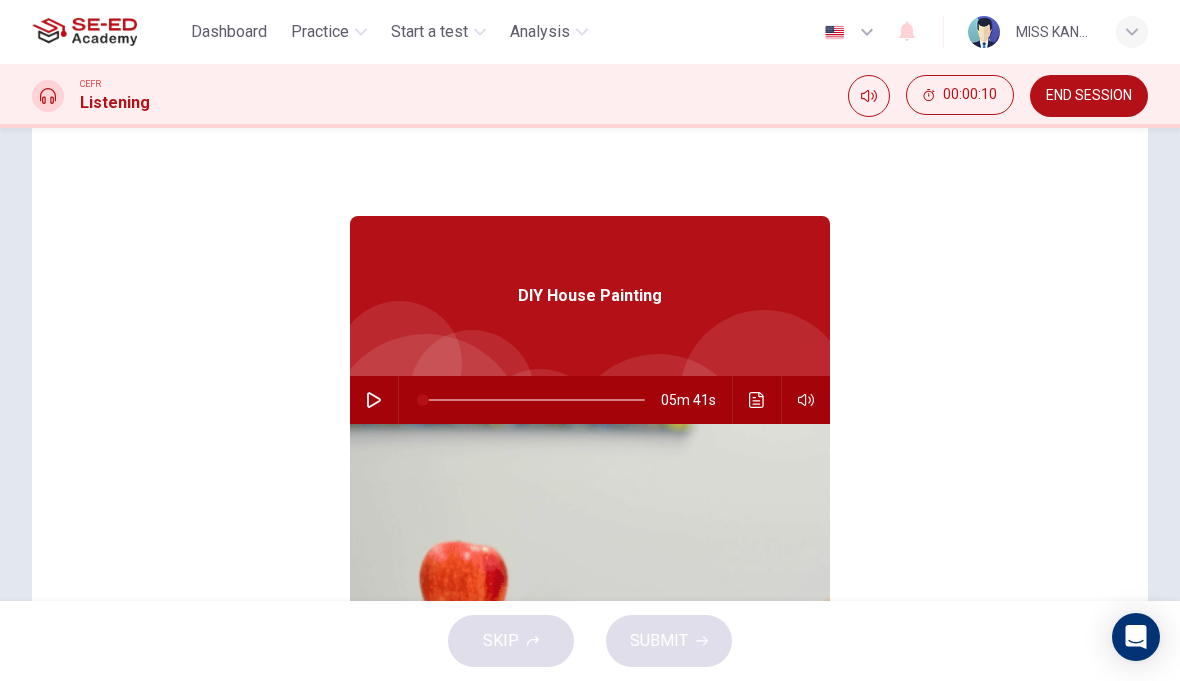 click 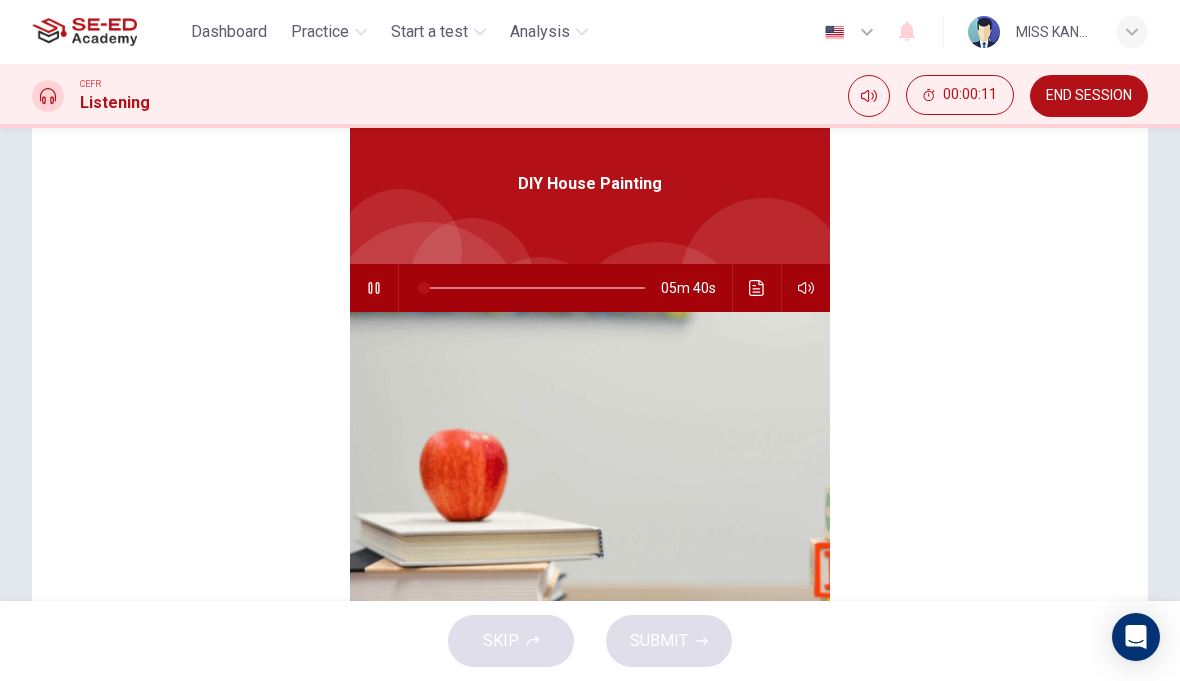scroll, scrollTop: 112, scrollLeft: 0, axis: vertical 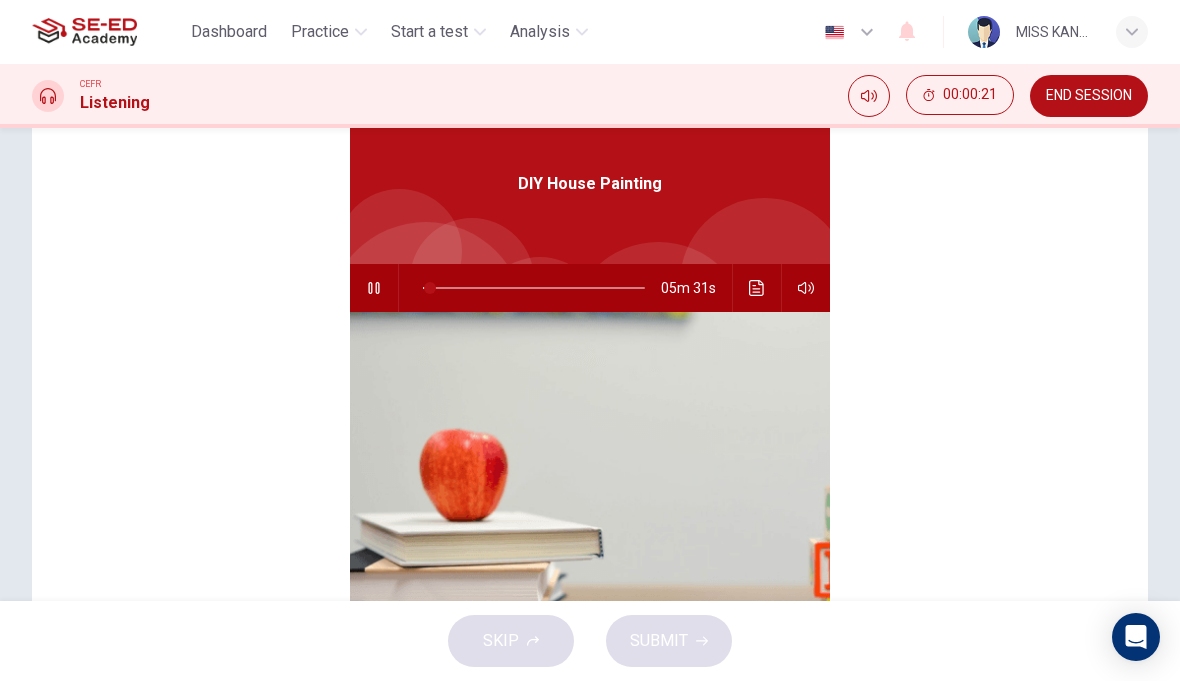 type on "3" 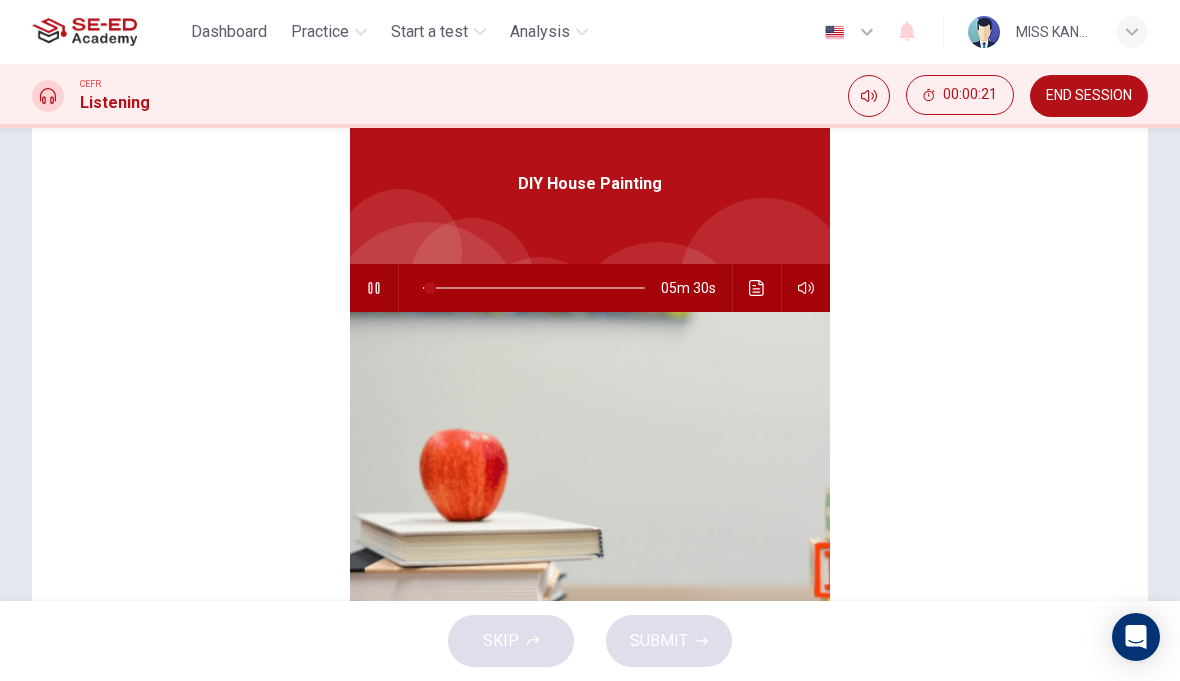 checkbox on "false" 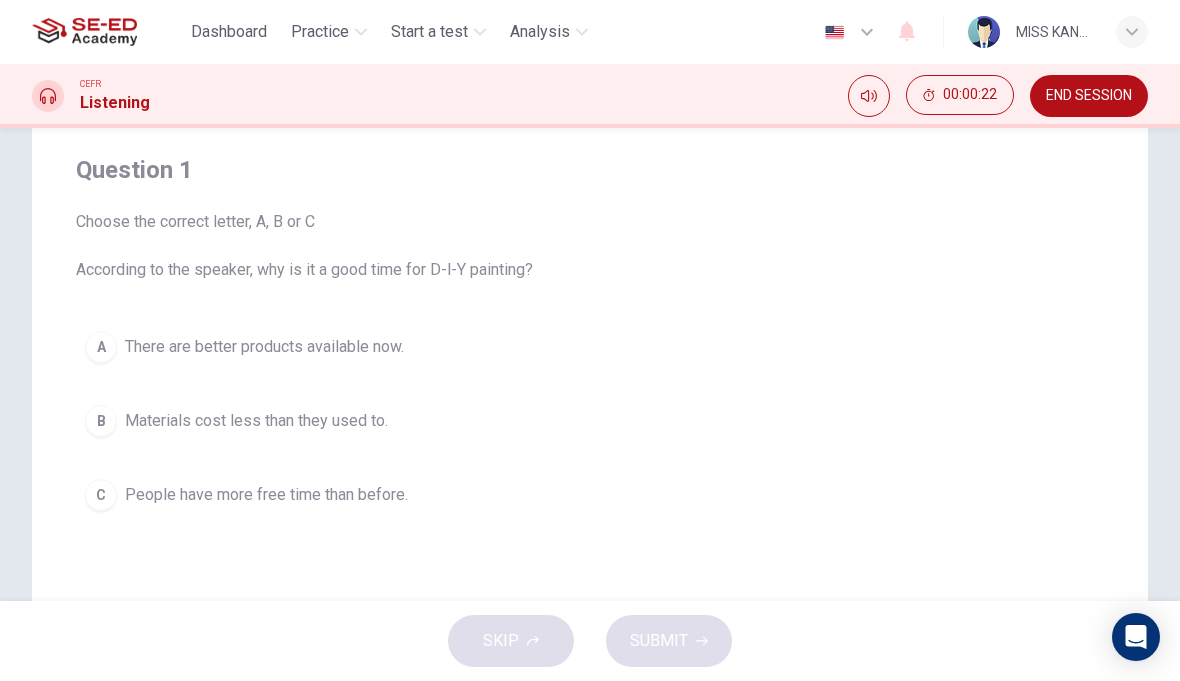 scroll, scrollTop: 0, scrollLeft: 0, axis: both 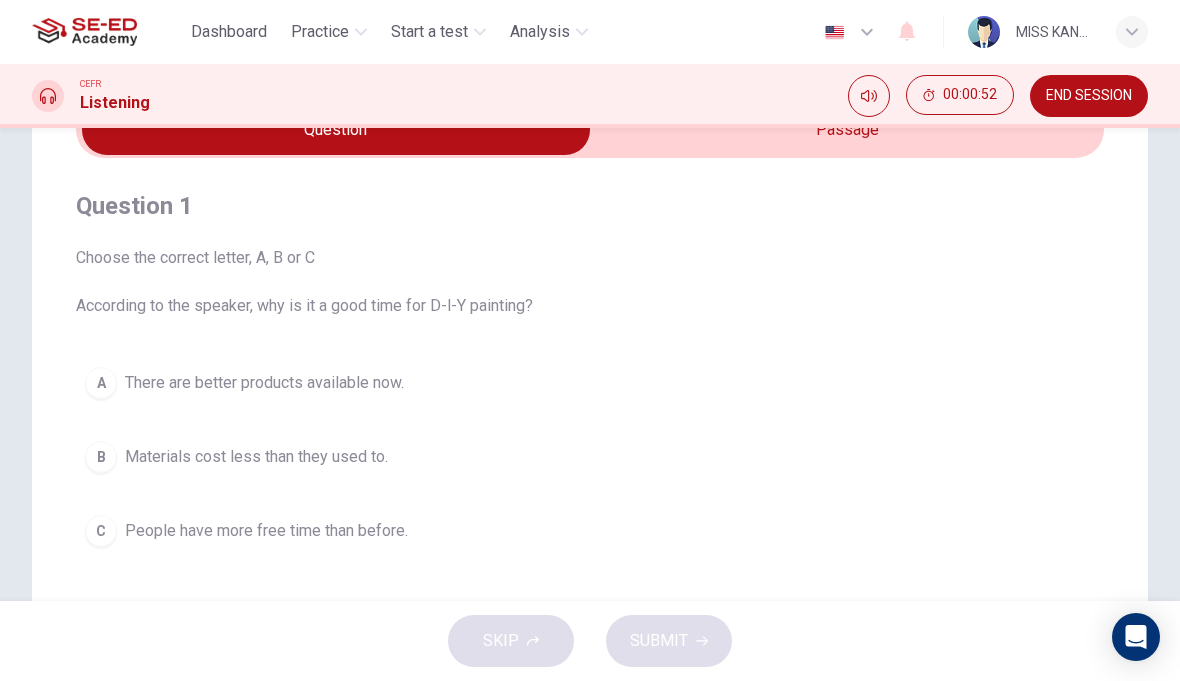 type on "12" 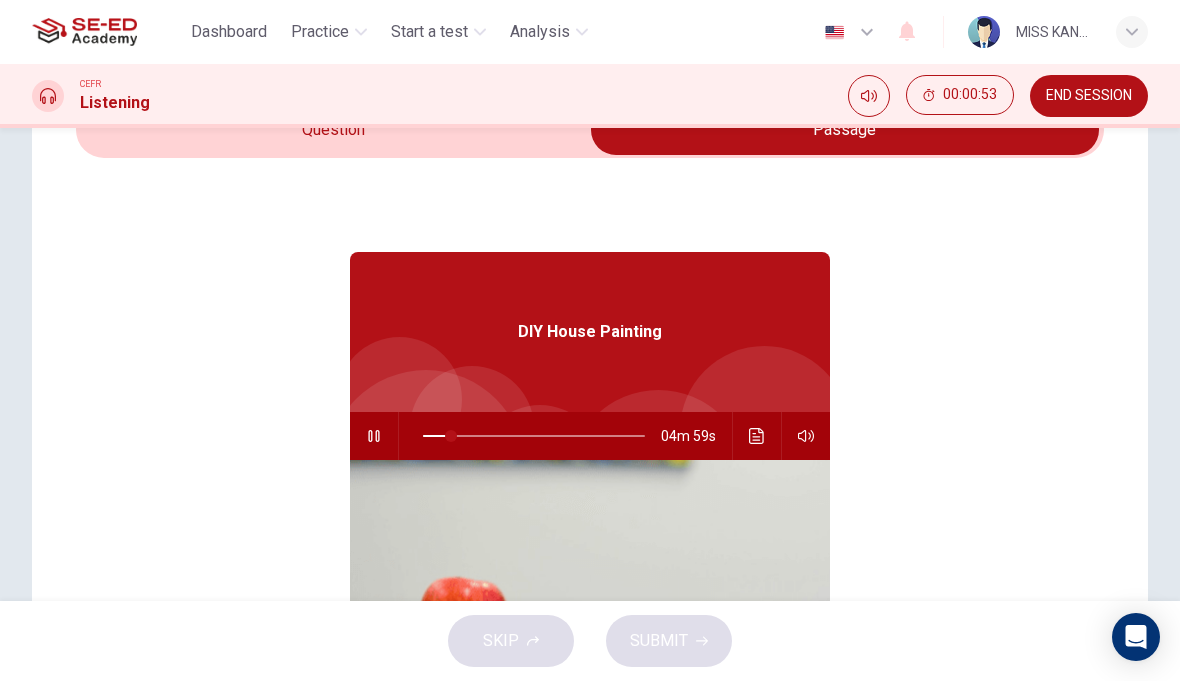 click at bounding box center [374, 436] 